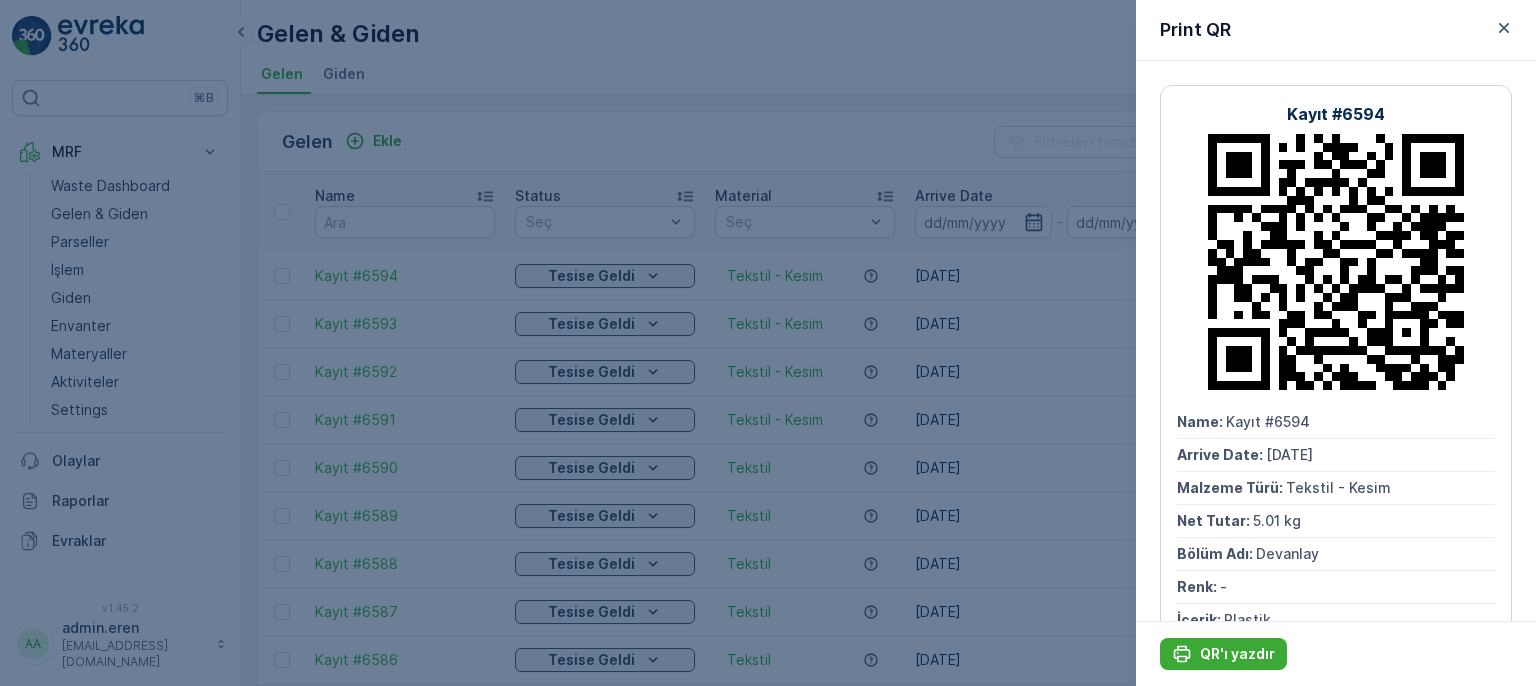 scroll, scrollTop: 0, scrollLeft: 0, axis: both 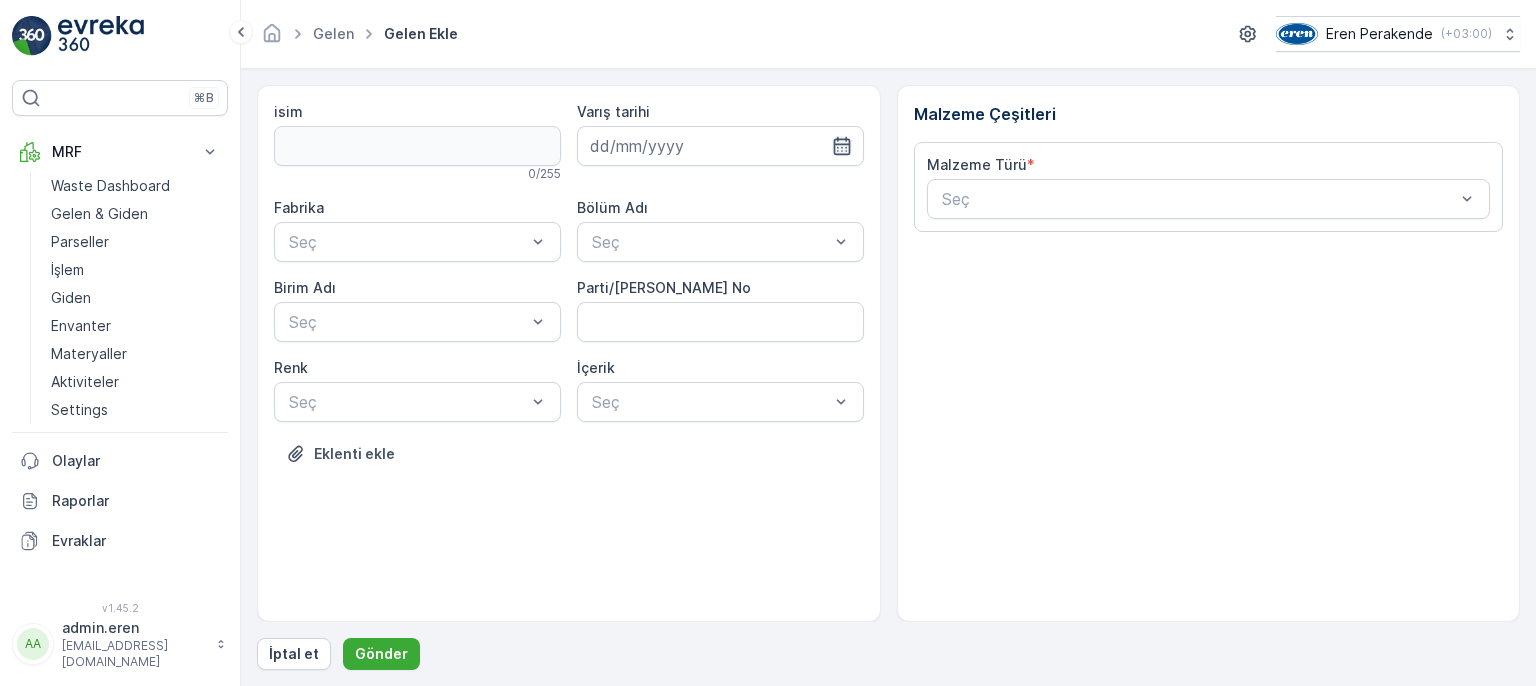click 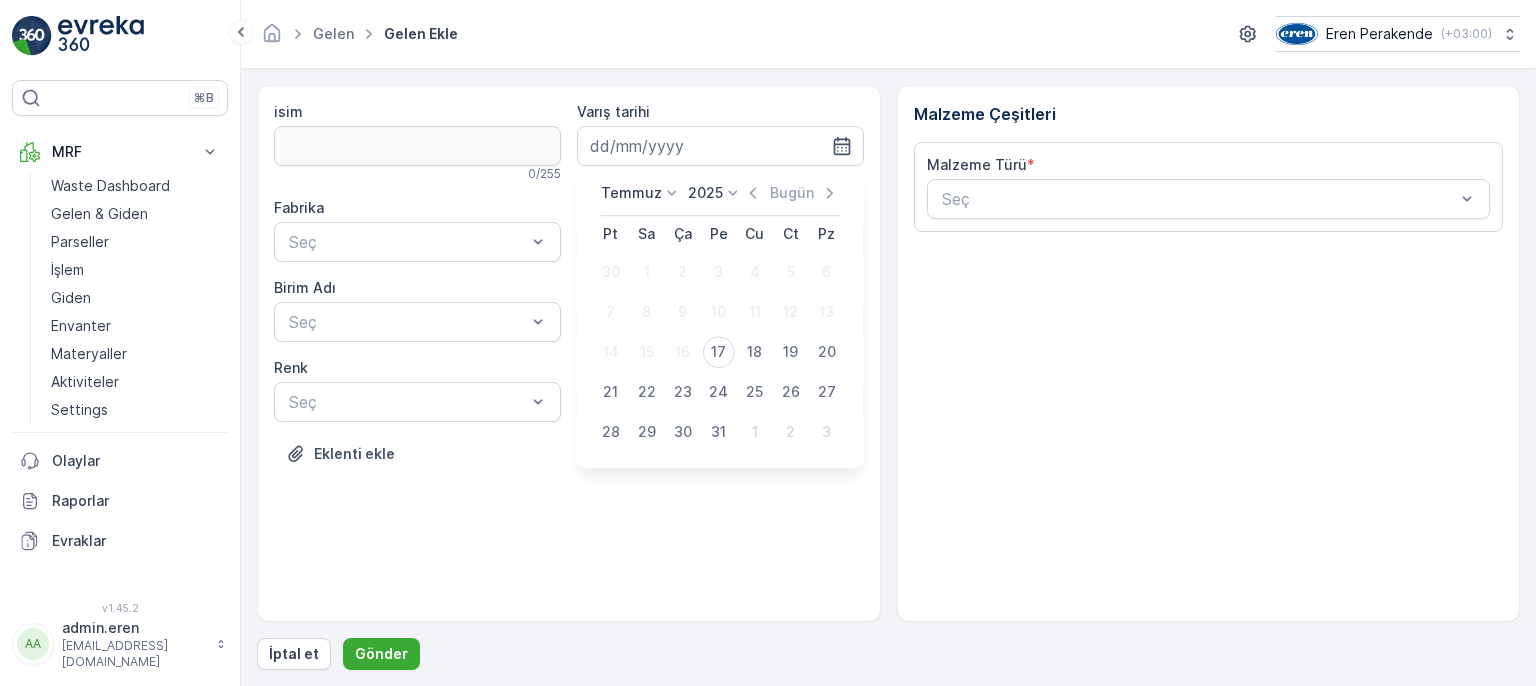 click on "30 1 2 3 4 5 6 7 8 9 10 11 12 13 14 15 16 17 18 19 20 21 22 23 24 25 26 27 28 29 30 31 1 2 3" at bounding box center (719, 352) 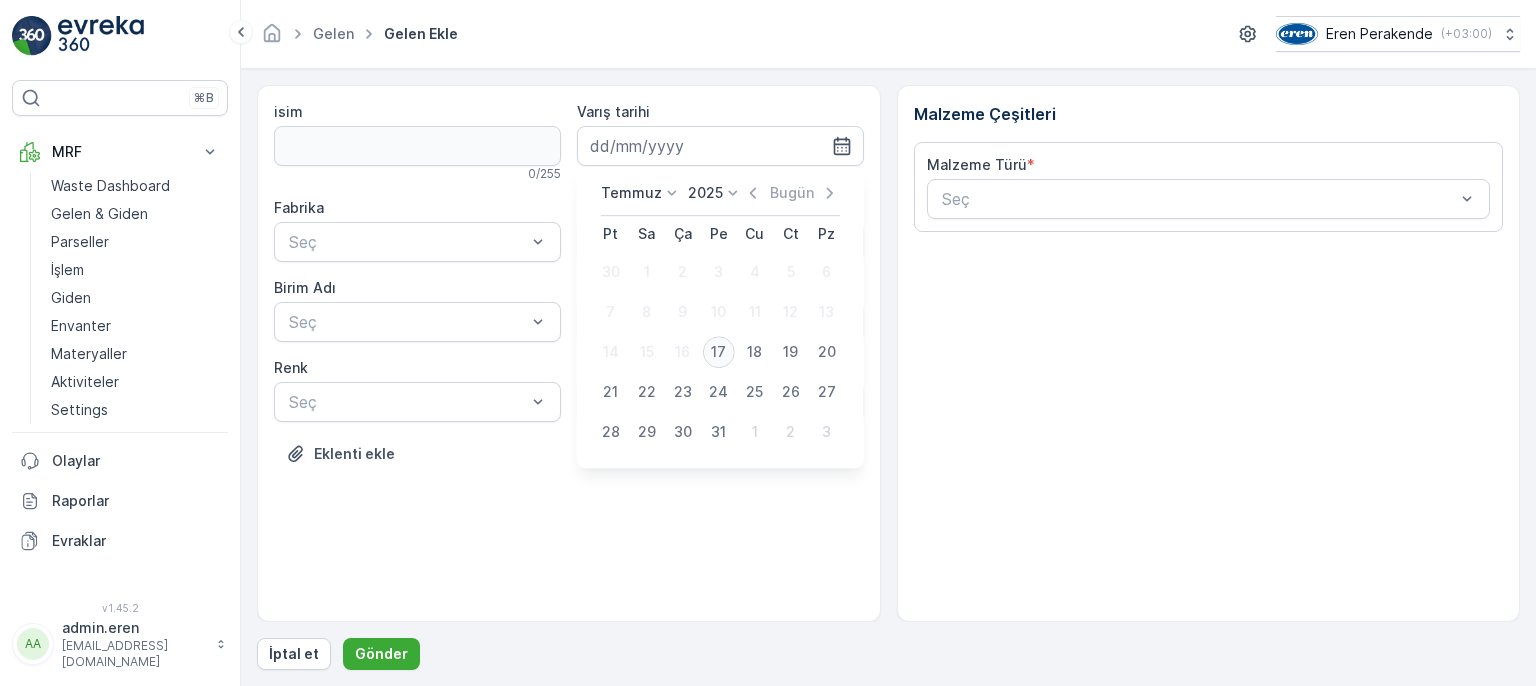 click on "17" at bounding box center [719, 352] 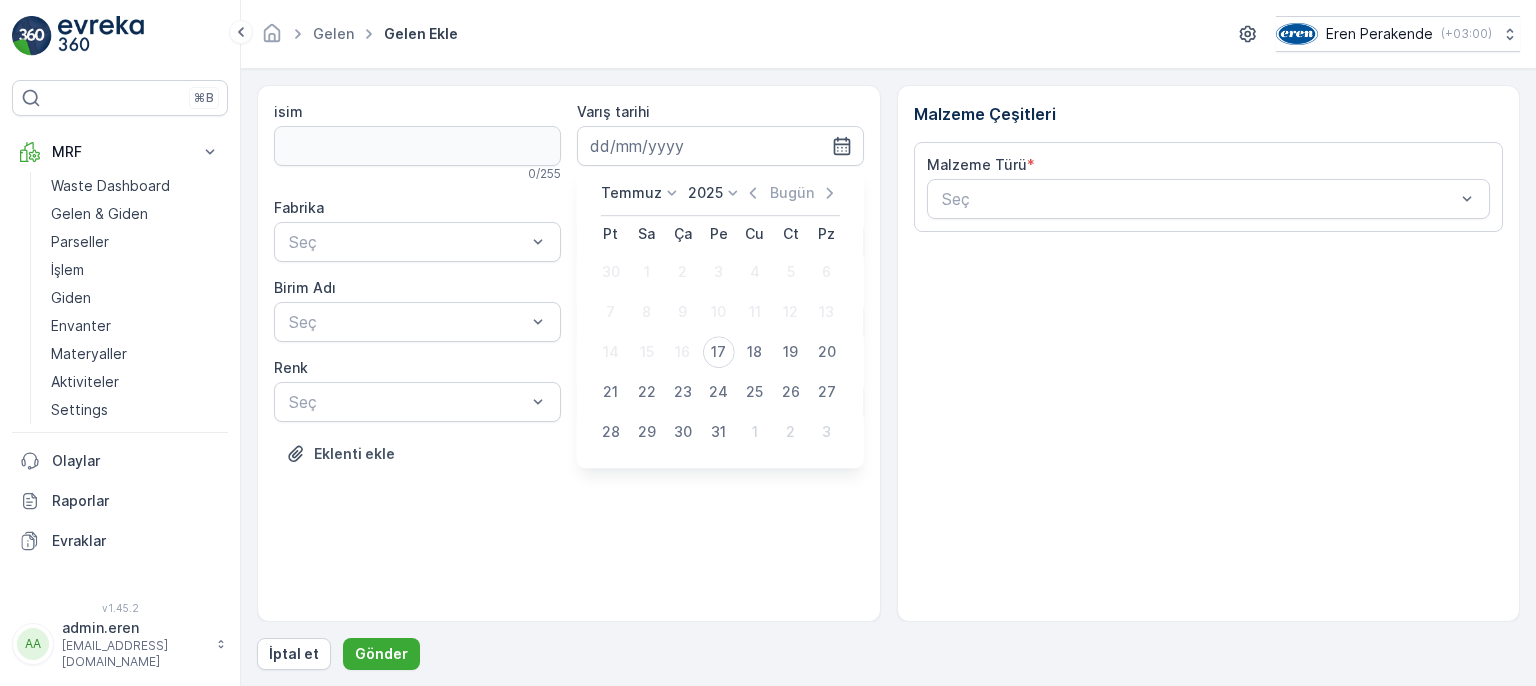 type on "[DATE]" 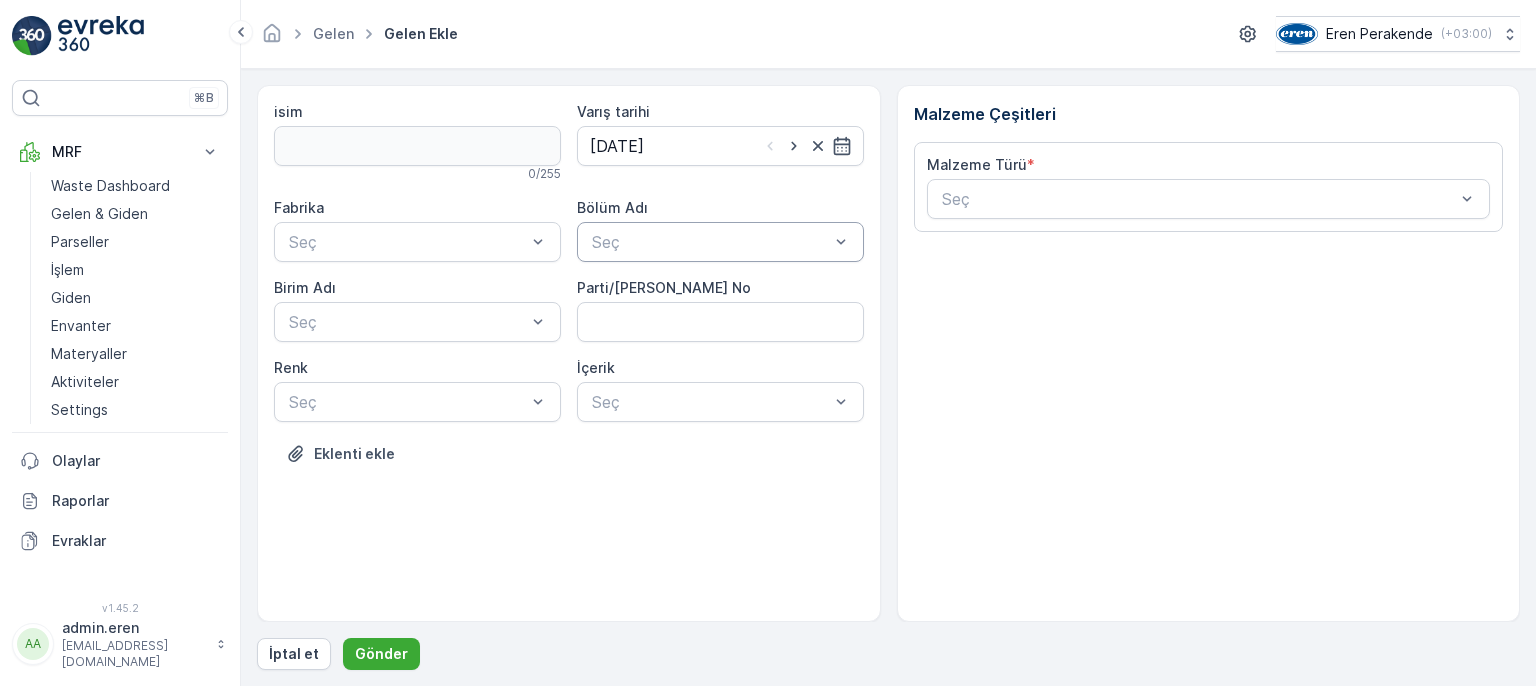 click at bounding box center (710, 242) 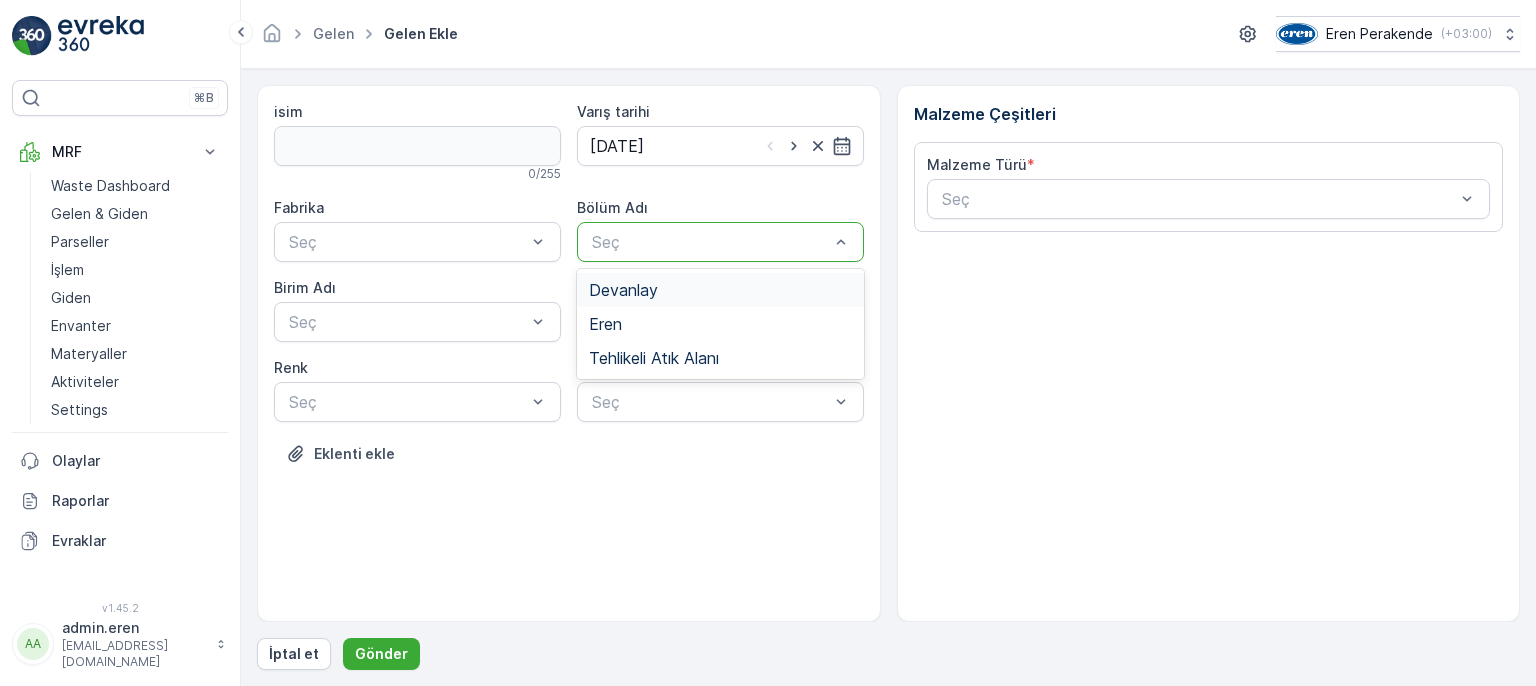 click on "Devanlay" at bounding box center (720, 290) 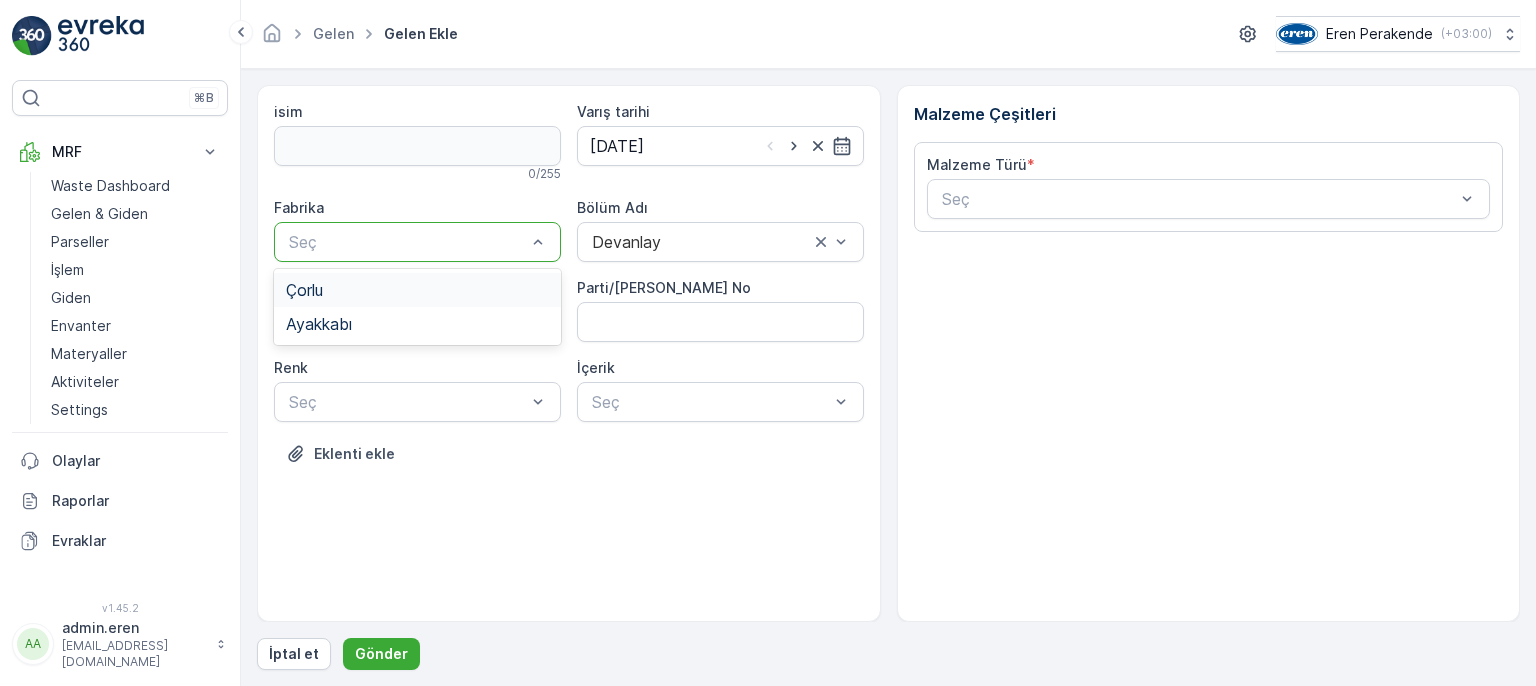 click on "Seç" at bounding box center (417, 242) 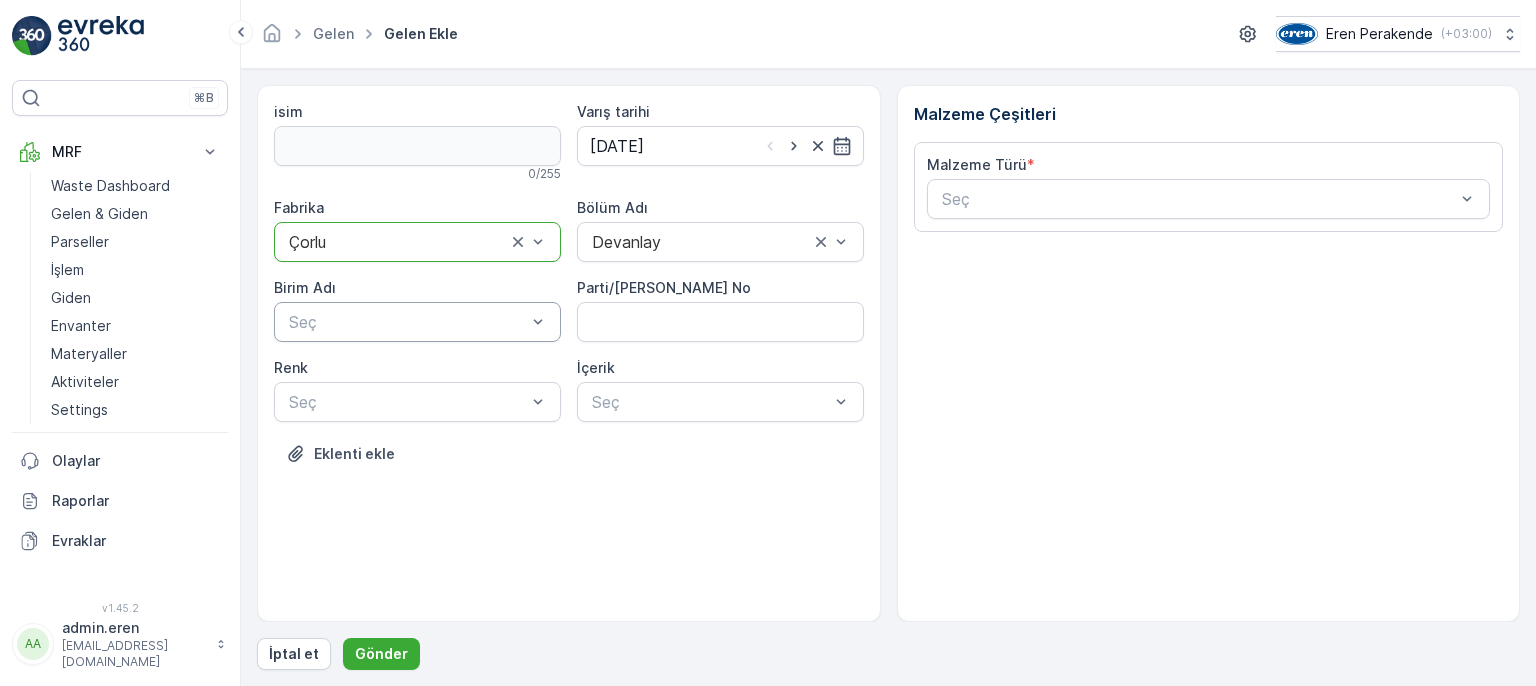 click at bounding box center (407, 322) 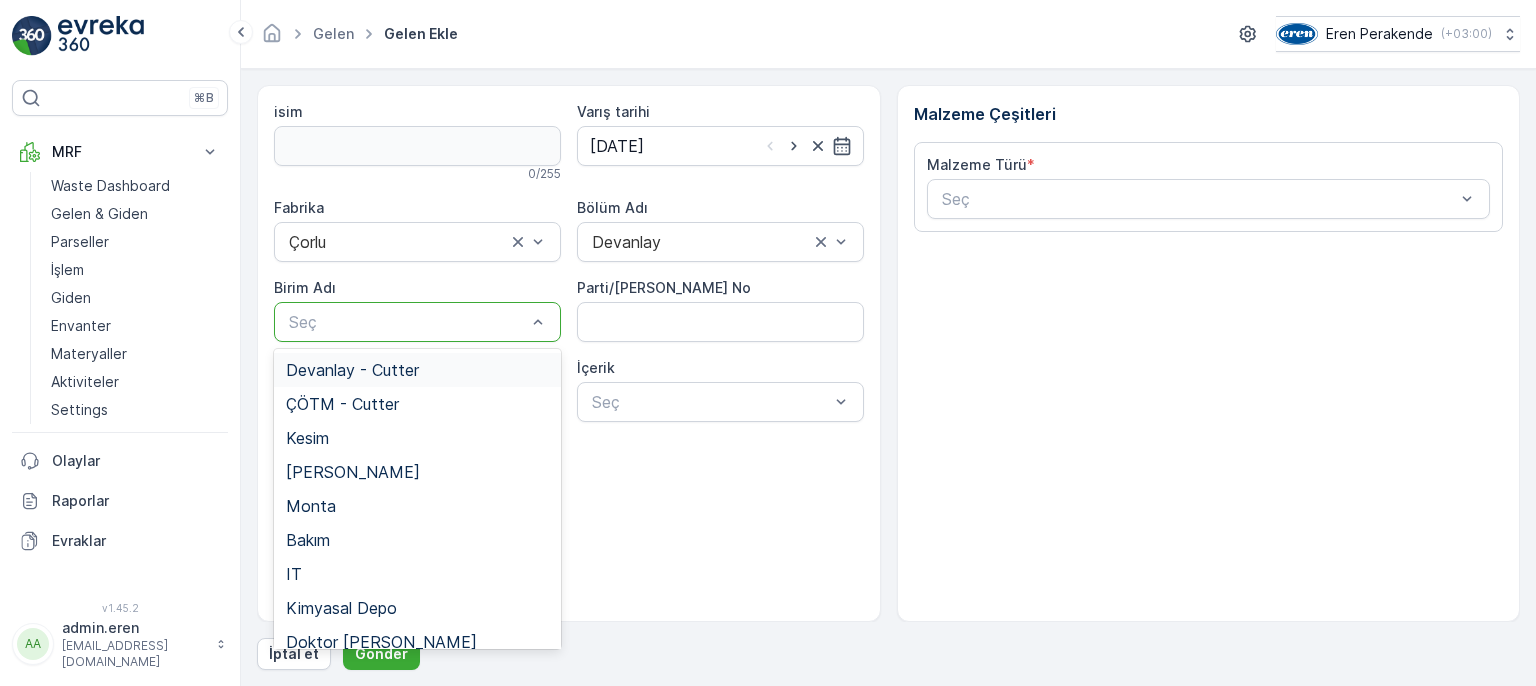 drag, startPoint x: 423, startPoint y: 373, endPoint x: 594, endPoint y: 361, distance: 171.42053 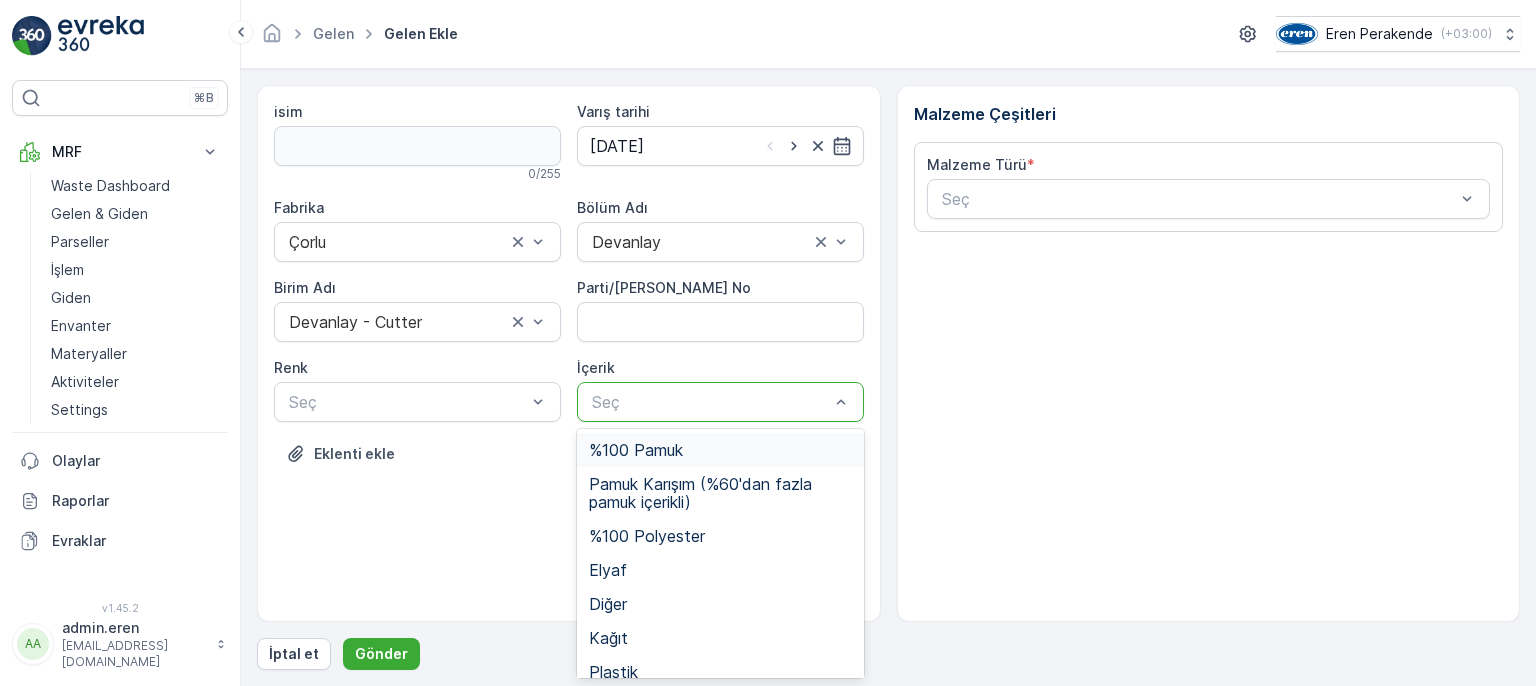 click on "Seç" at bounding box center [720, 402] 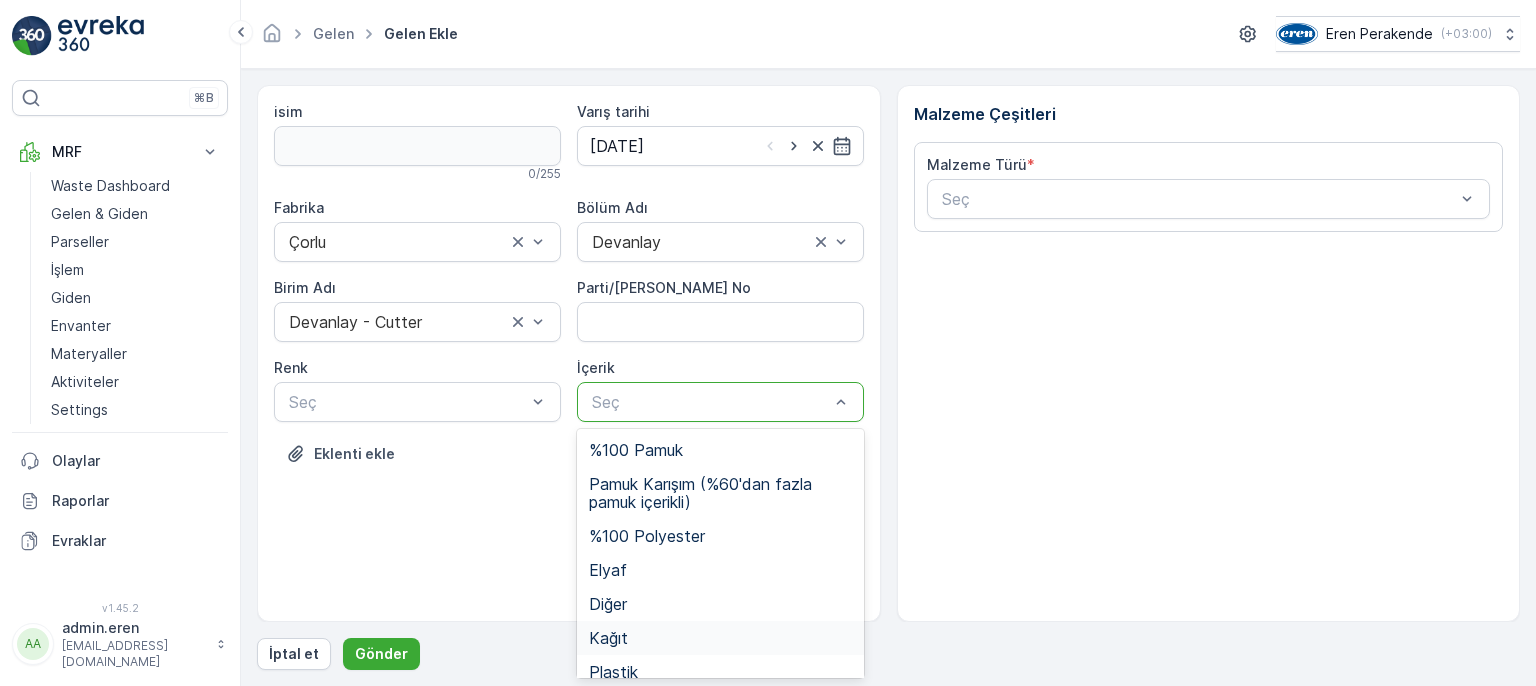 click on "Kağıt" at bounding box center [720, 638] 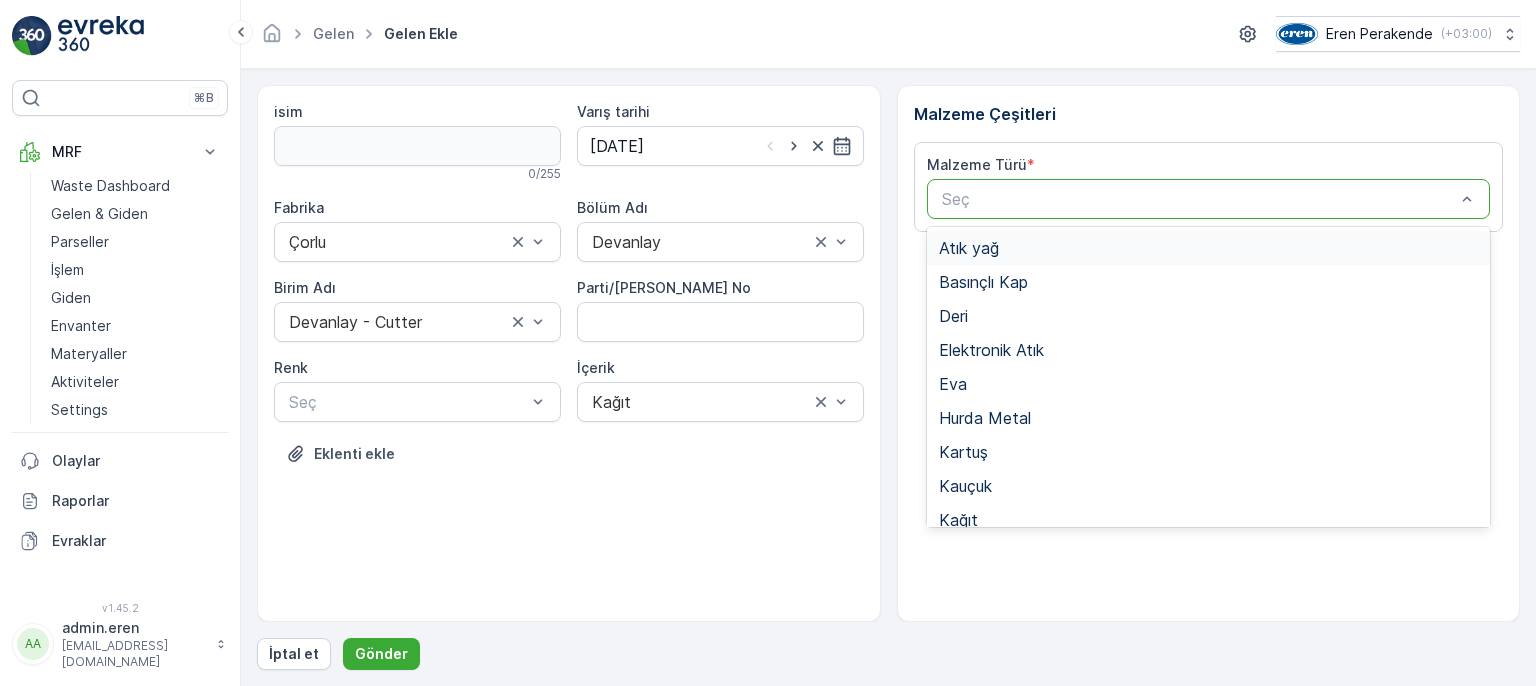 click at bounding box center (1199, 199) 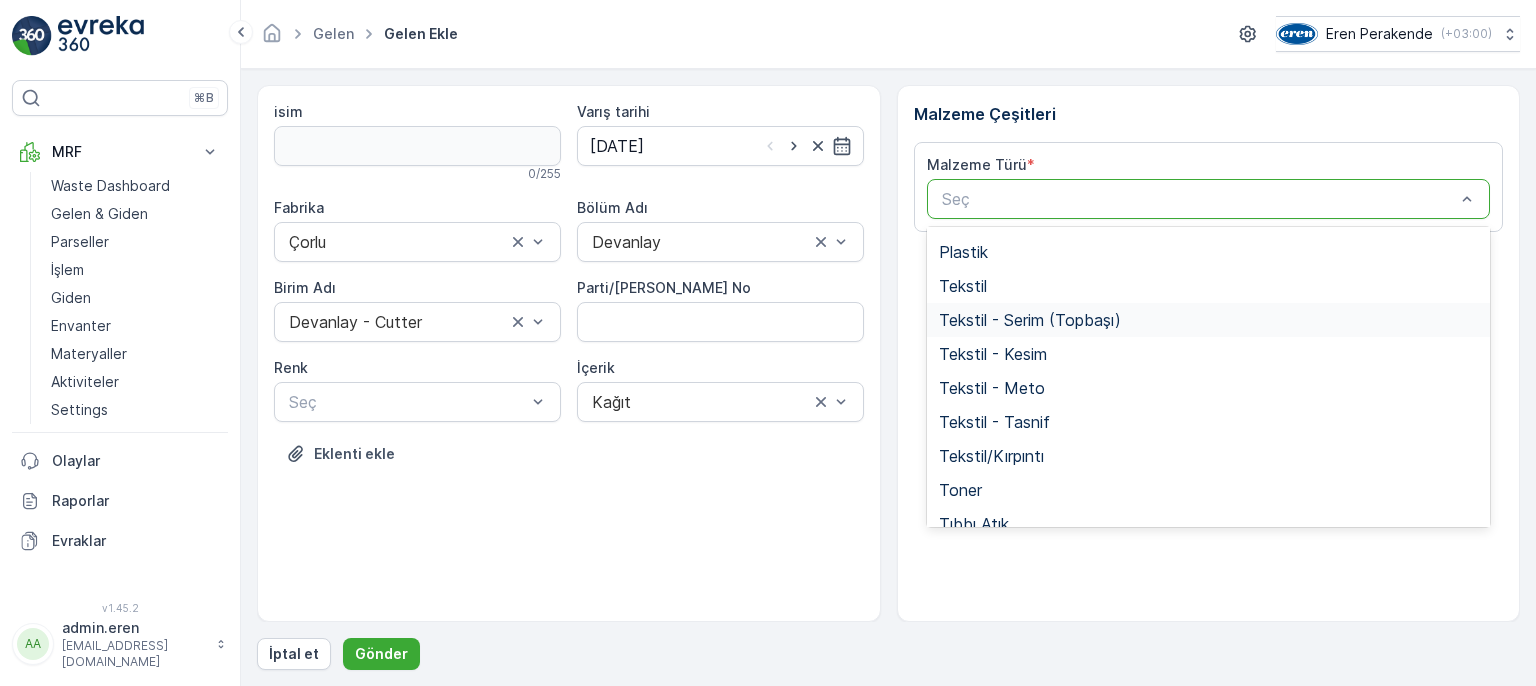 scroll, scrollTop: 388, scrollLeft: 0, axis: vertical 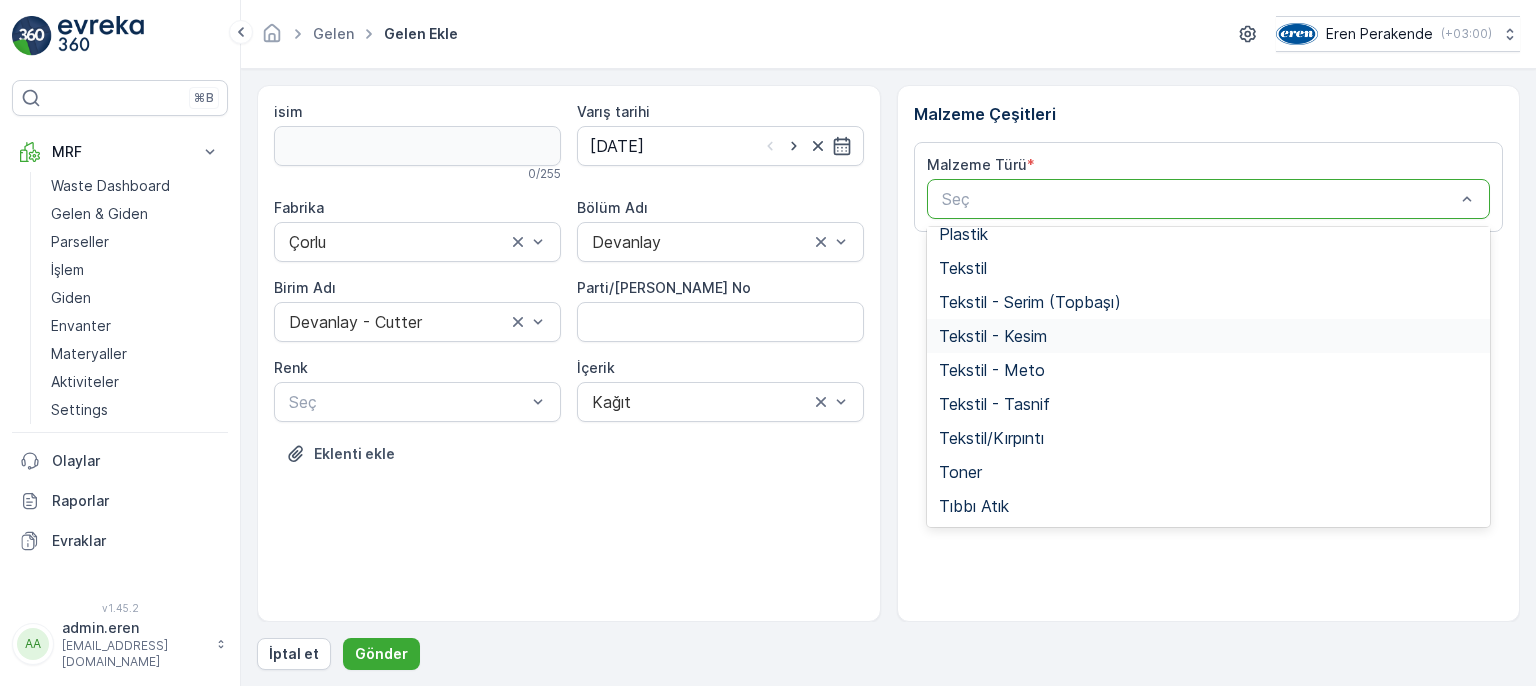 click on "Tekstil - Kesim" at bounding box center (993, 336) 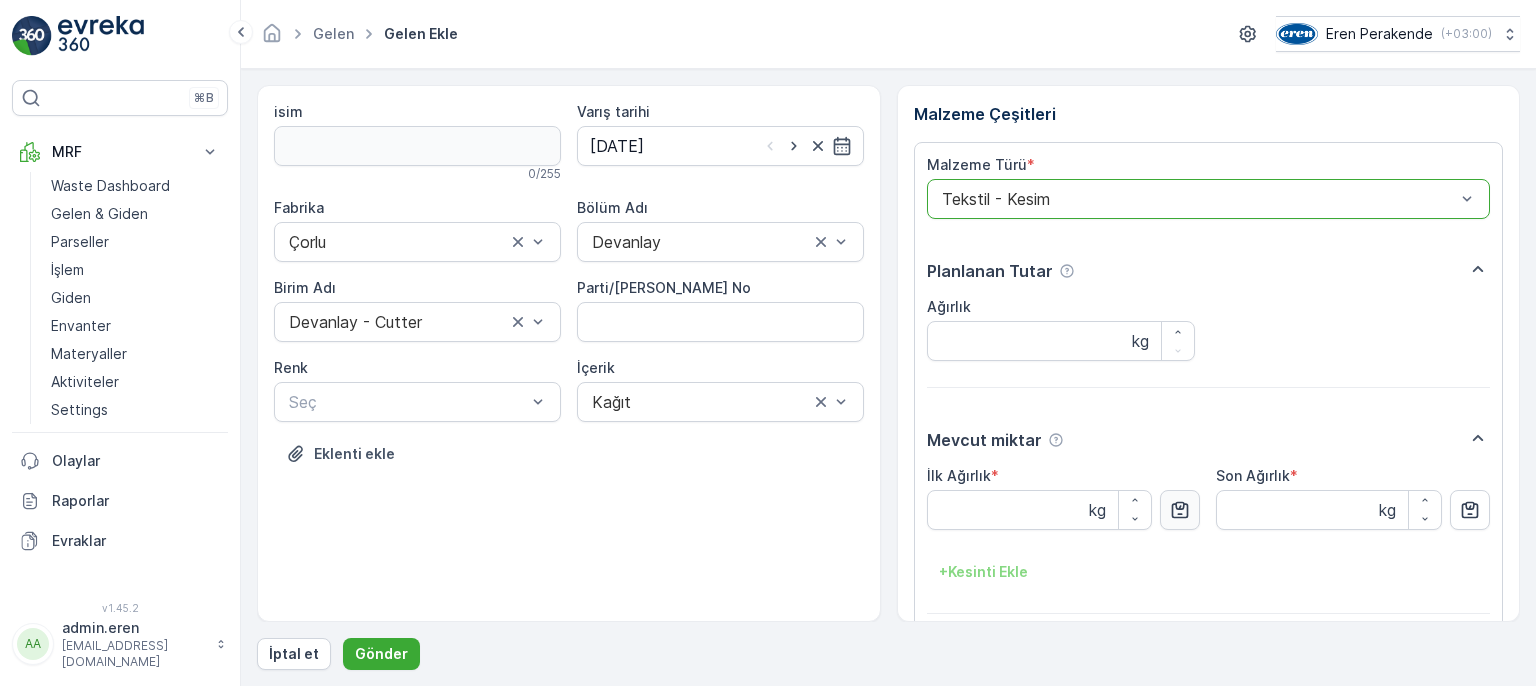 click 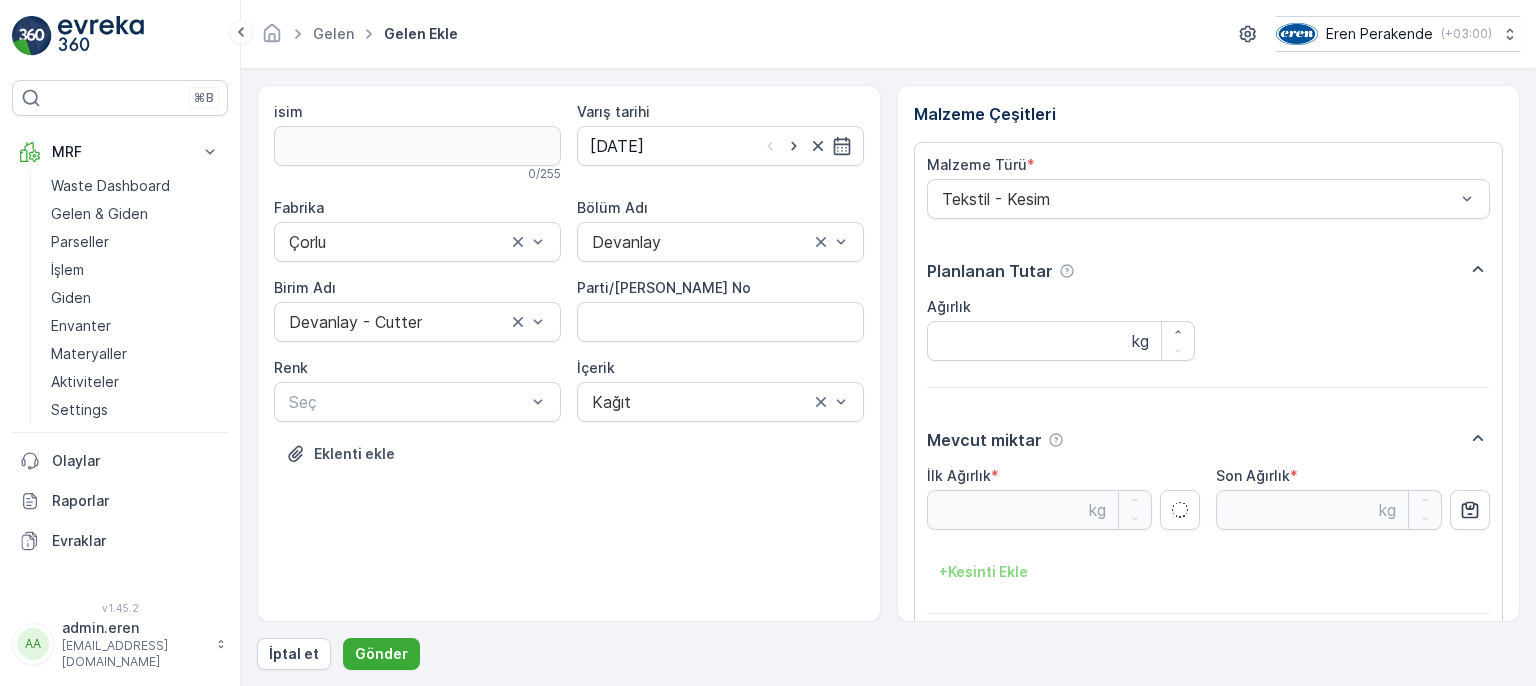 type on "3.84" 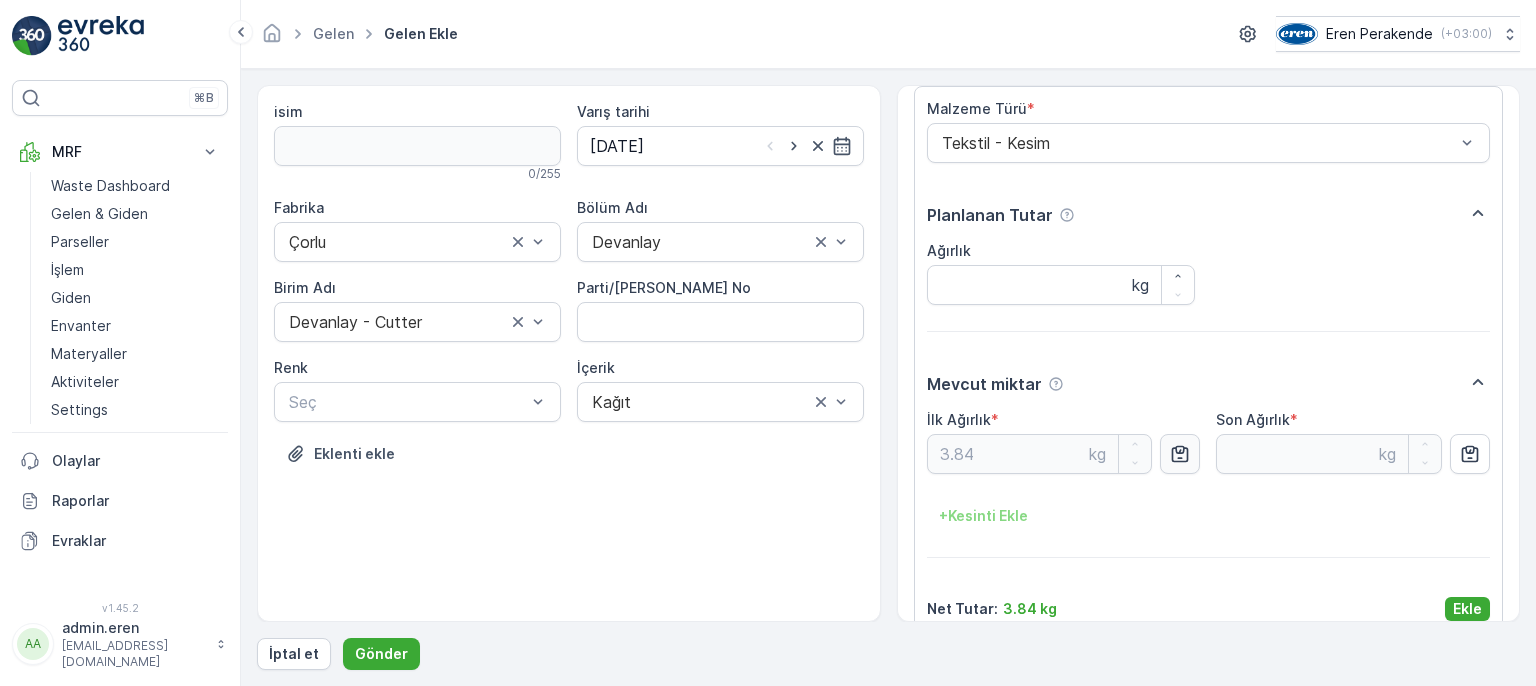 scroll, scrollTop: 84, scrollLeft: 0, axis: vertical 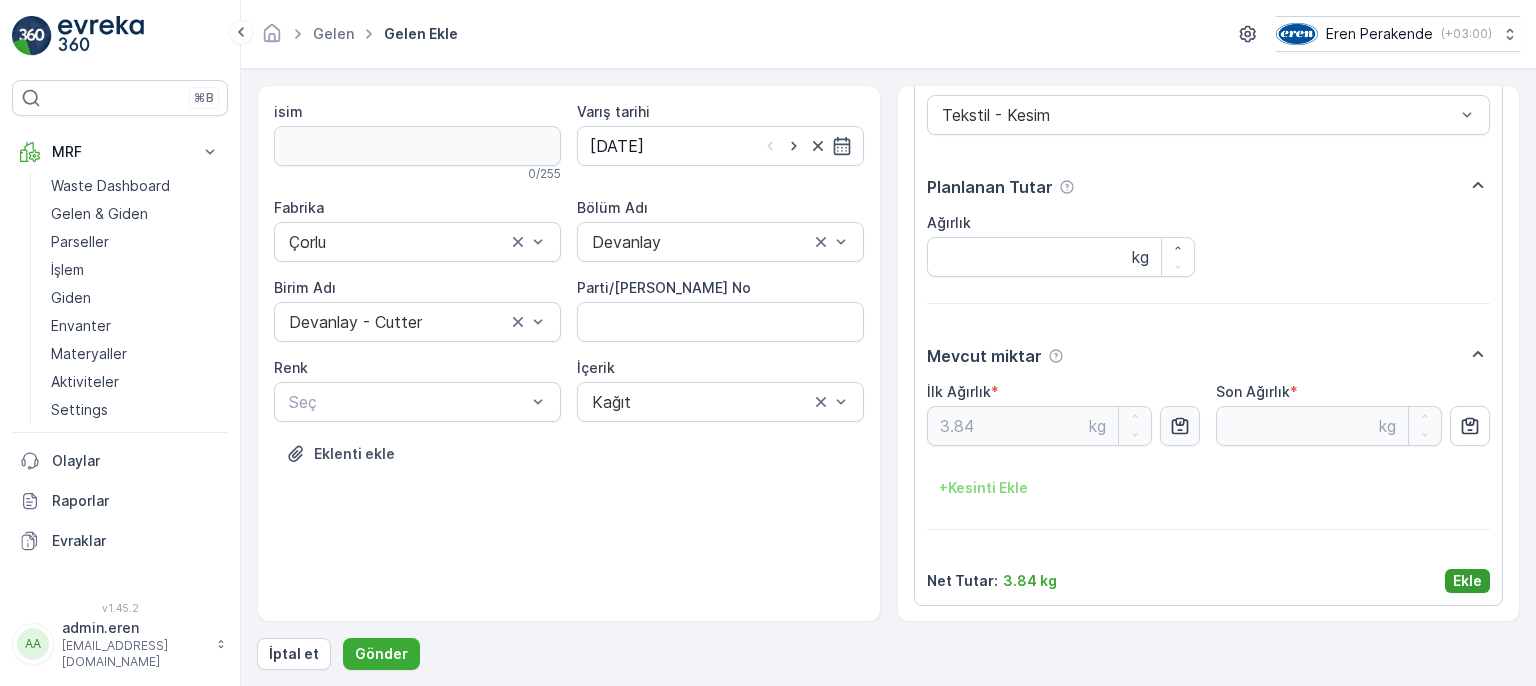 click on "Ekle" at bounding box center (1467, 581) 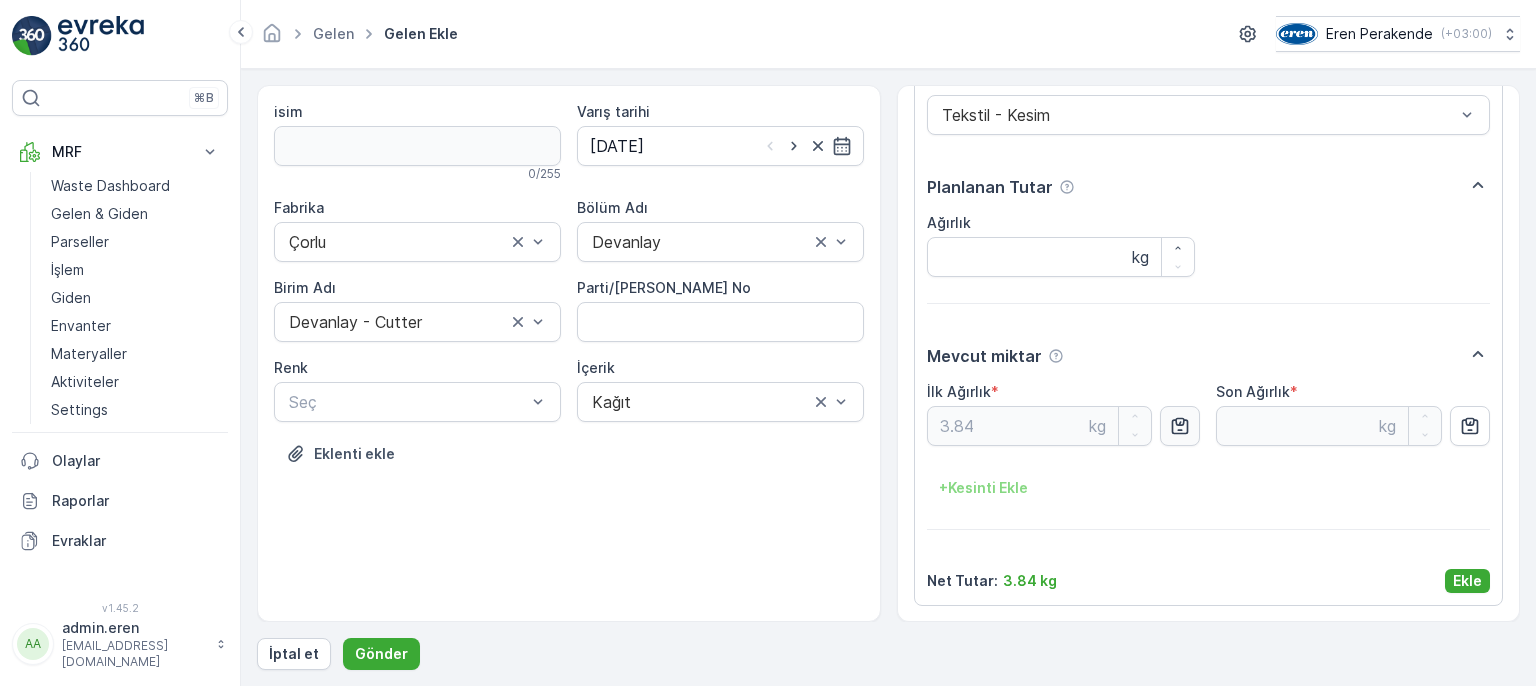 scroll, scrollTop: 0, scrollLeft: 0, axis: both 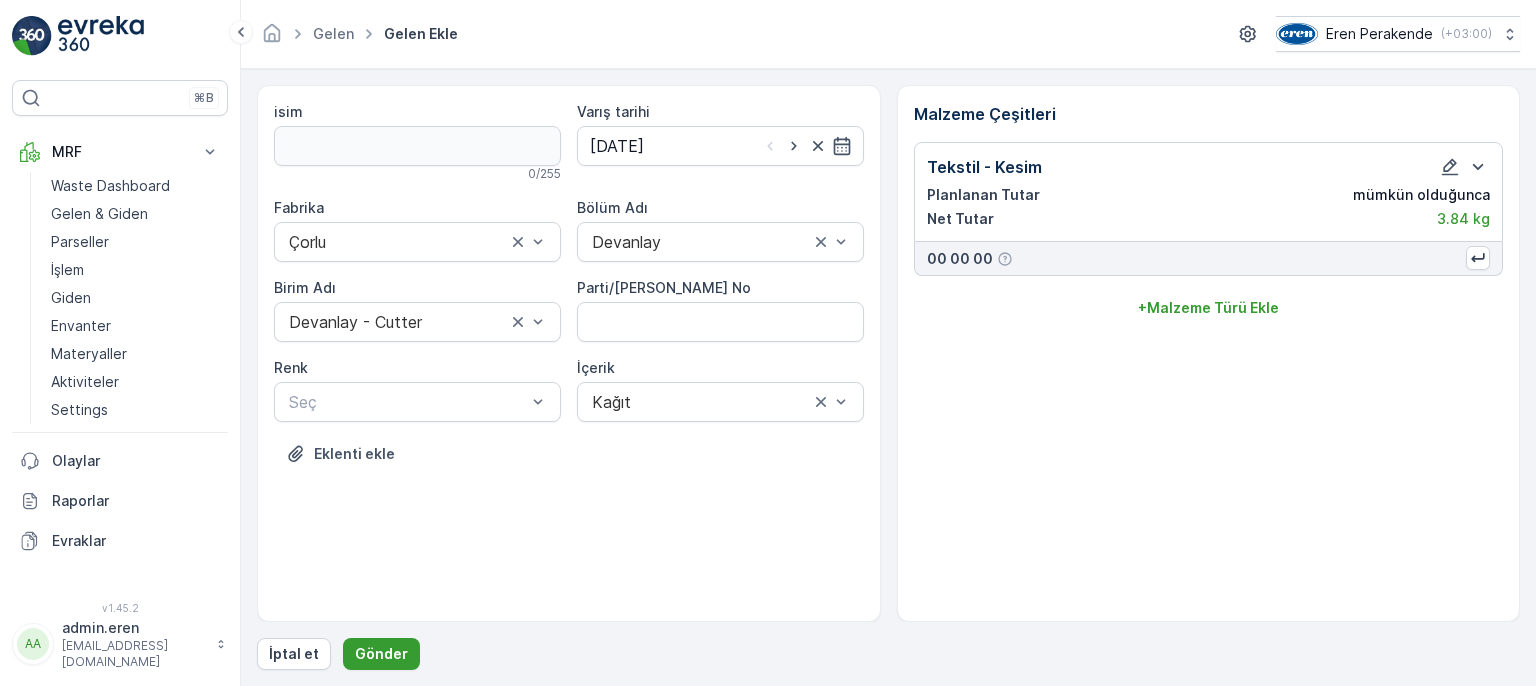 click on "Gönder" at bounding box center [381, 654] 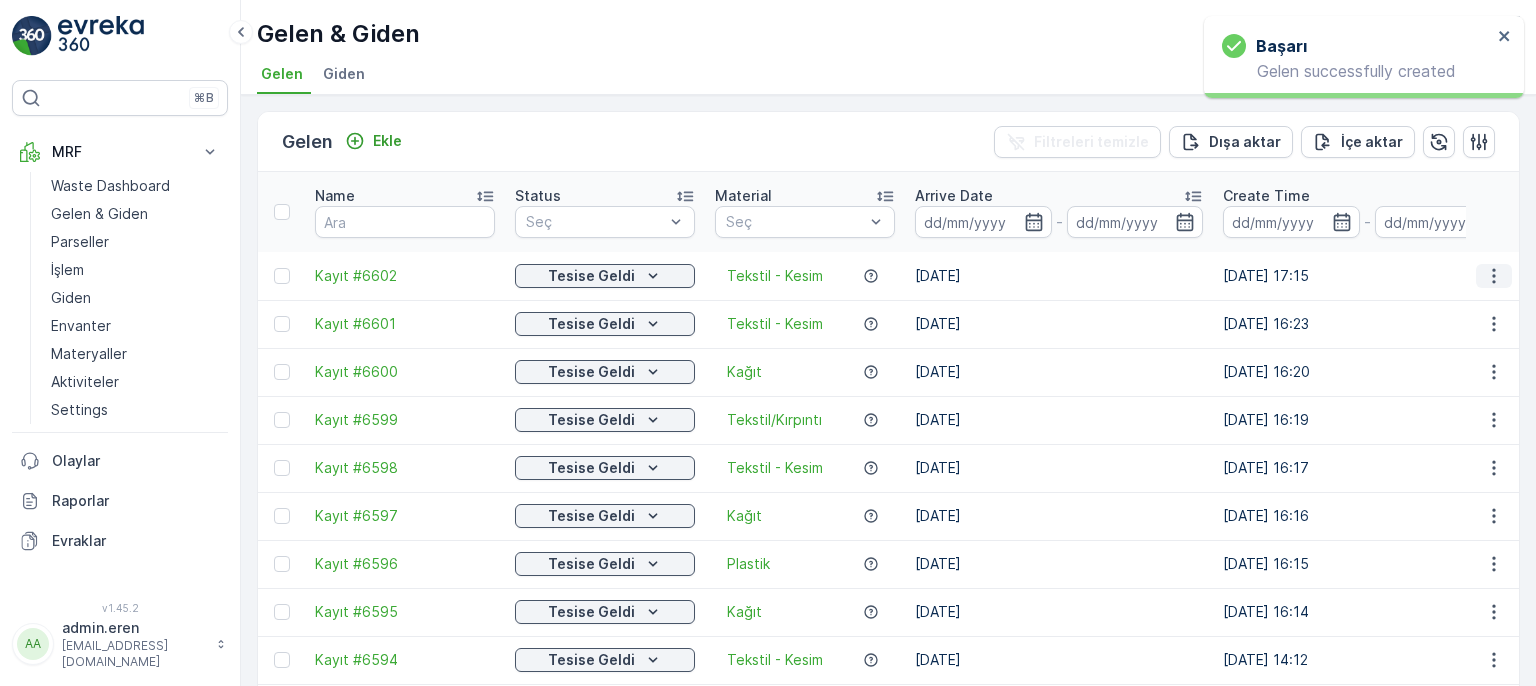 click 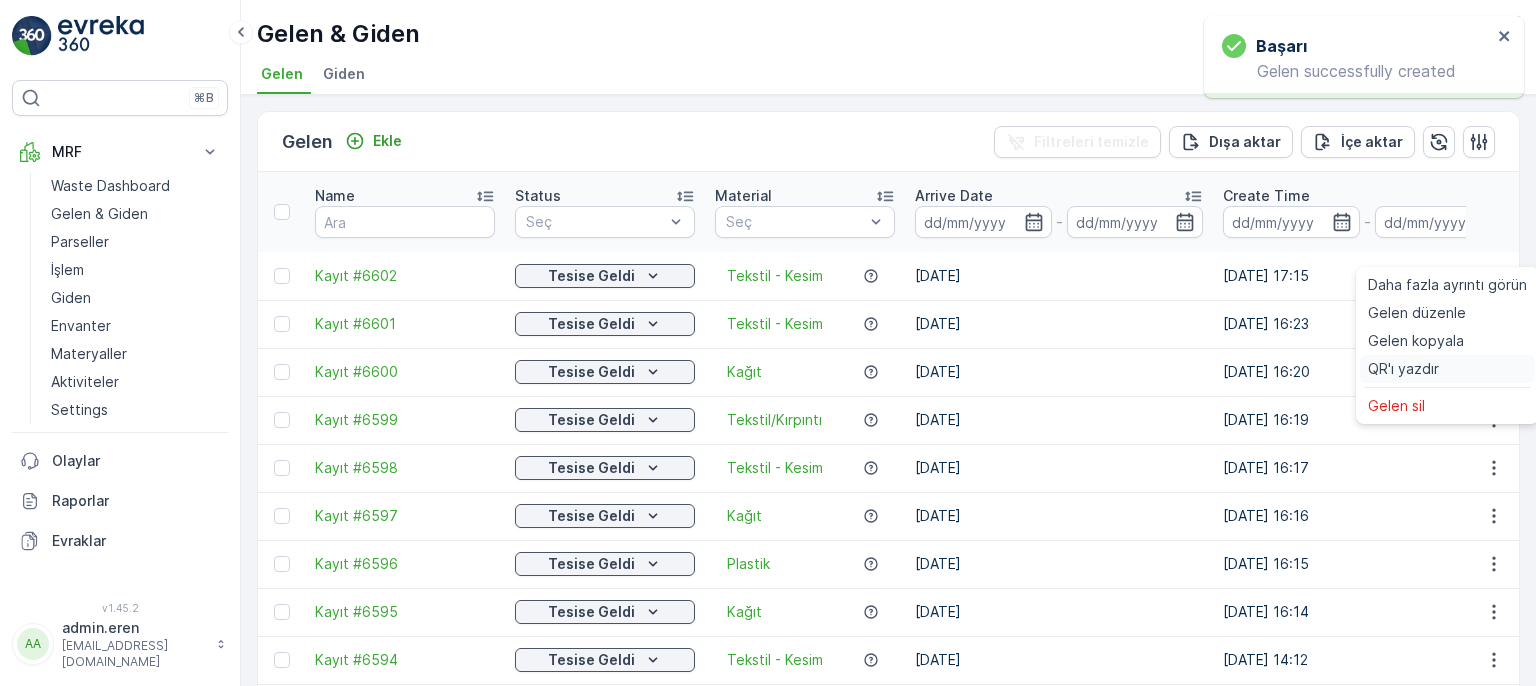 click on "QR'ı yazdır" at bounding box center (1403, 369) 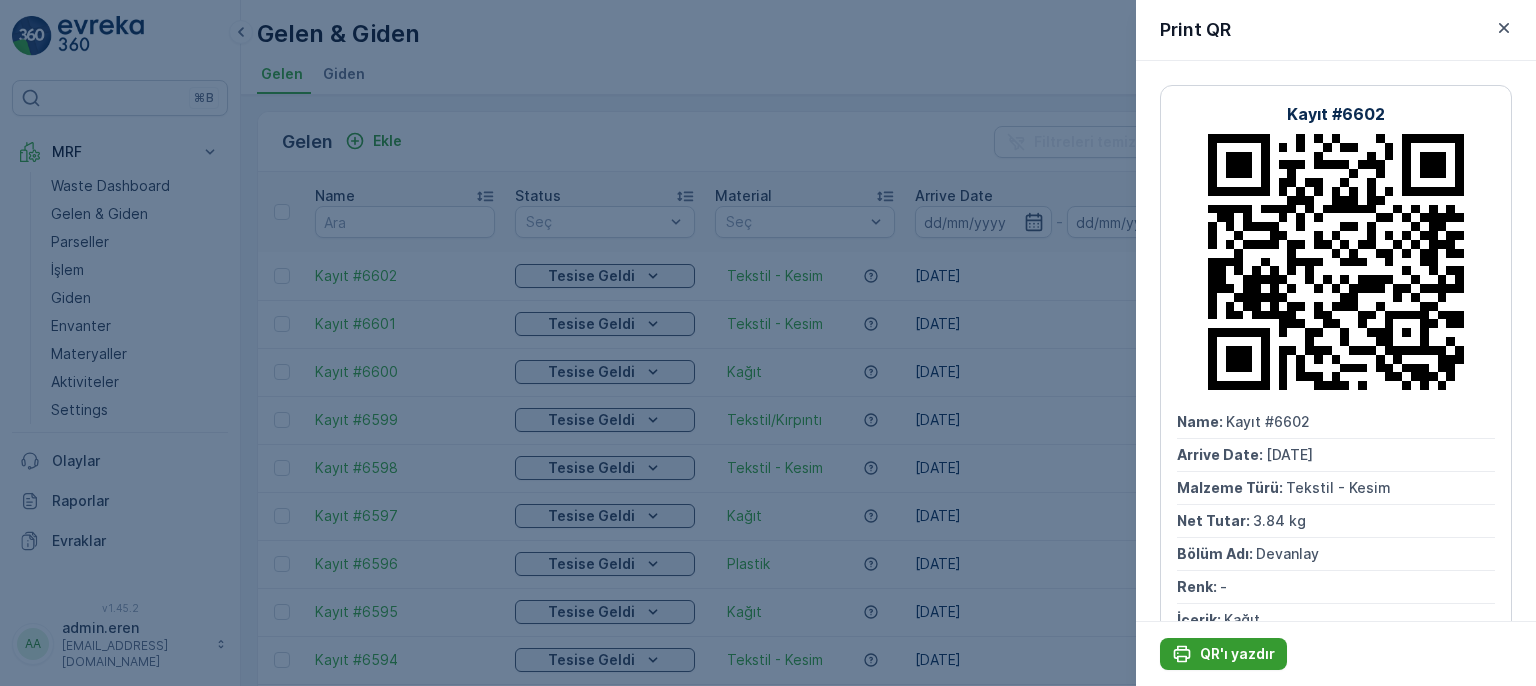 click on "QR'ı yazdır" at bounding box center [1237, 654] 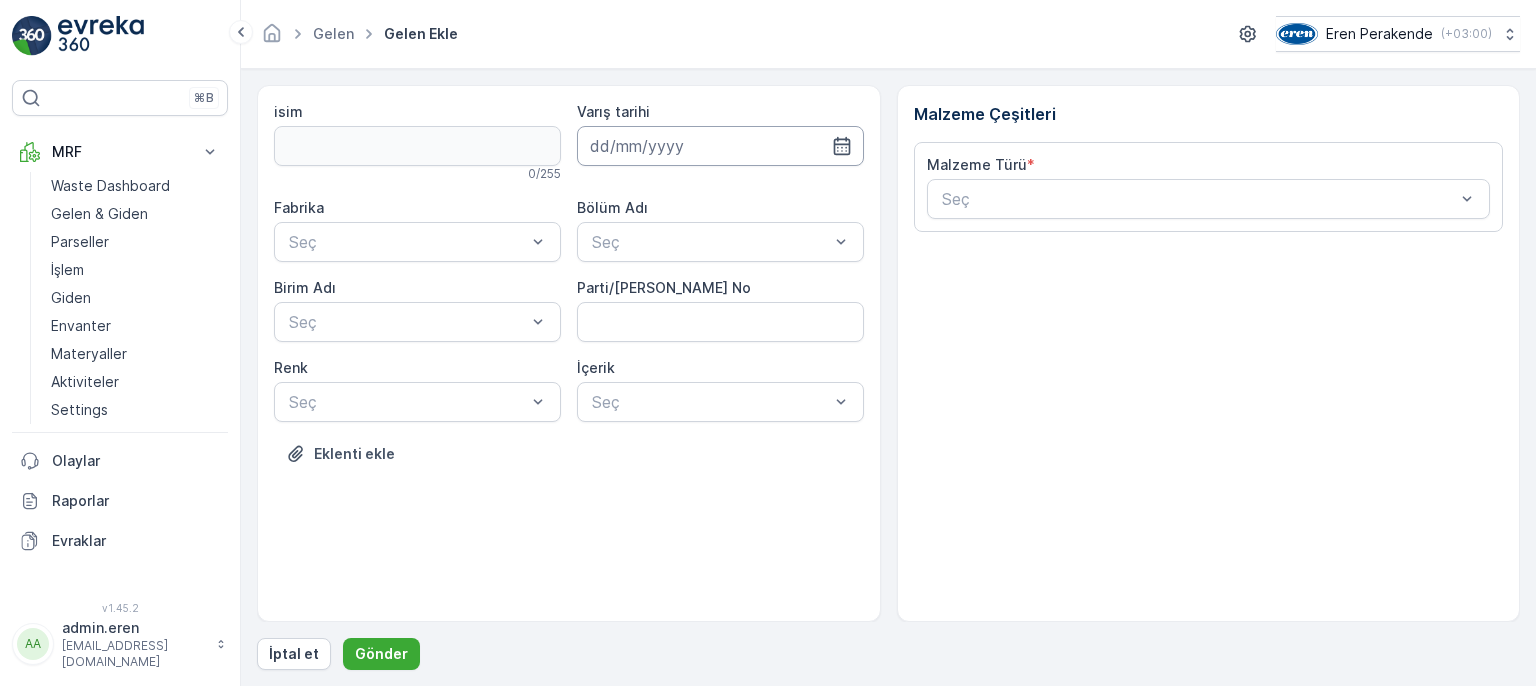click at bounding box center [720, 146] 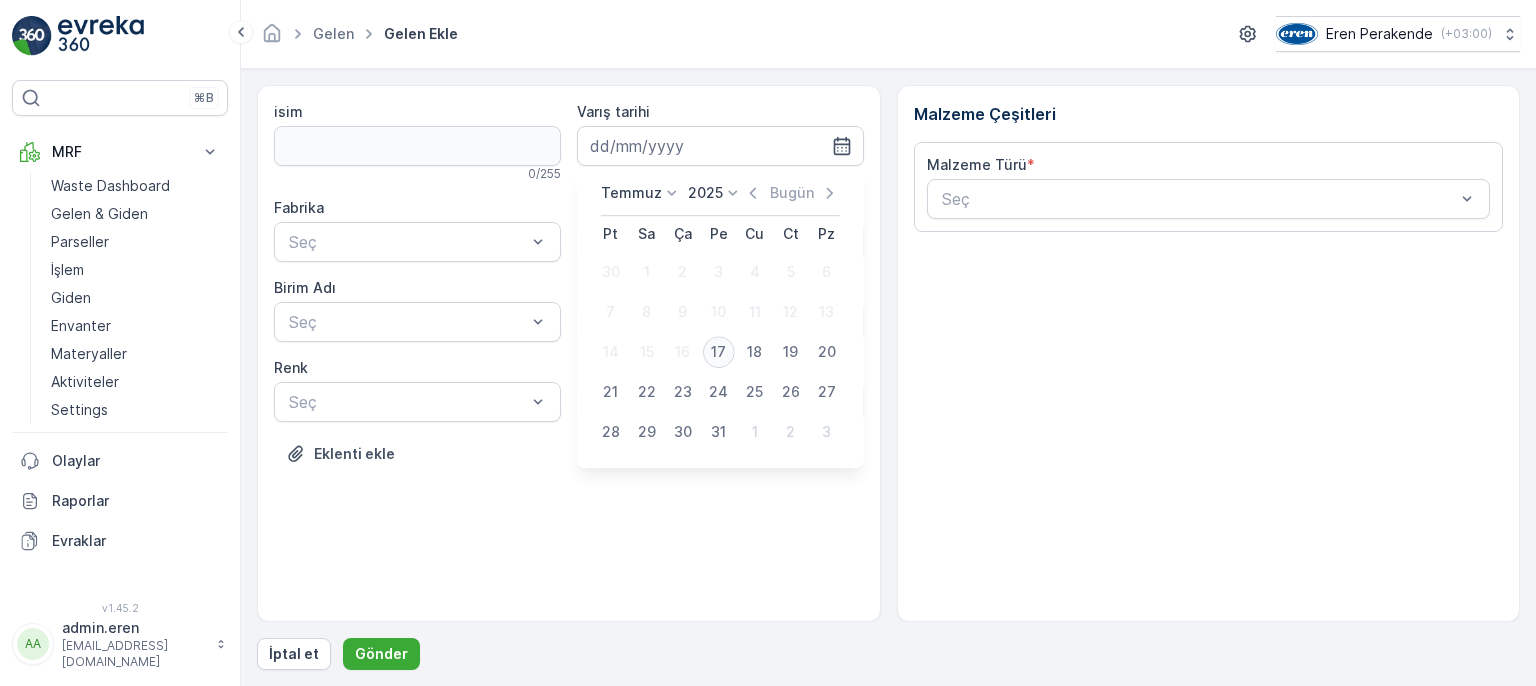 click on "17" at bounding box center (719, 352) 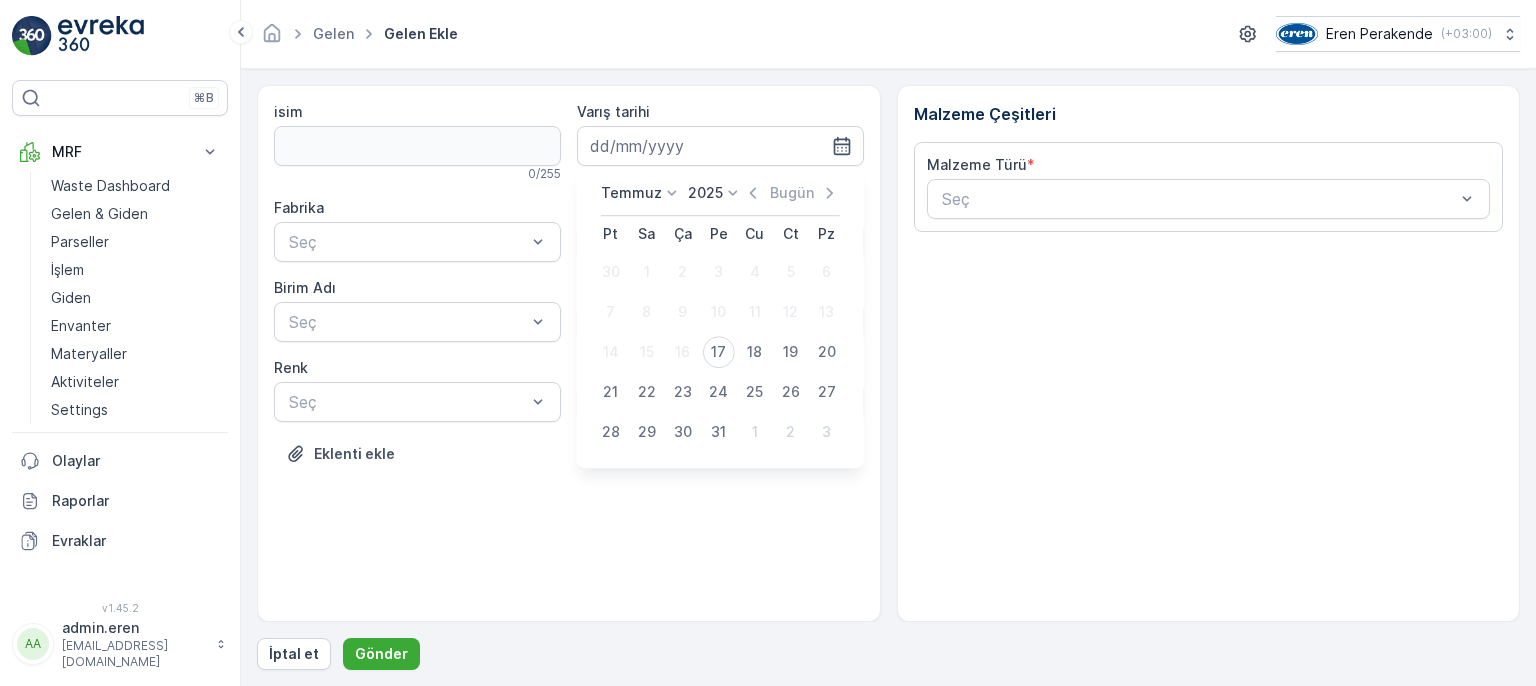 type on "[DATE]" 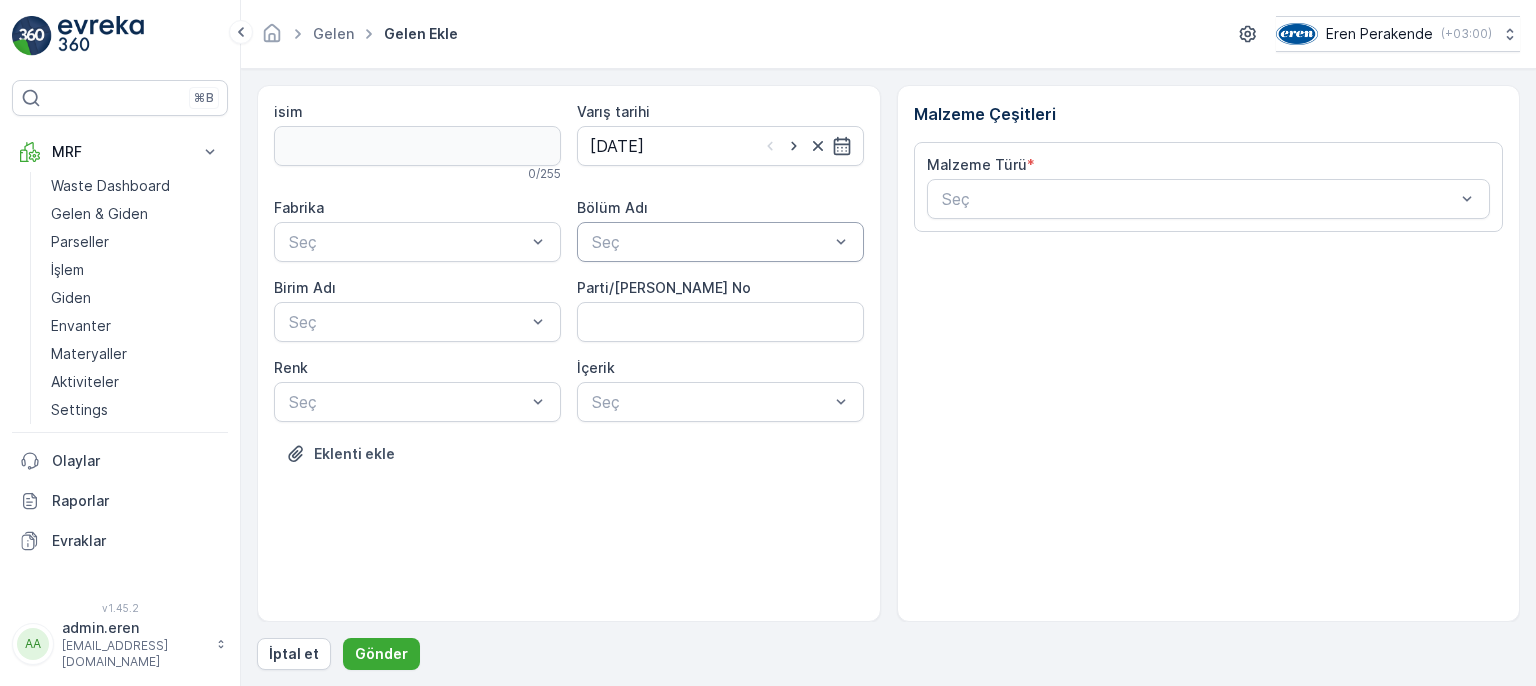 click at bounding box center (710, 242) 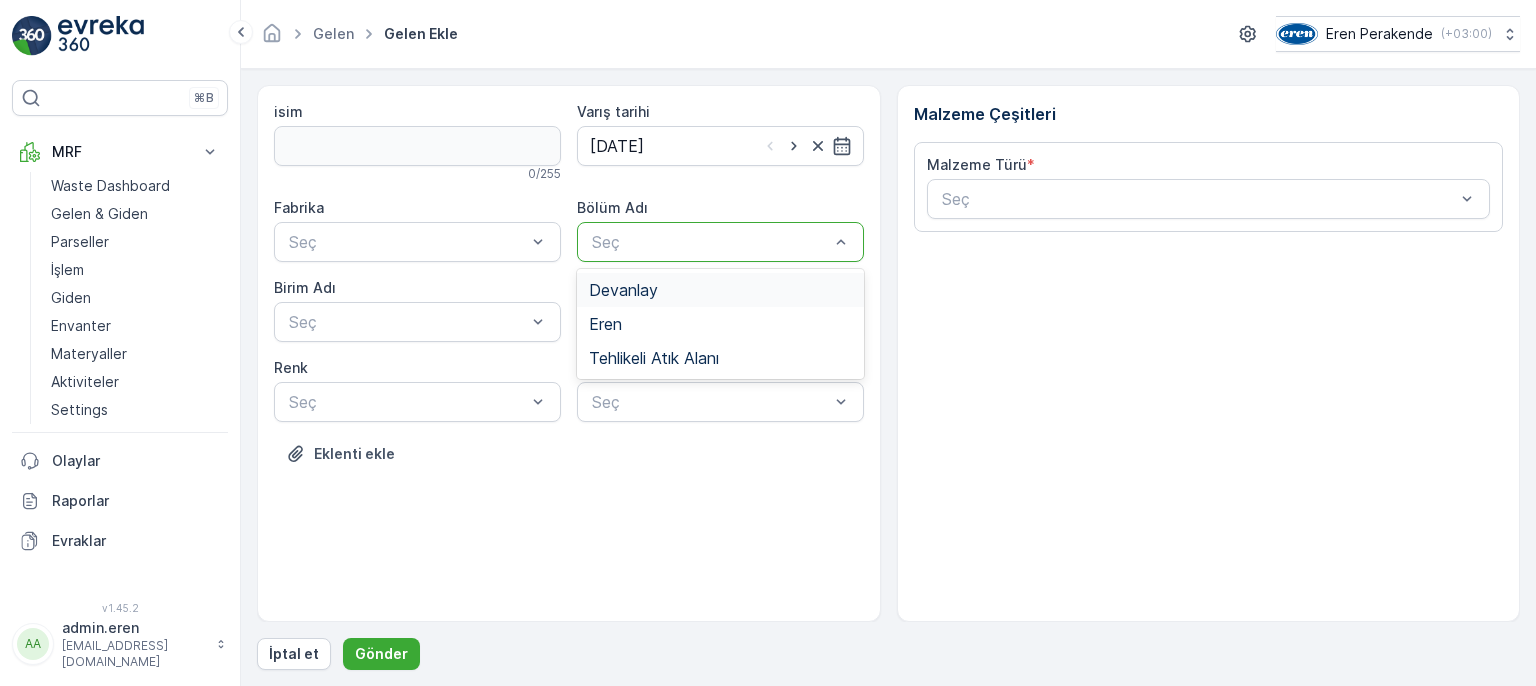click on "Devanlay" at bounding box center [720, 290] 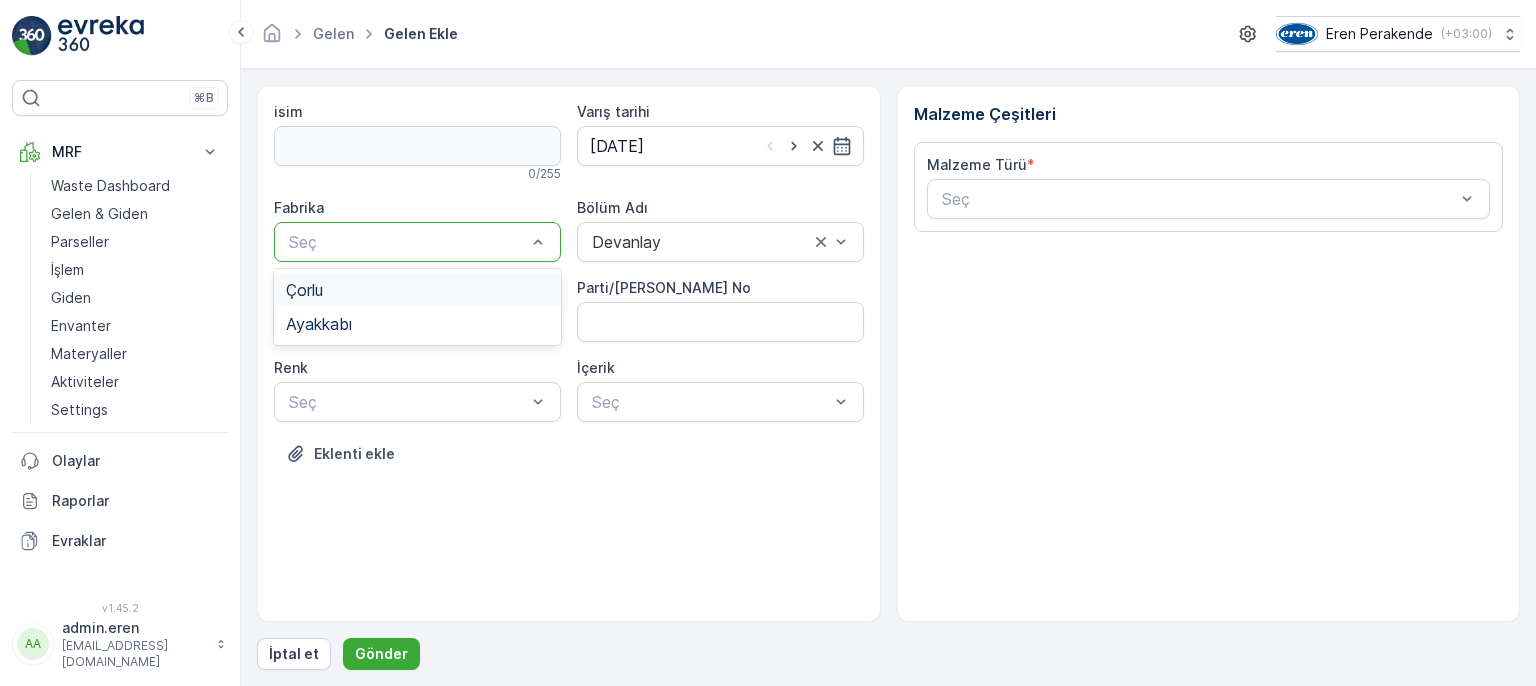 click on "Çorlu" at bounding box center [417, 290] 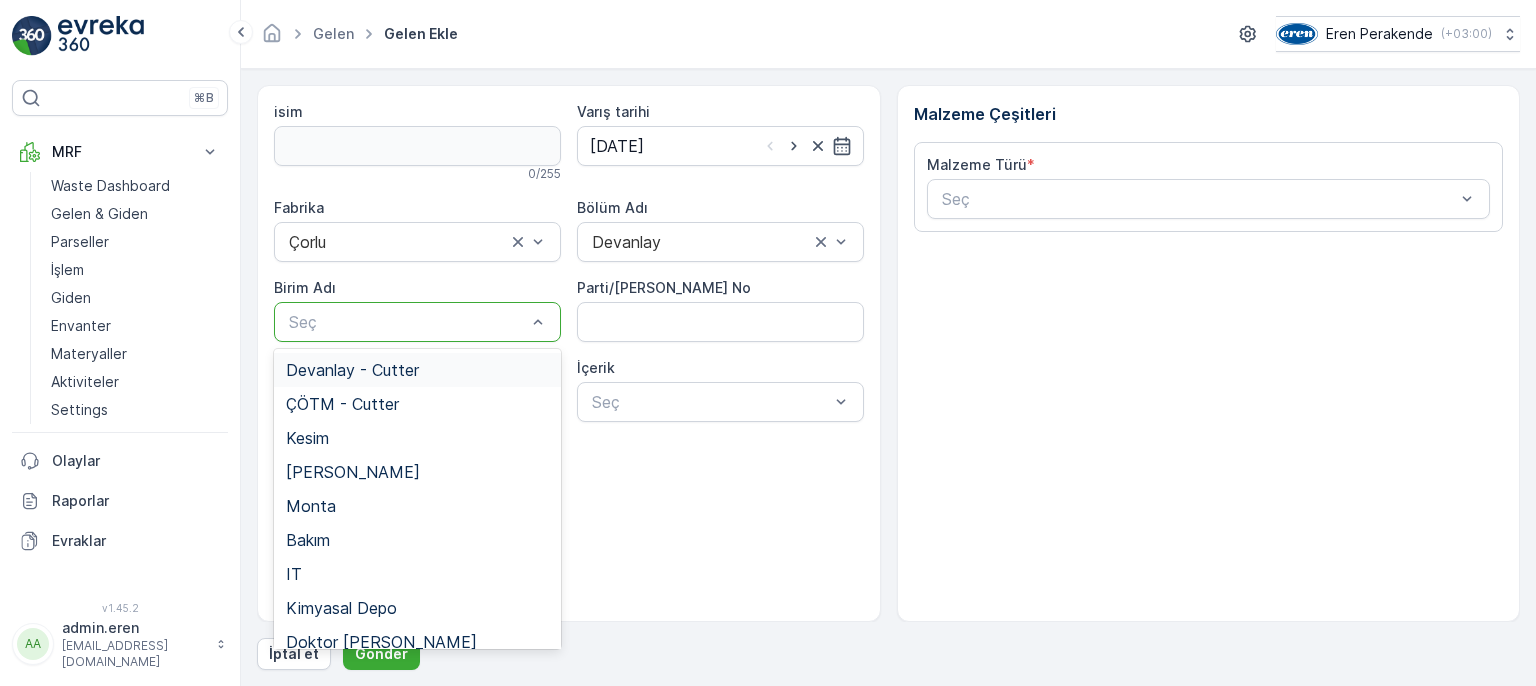 click at bounding box center (407, 322) 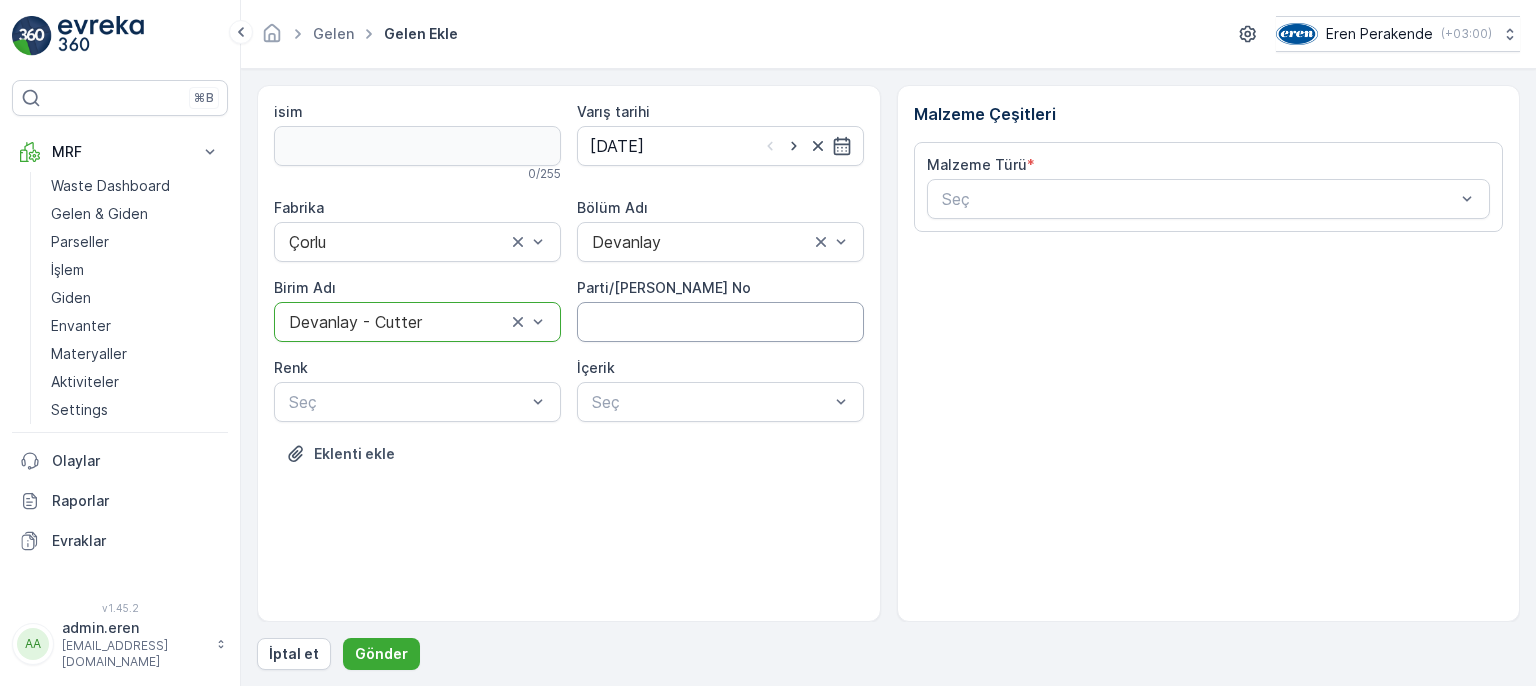 click on "Parti/[PERSON_NAME] No" at bounding box center [720, 322] 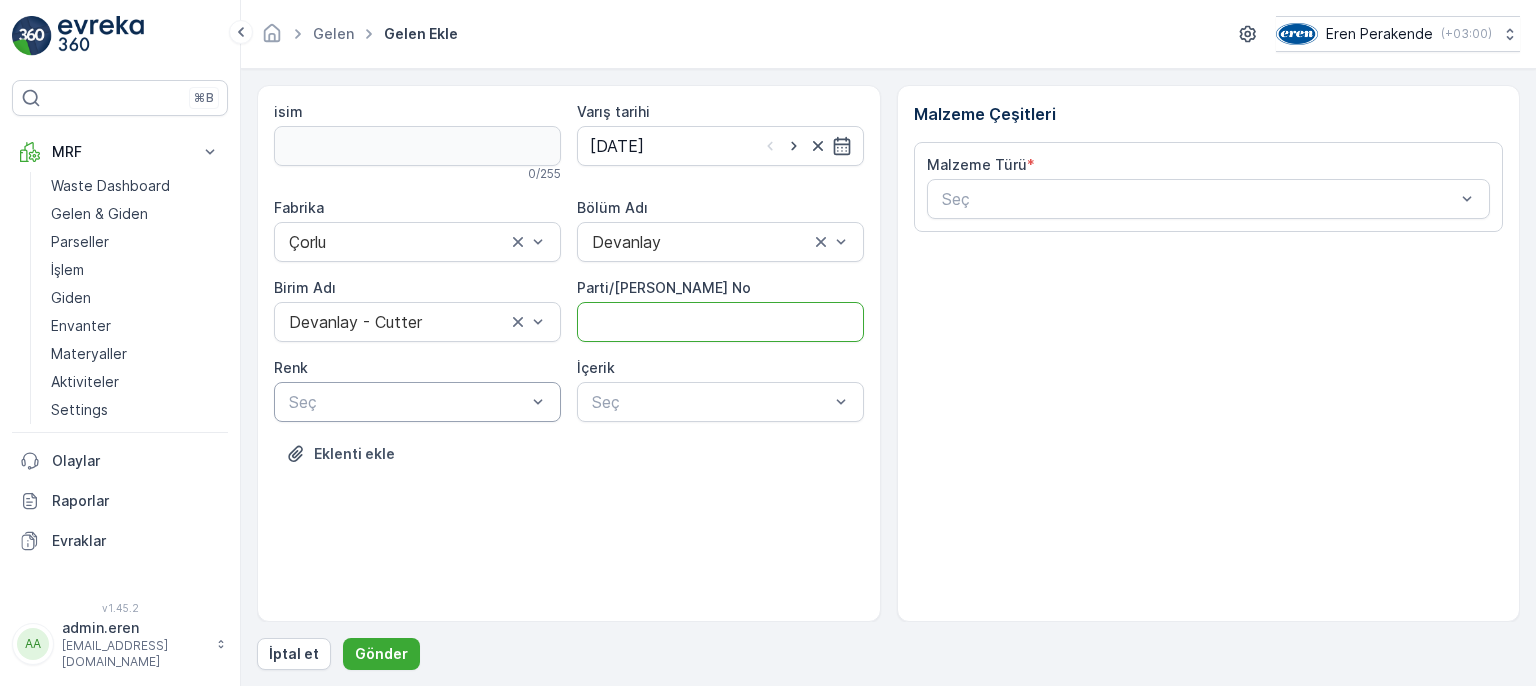 click at bounding box center (407, 402) 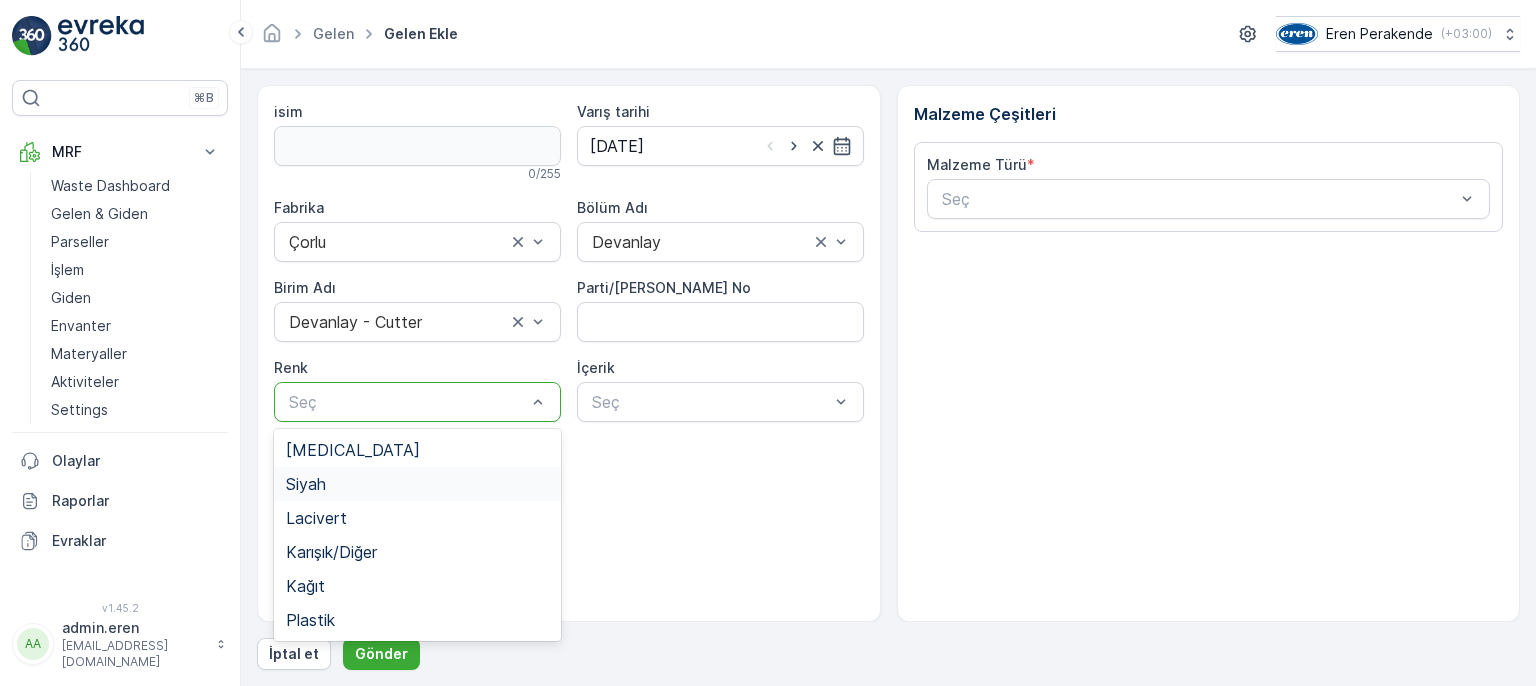 click on "Siyah" at bounding box center [306, 484] 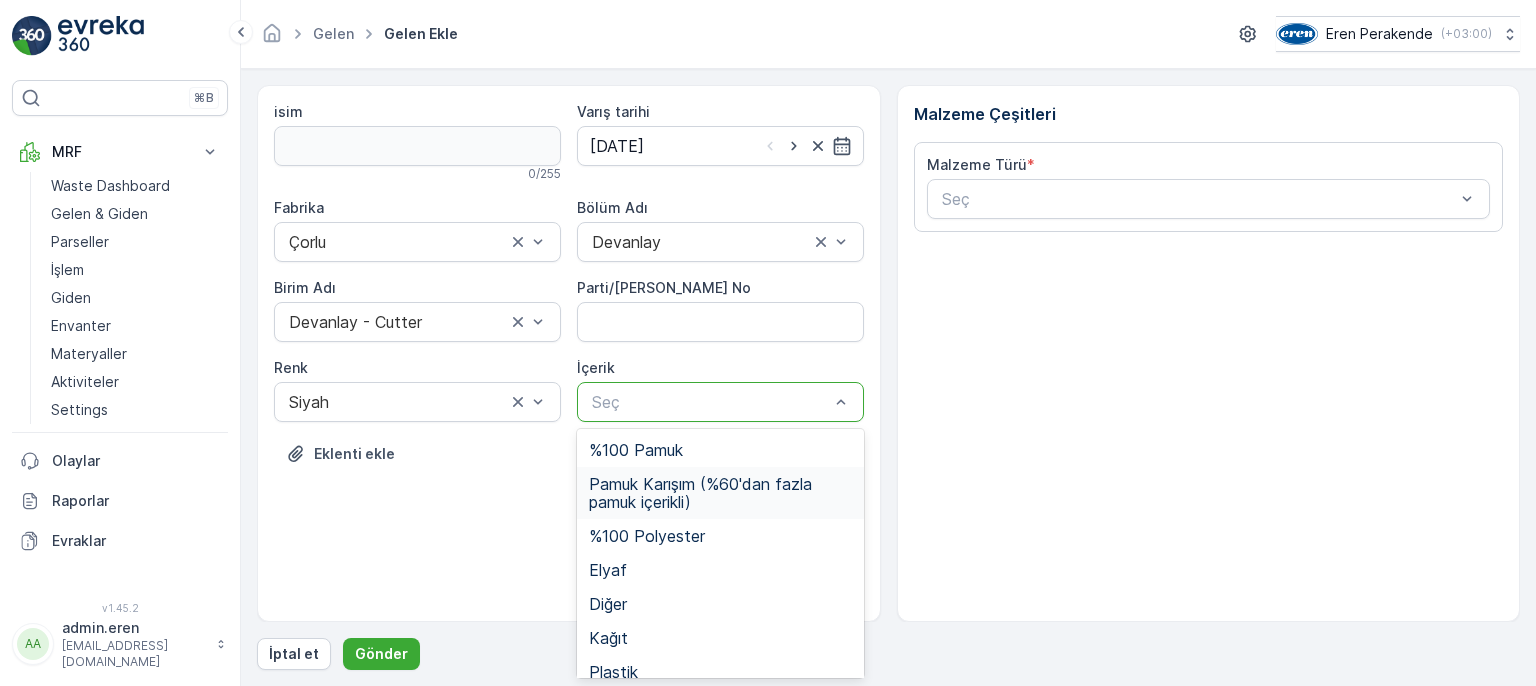 click on "Pamuk Karışım (%60'dan fazla pamuk içerikli)" at bounding box center (720, 493) 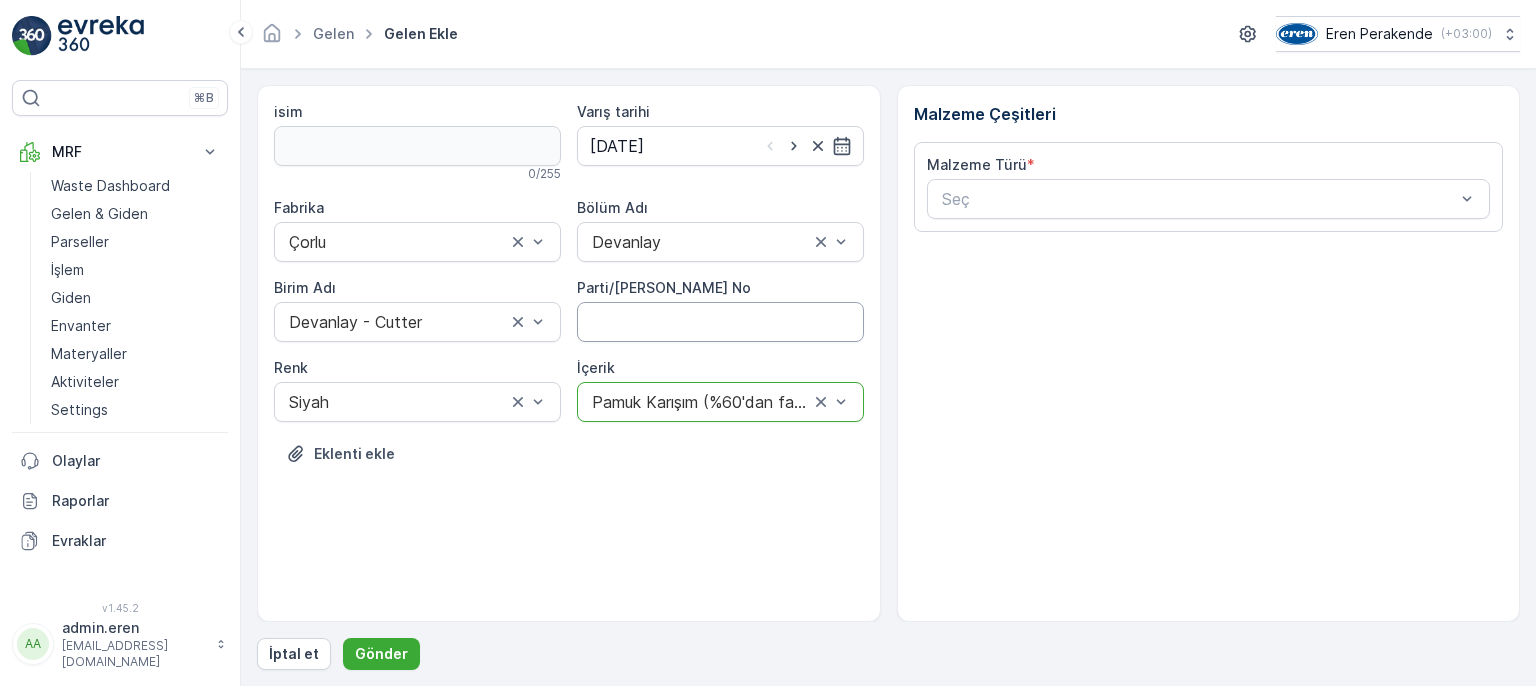 click on "Parti/[PERSON_NAME] No" at bounding box center [720, 322] 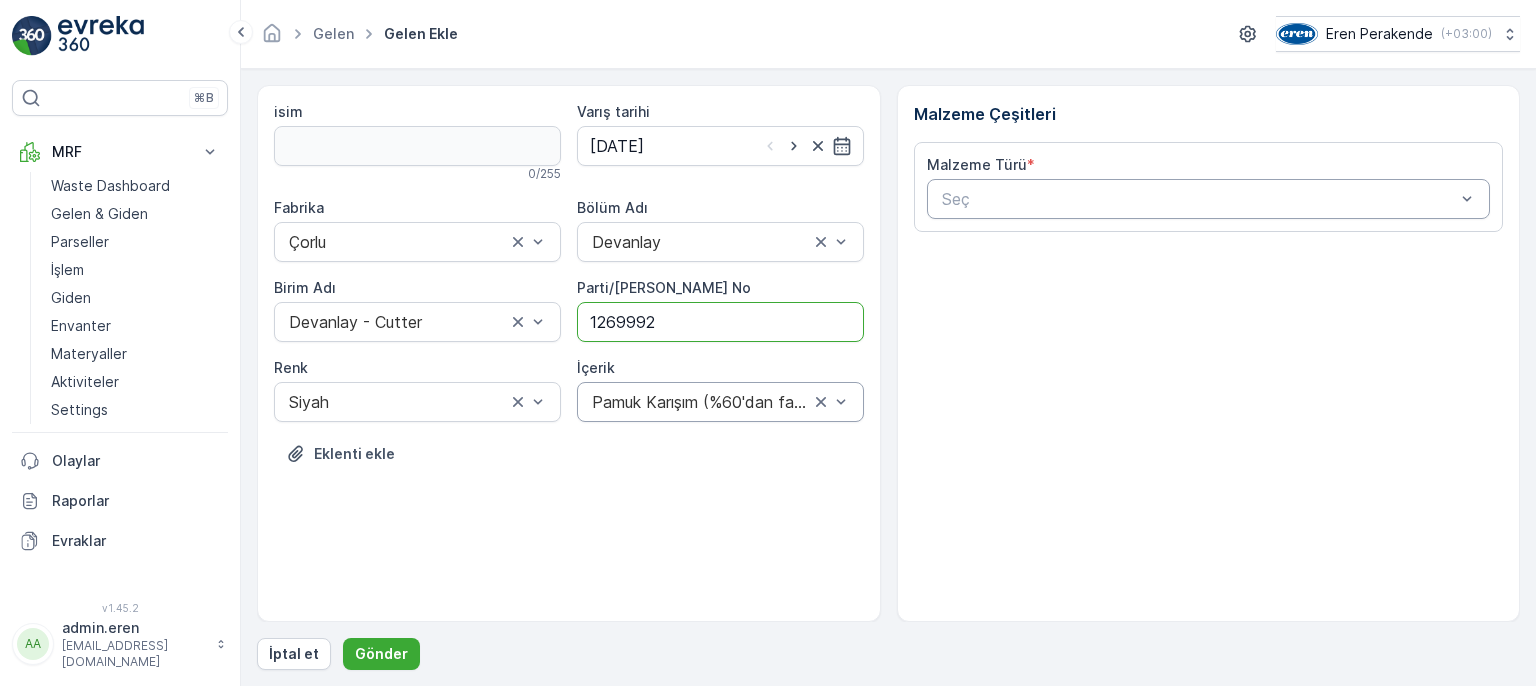 type on "1269992" 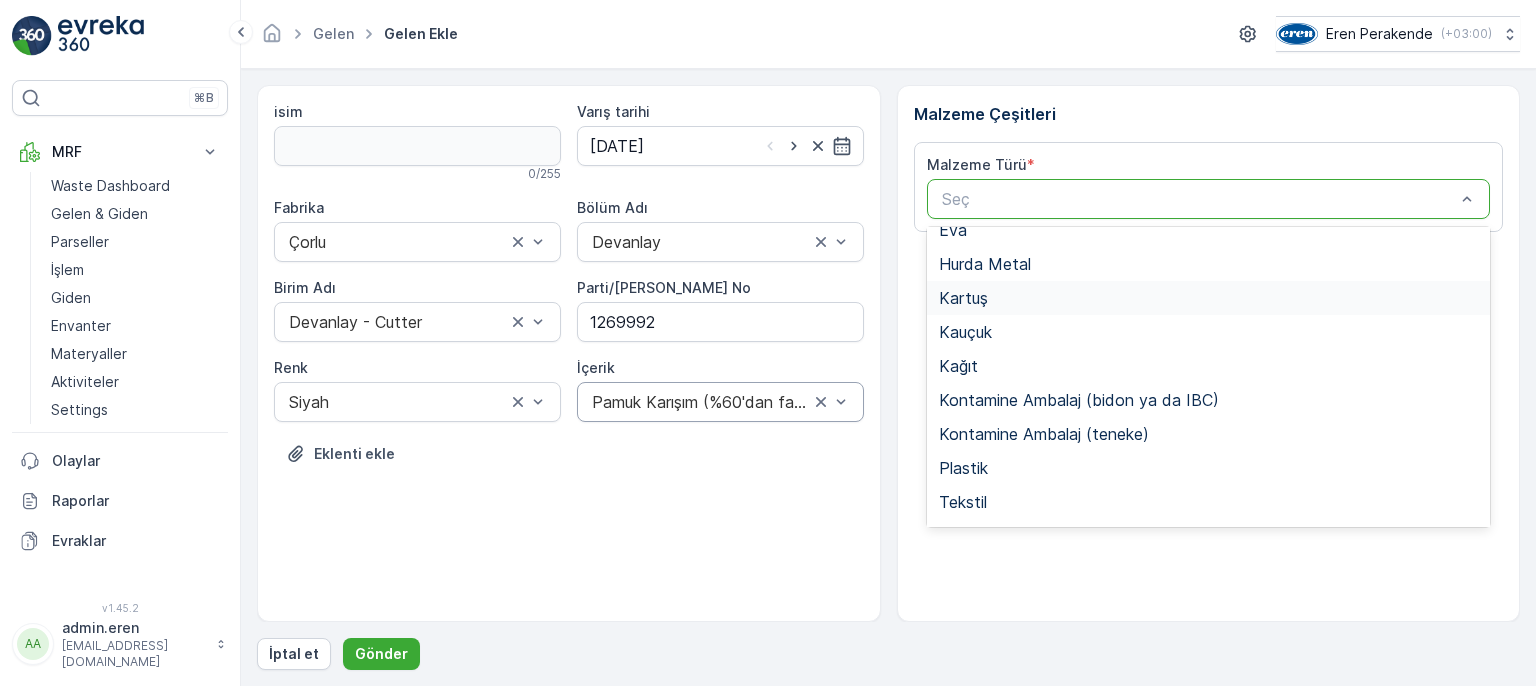 scroll, scrollTop: 300, scrollLeft: 0, axis: vertical 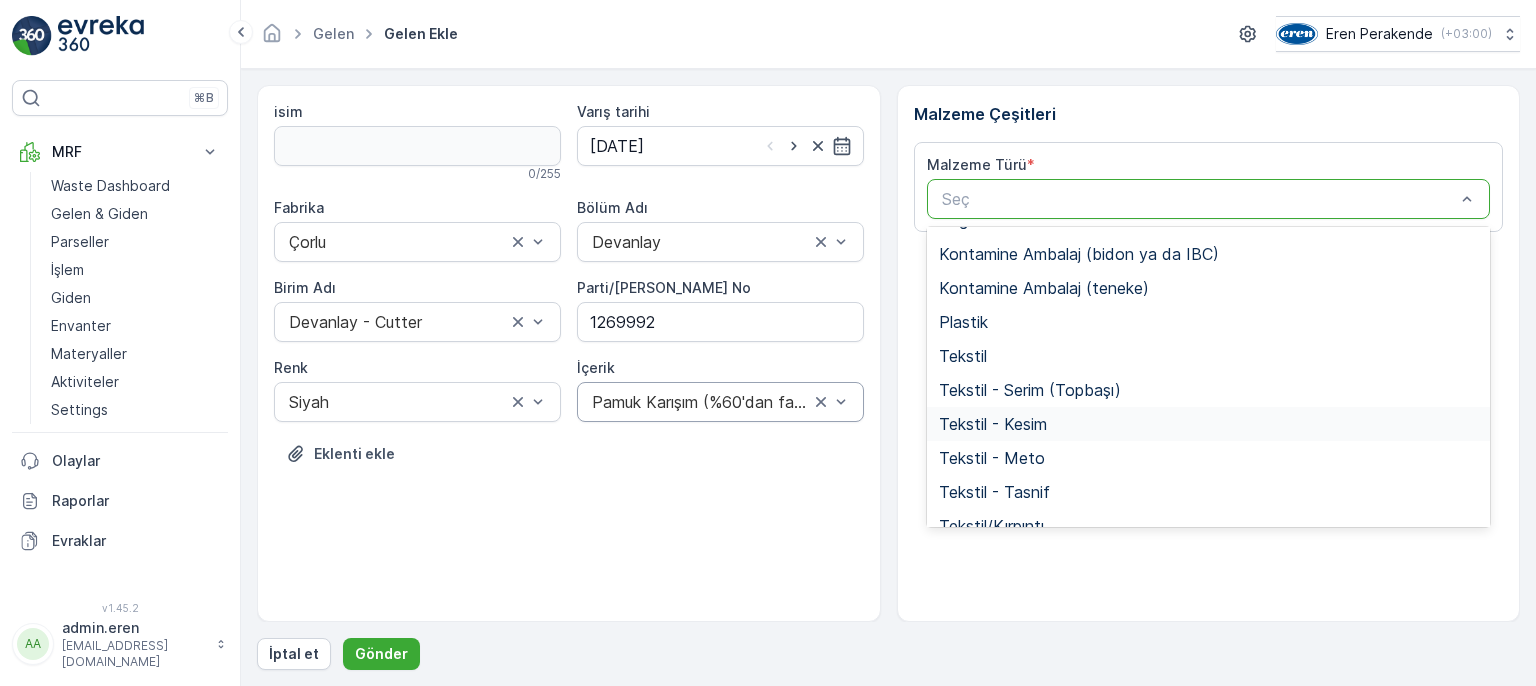 click on "Tekstil - Kesim" at bounding box center [993, 424] 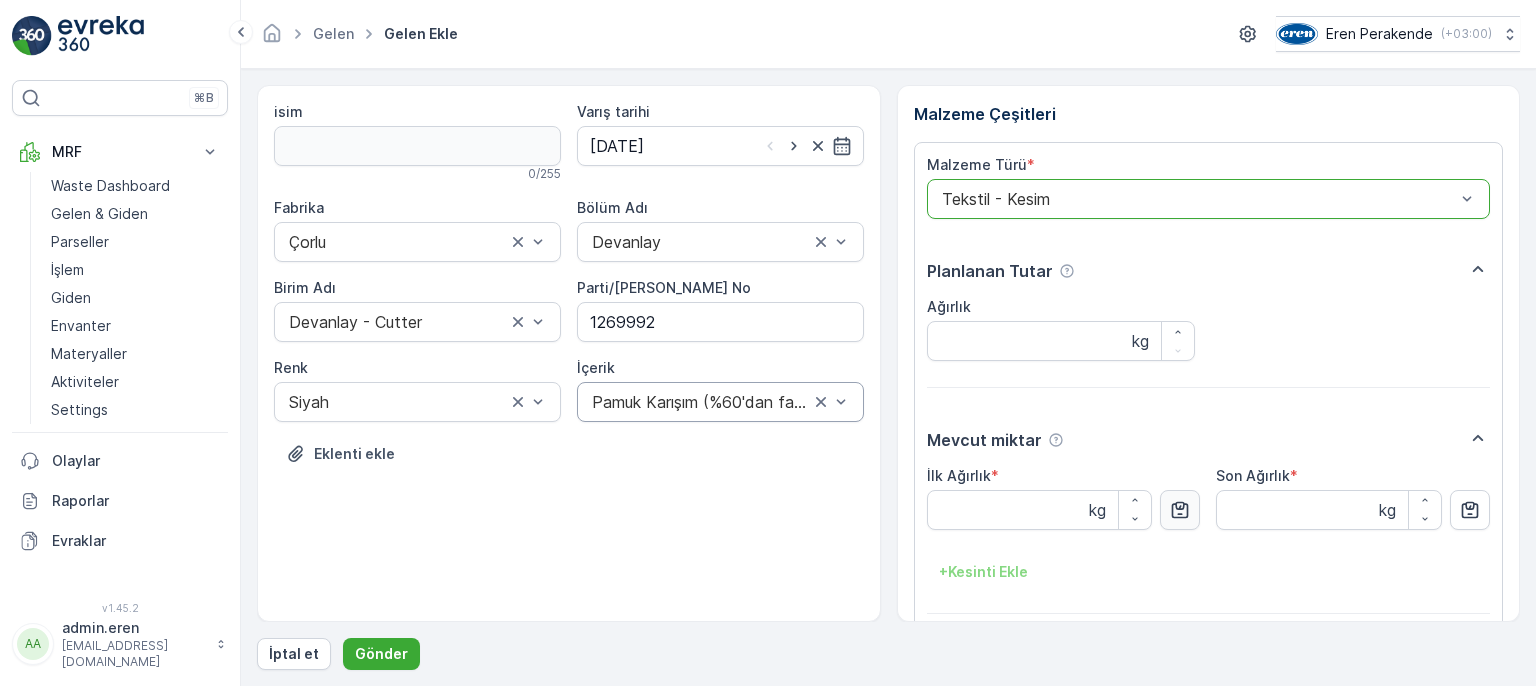 click at bounding box center [1180, 510] 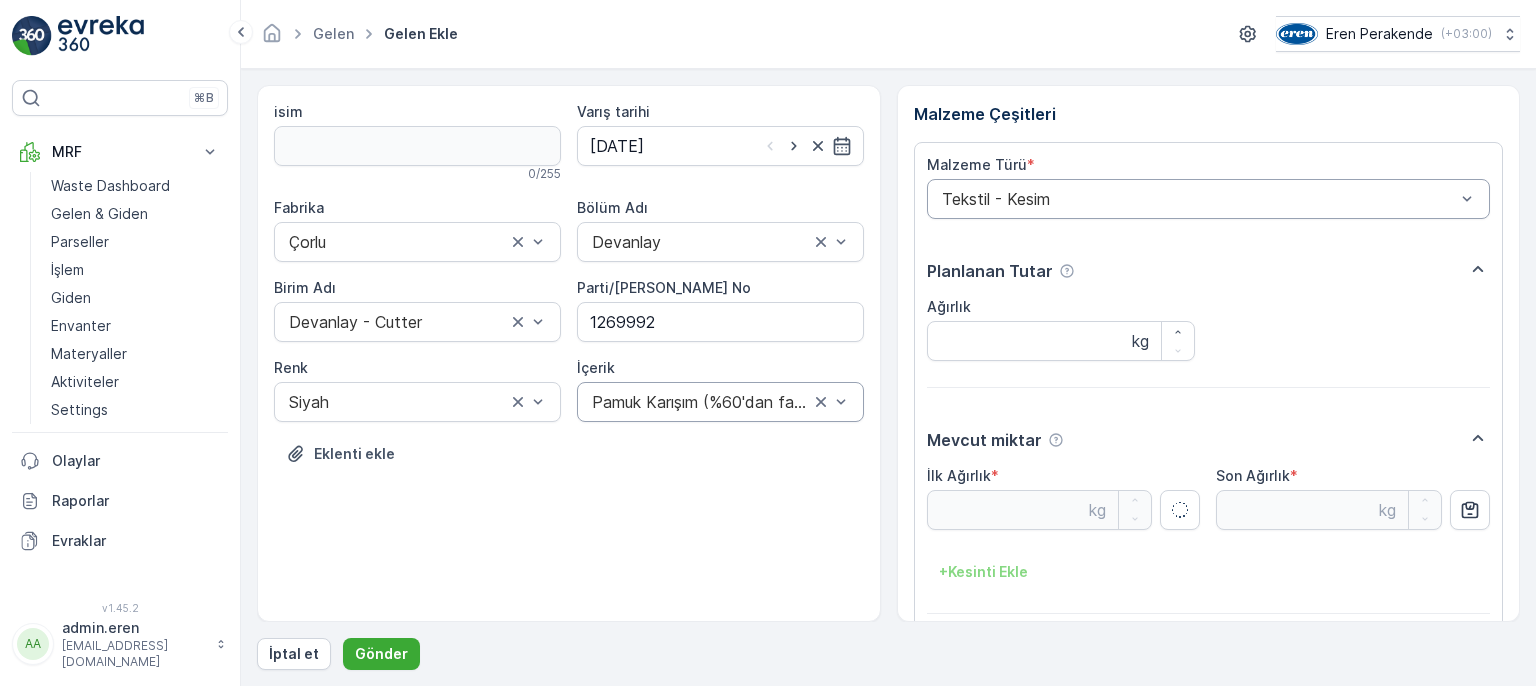type on "29.63" 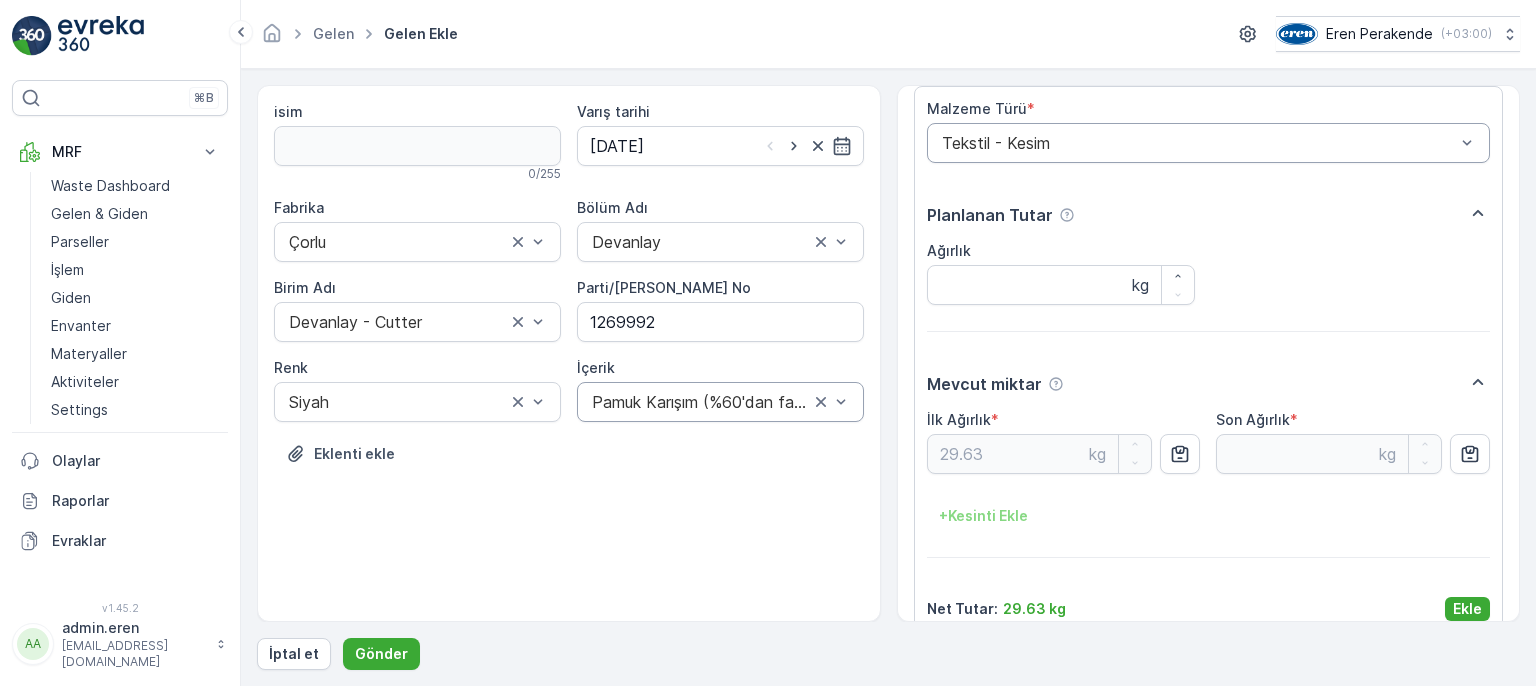 scroll, scrollTop: 84, scrollLeft: 0, axis: vertical 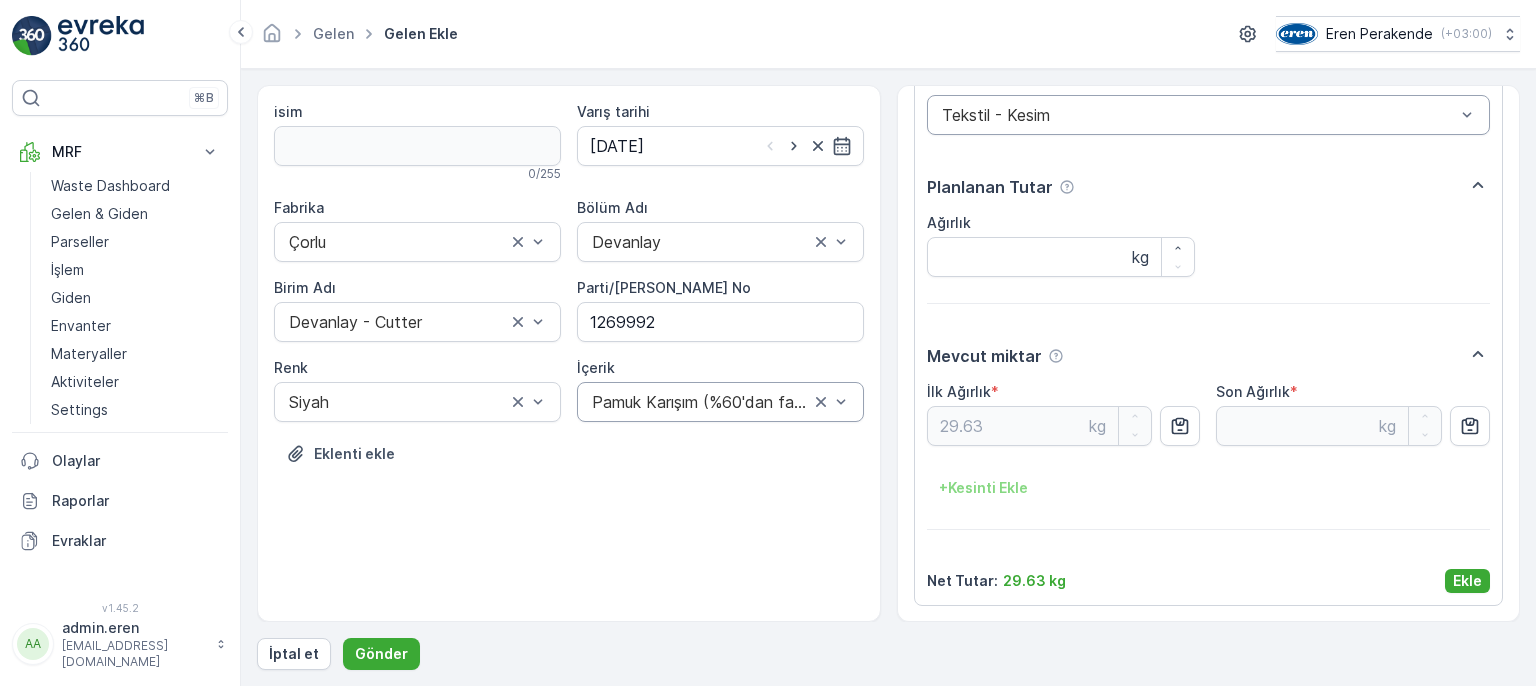click on "Ekle" at bounding box center [1467, 581] 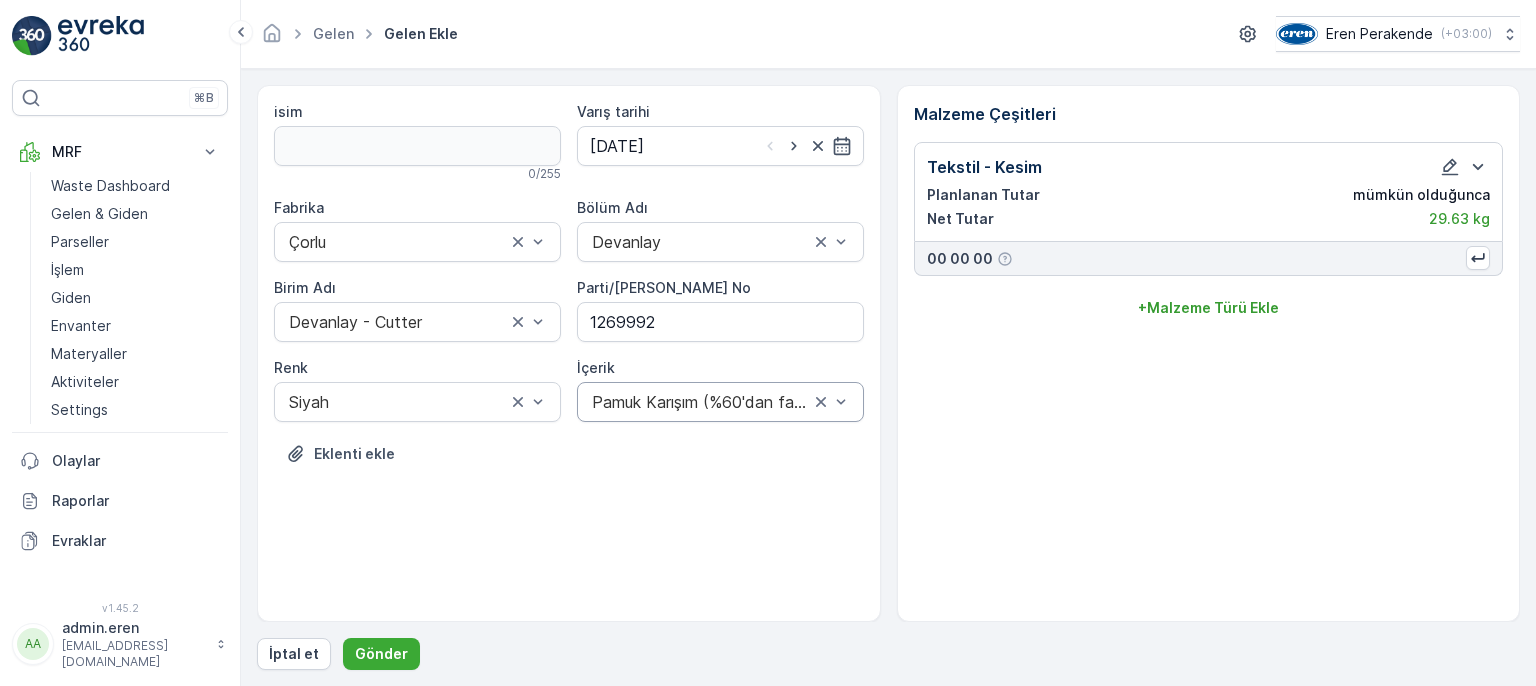 scroll, scrollTop: 0, scrollLeft: 0, axis: both 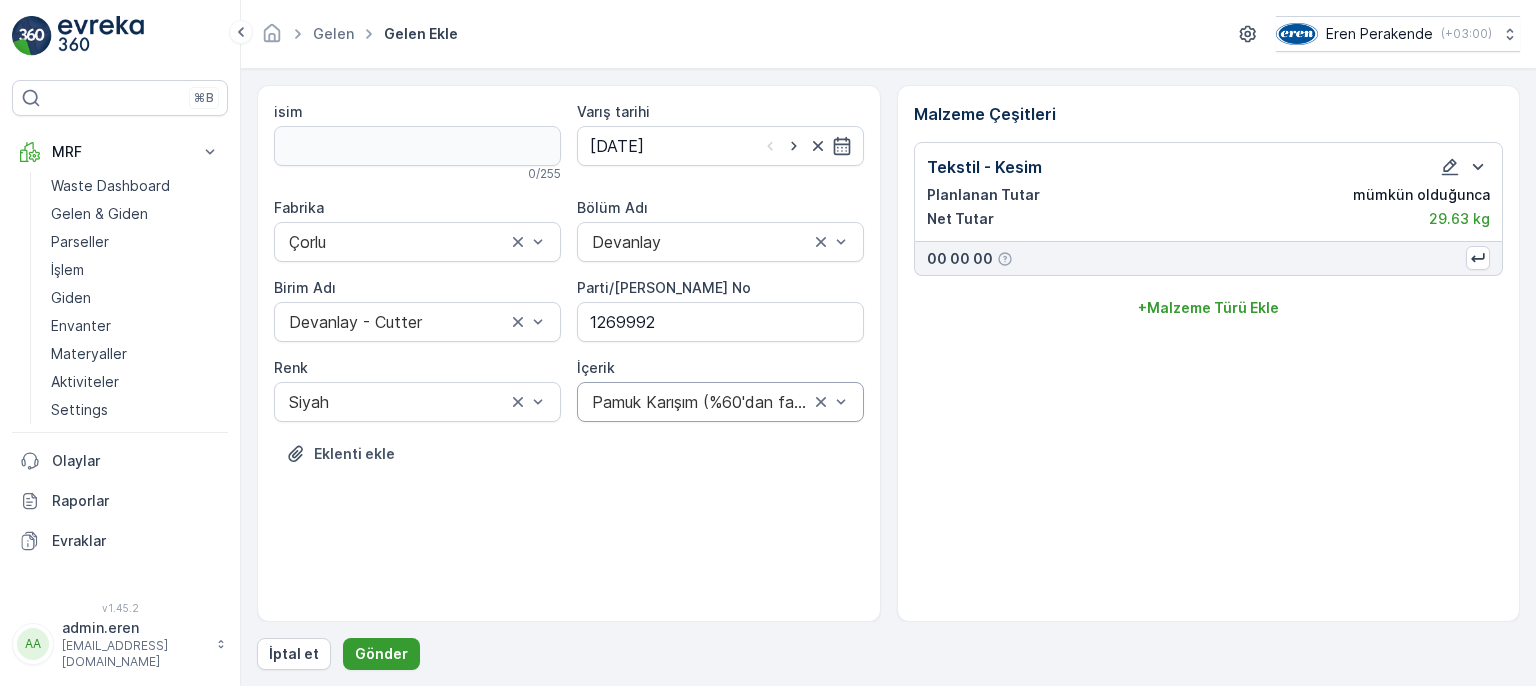 click on "Gönder" at bounding box center (381, 654) 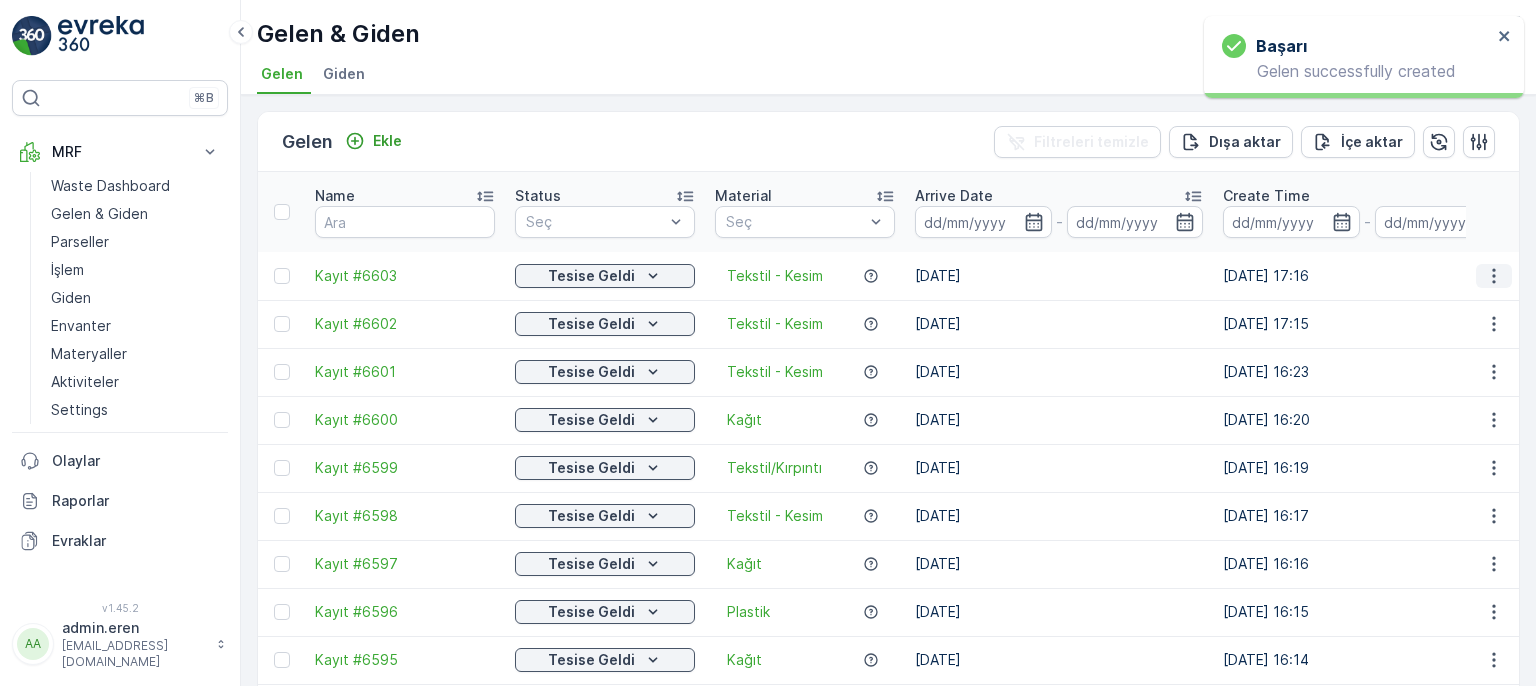 click 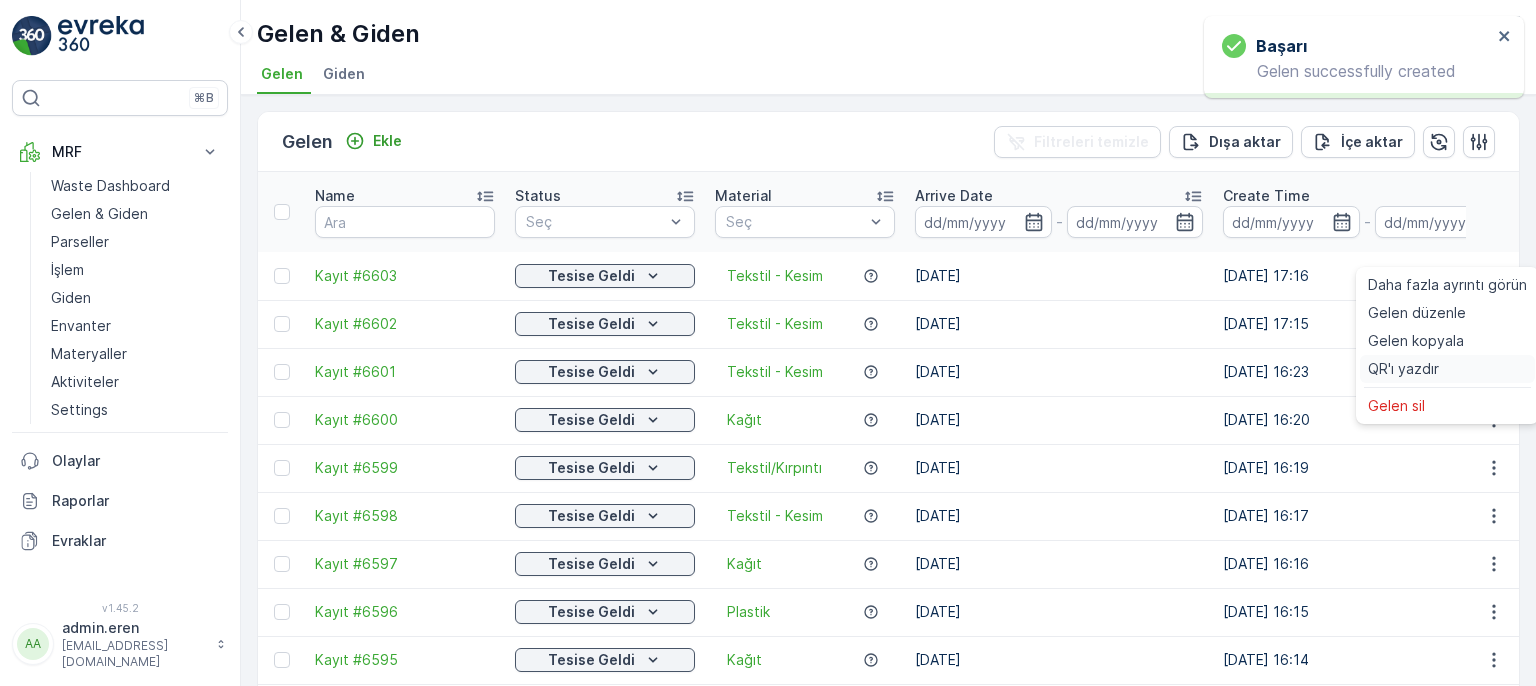 click on "QR'ı yazdır" at bounding box center [1403, 369] 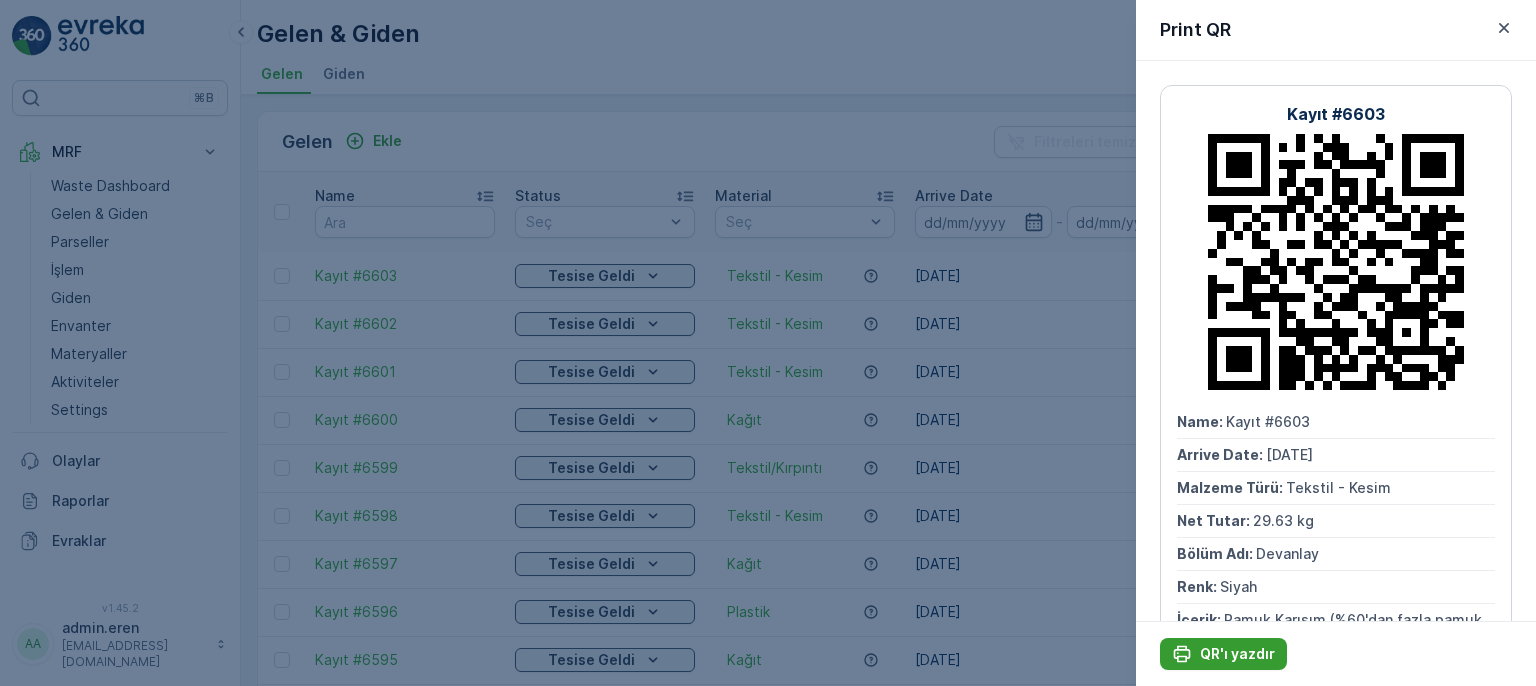 click on "QR'ı yazdır" at bounding box center (1237, 654) 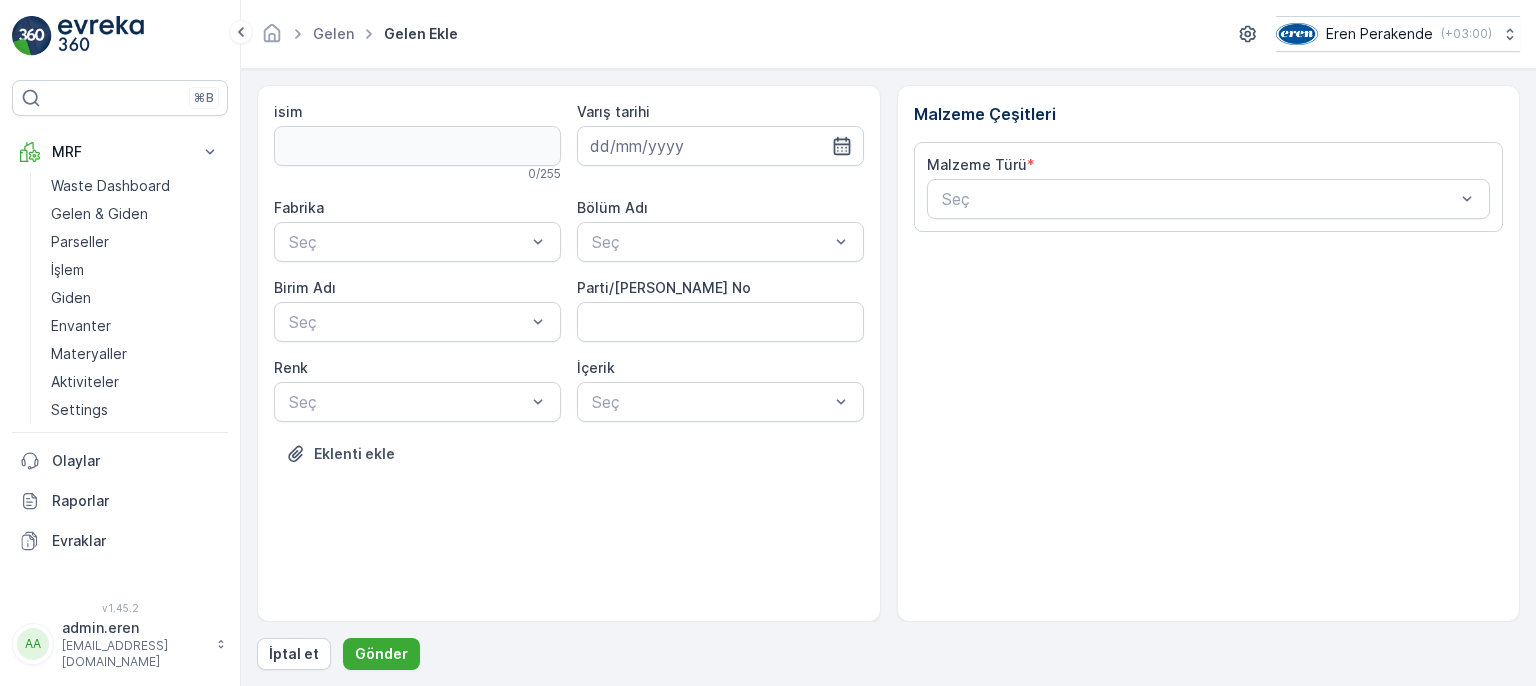 click 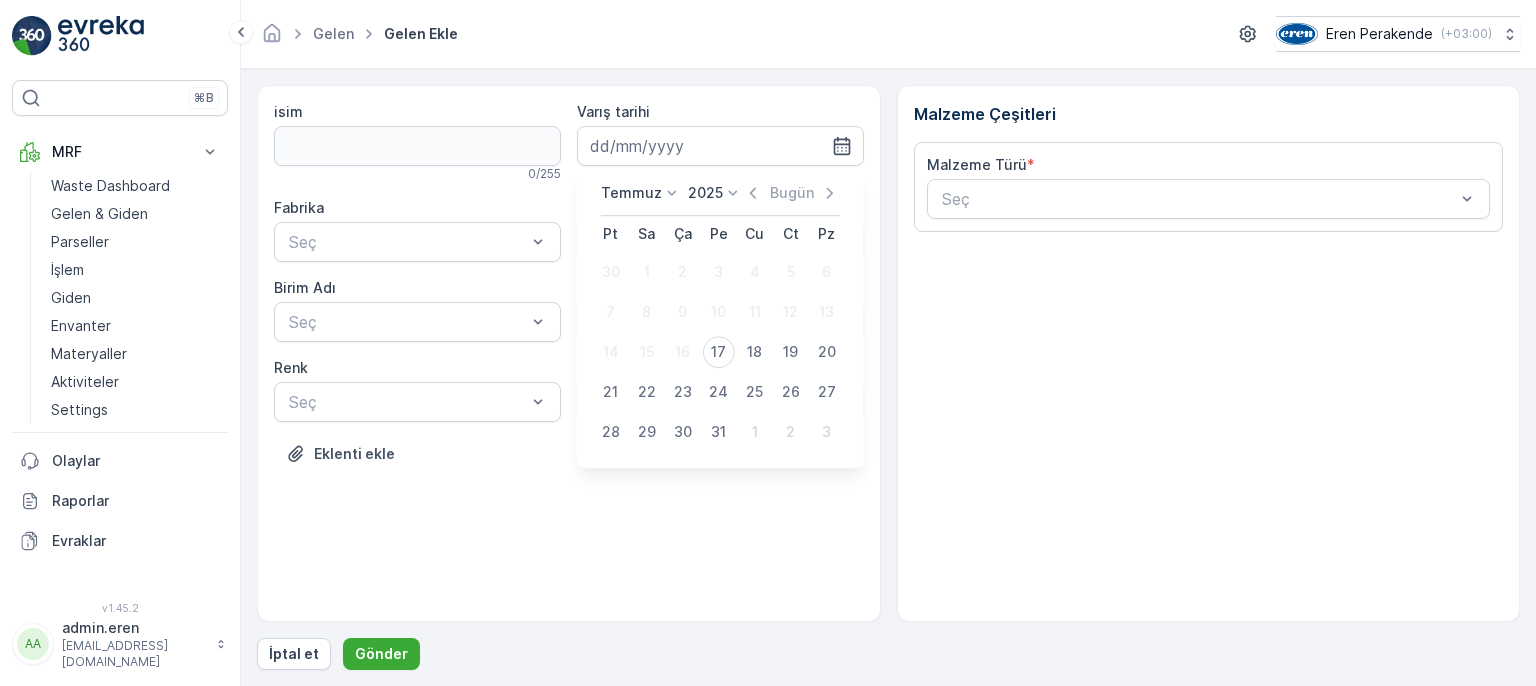 click on "17" at bounding box center (719, 352) 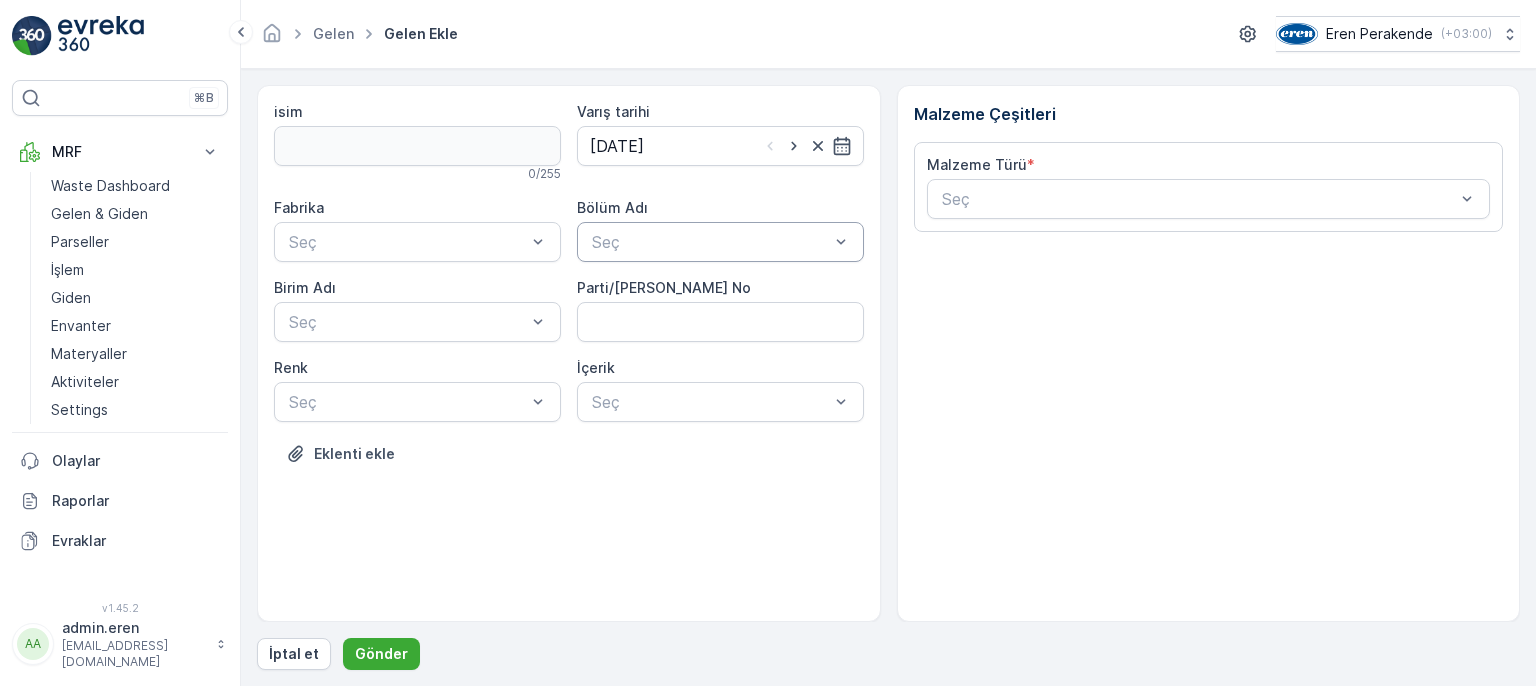 click at bounding box center (710, 242) 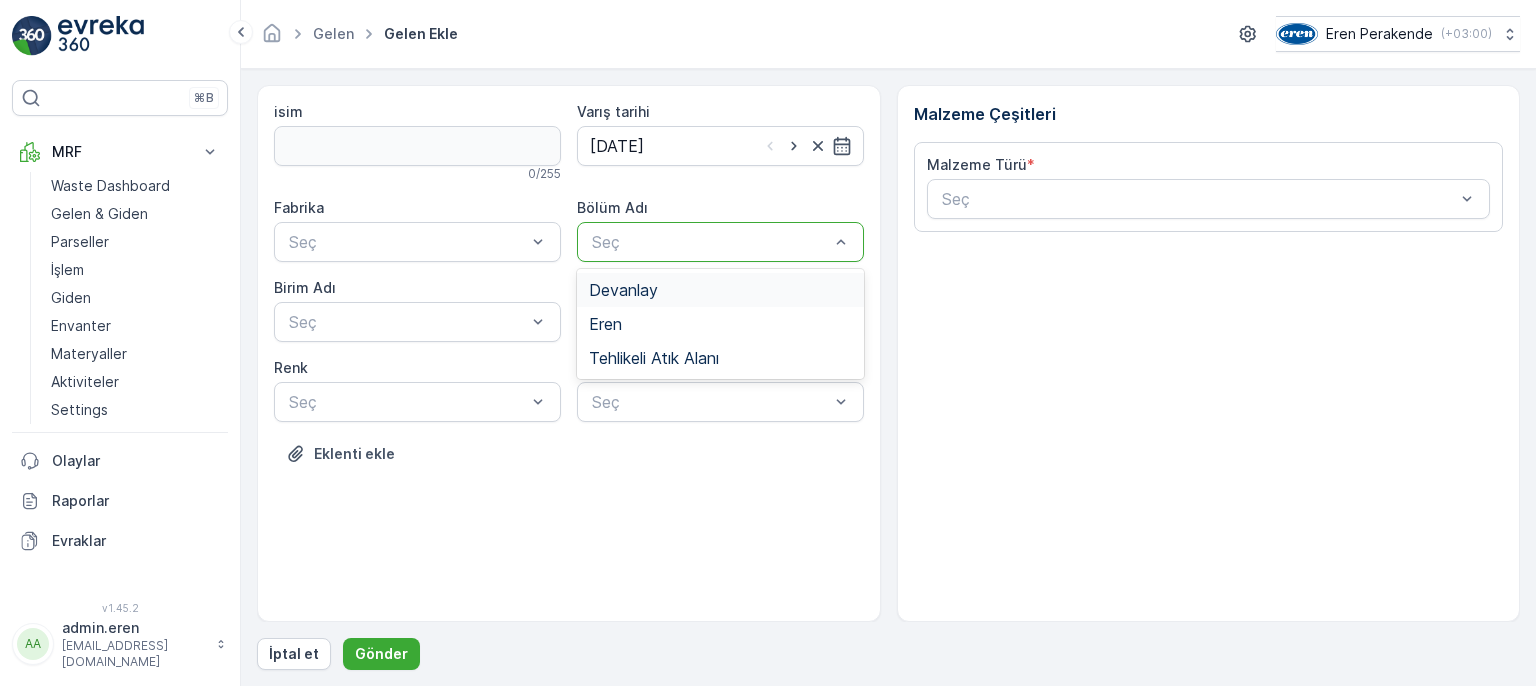 click on "Devanlay" at bounding box center [720, 290] 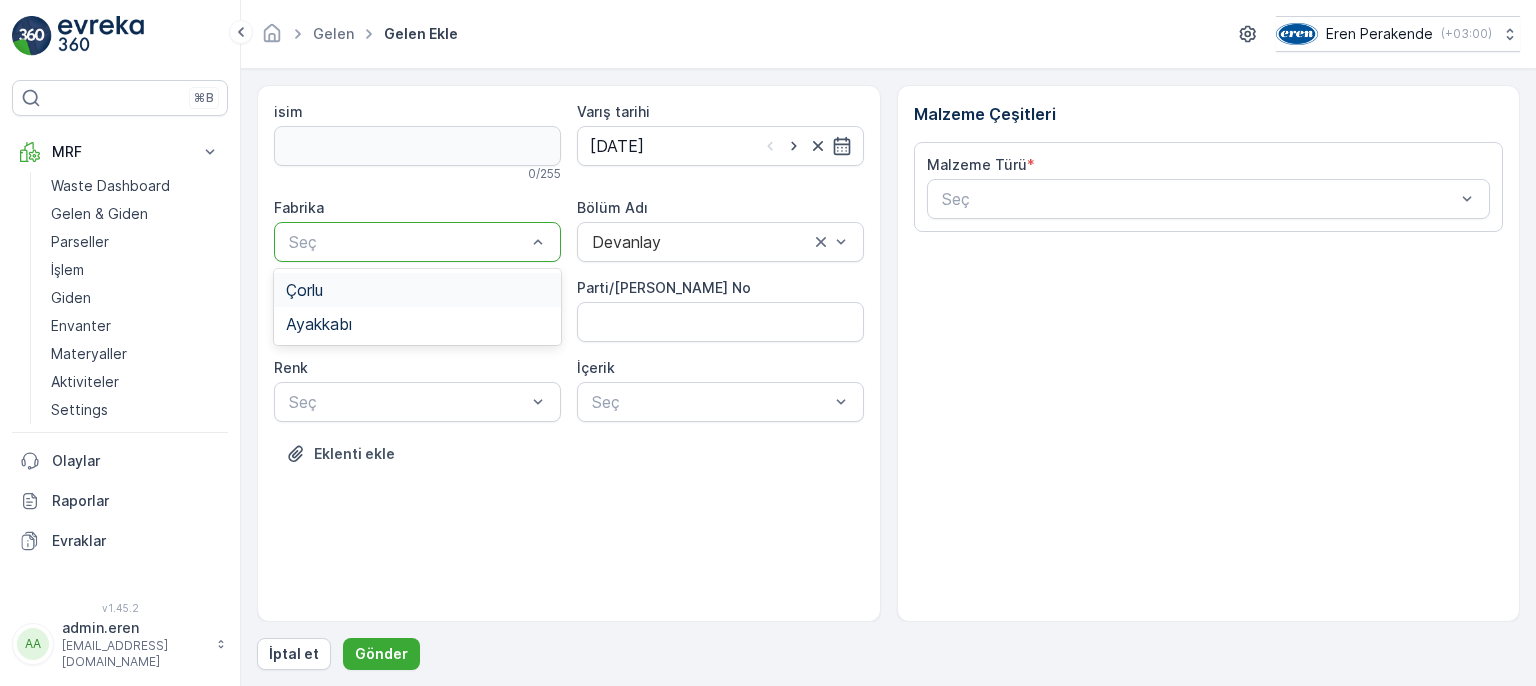 click at bounding box center (407, 242) 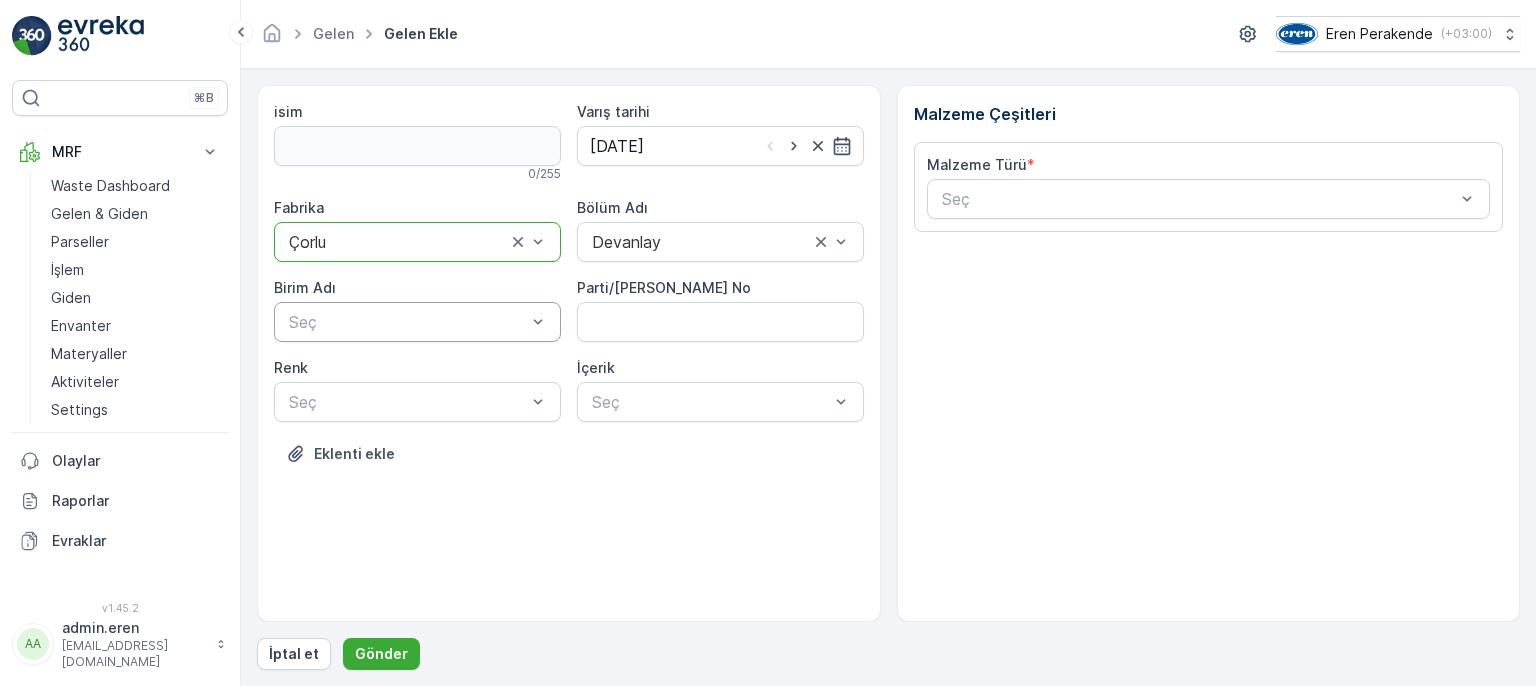 click at bounding box center [407, 322] 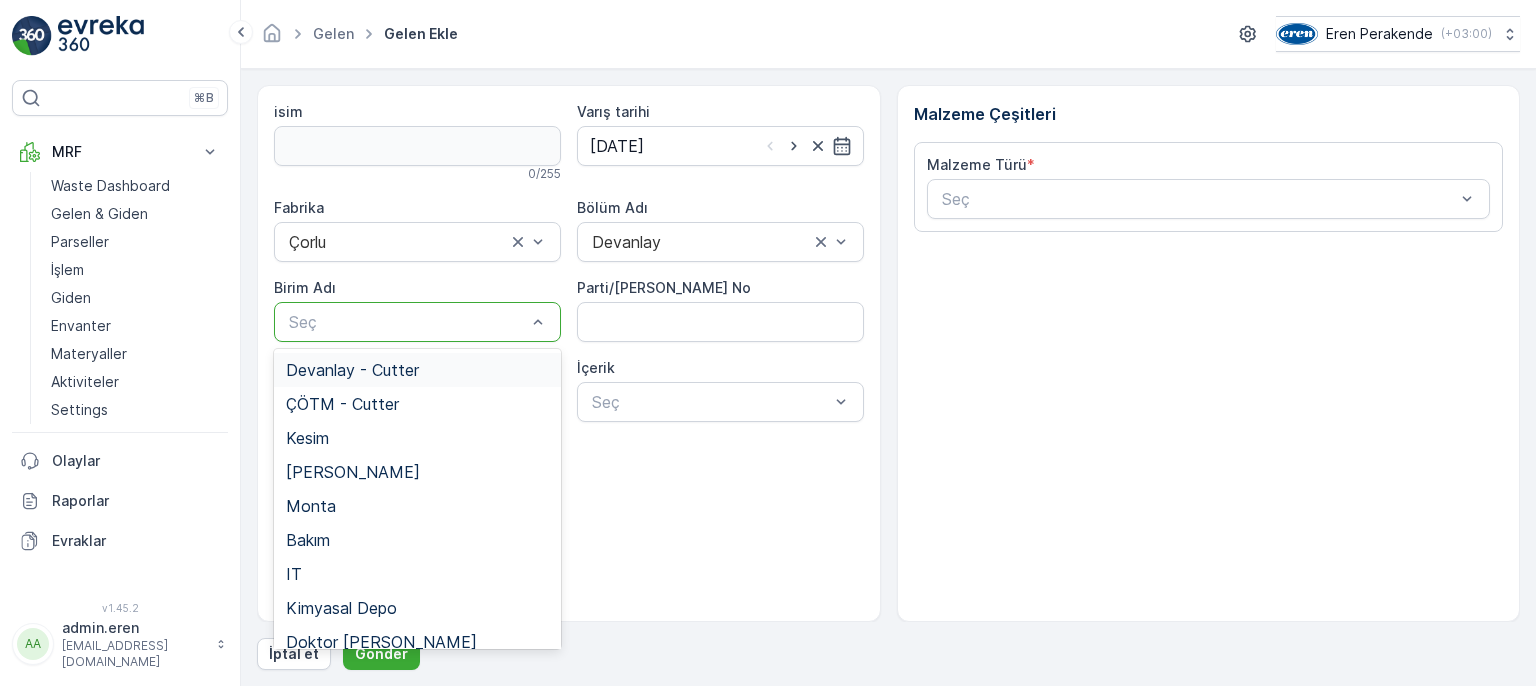 click on "Devanlay  - Cutter" at bounding box center (417, 370) 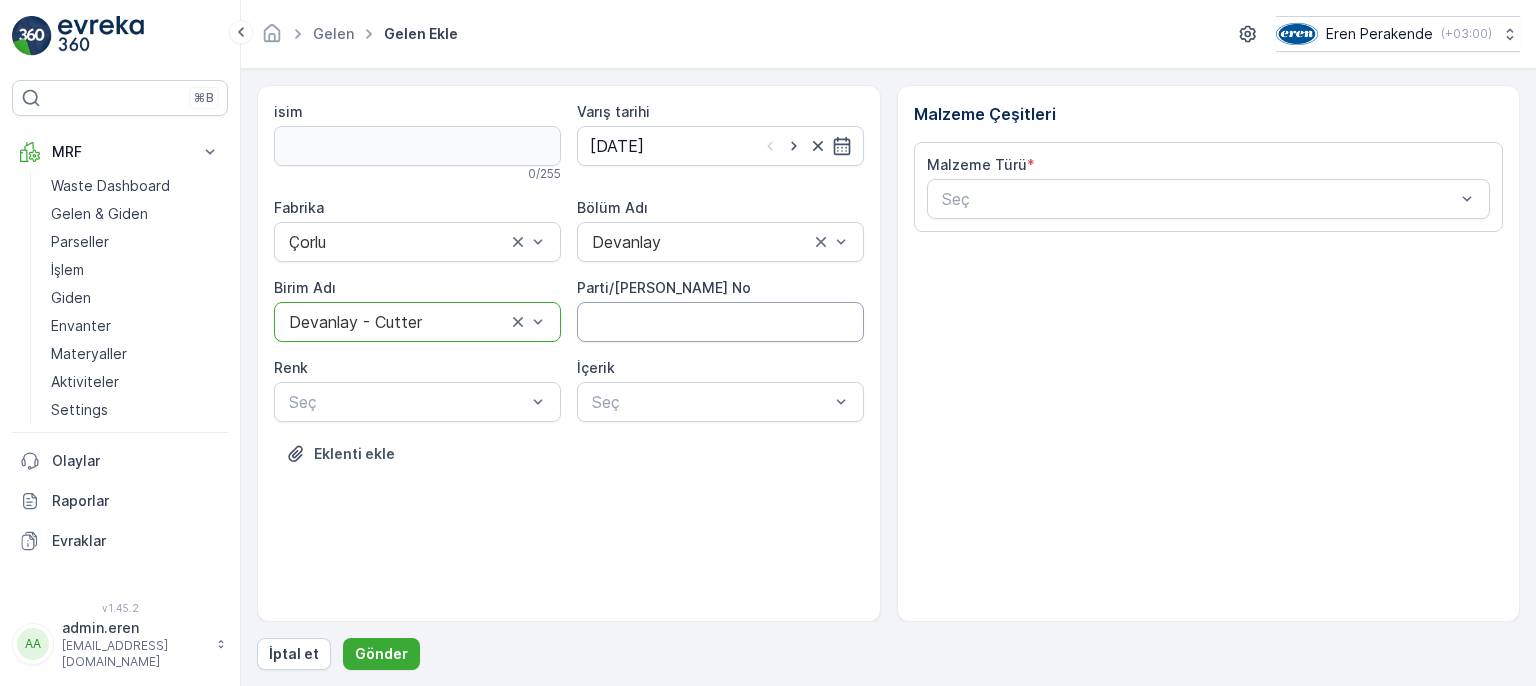 click on "Parti/[PERSON_NAME] No" at bounding box center (720, 322) 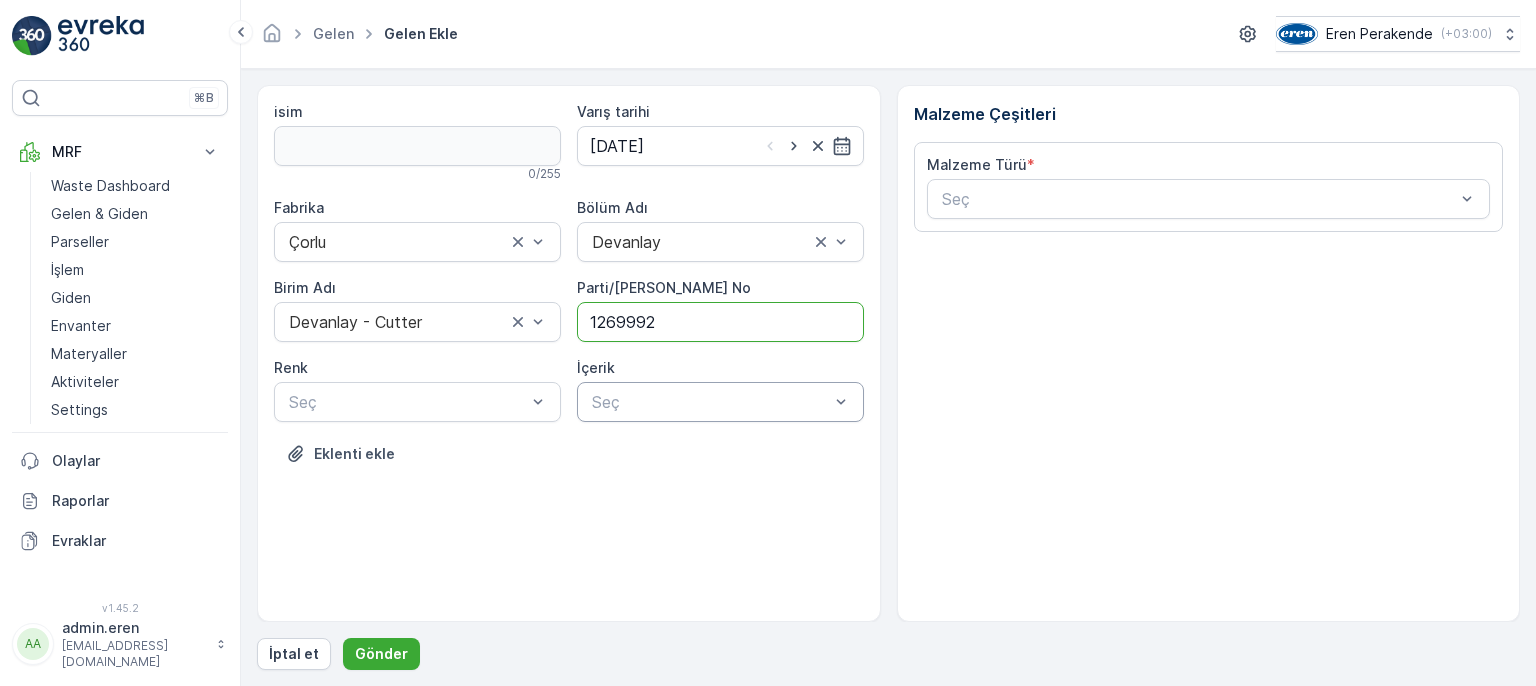 type on "1269992" 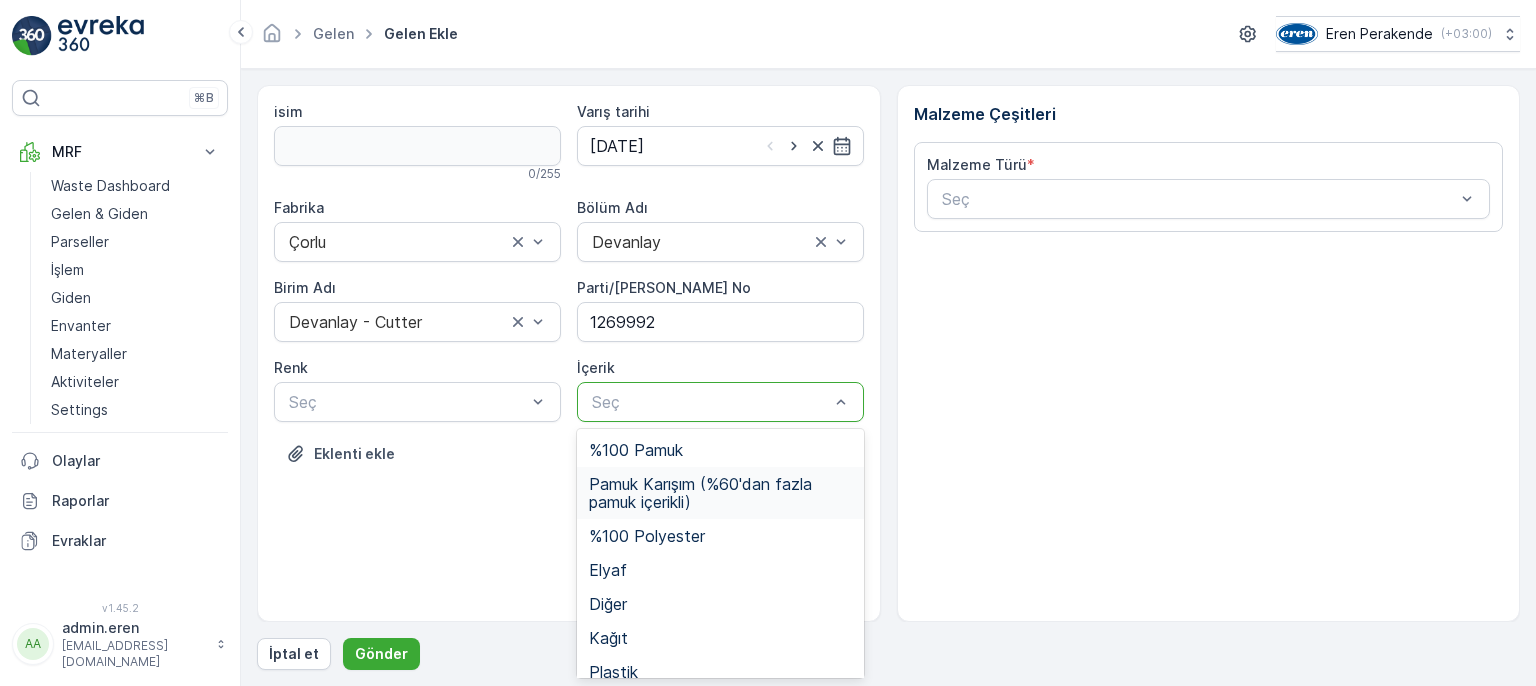 click on "Pamuk Karışım (%60'dan fazla pamuk içerikli)" at bounding box center (720, 493) 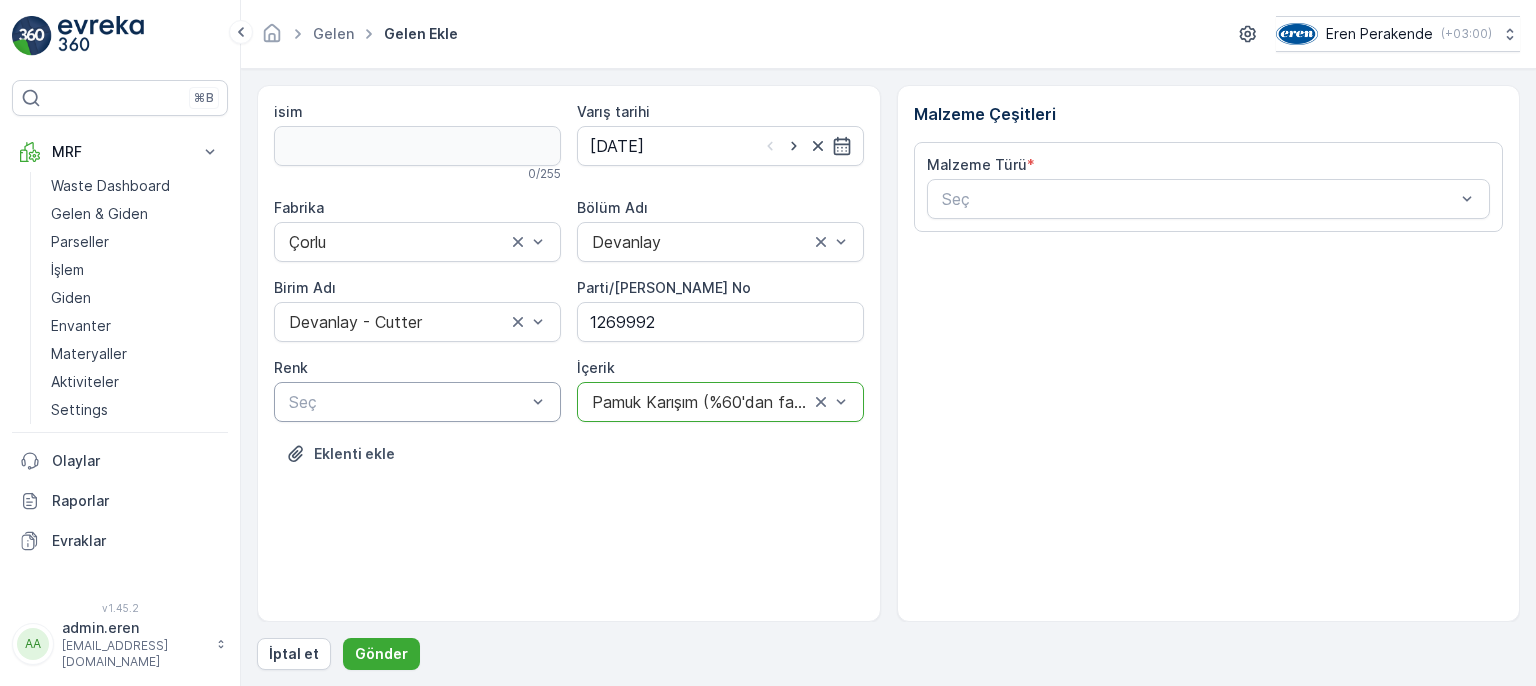 click on "Seç" at bounding box center [417, 402] 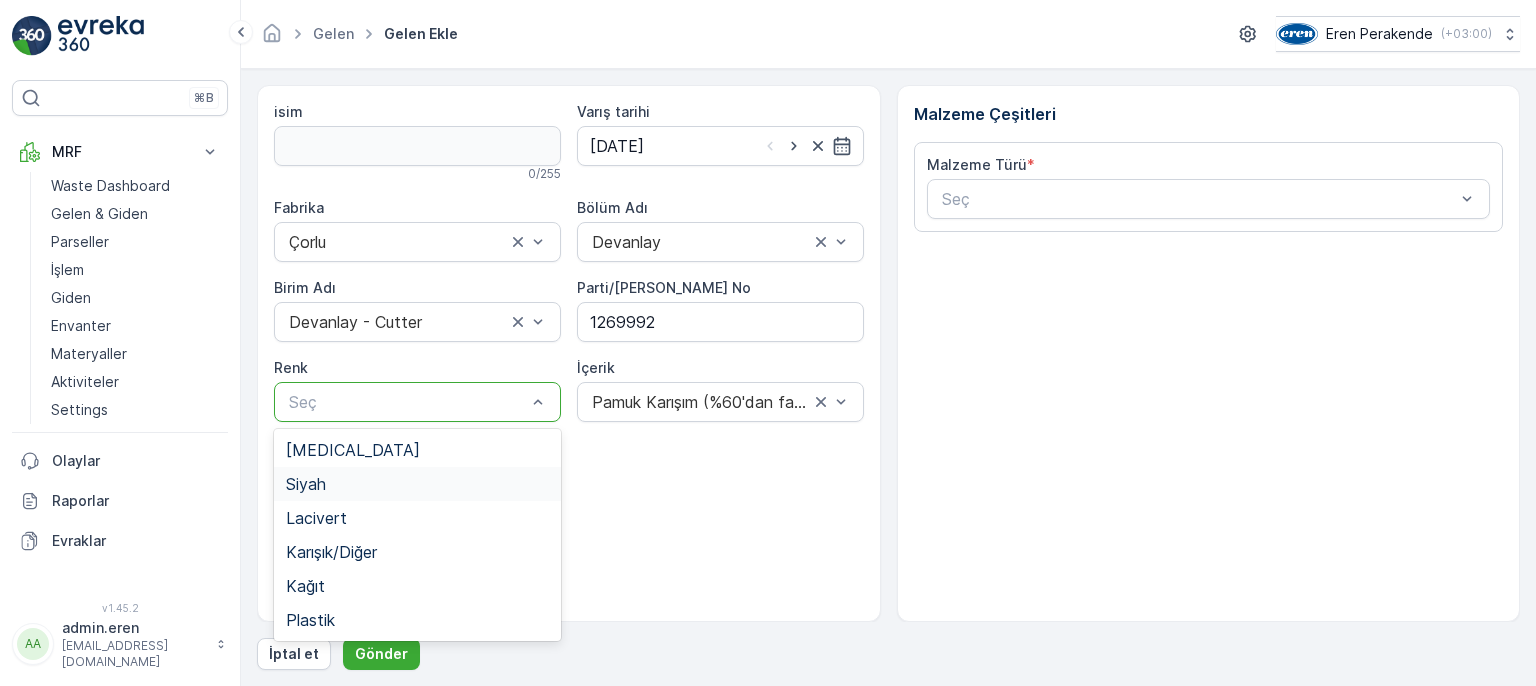 click on "Siyah" at bounding box center (306, 484) 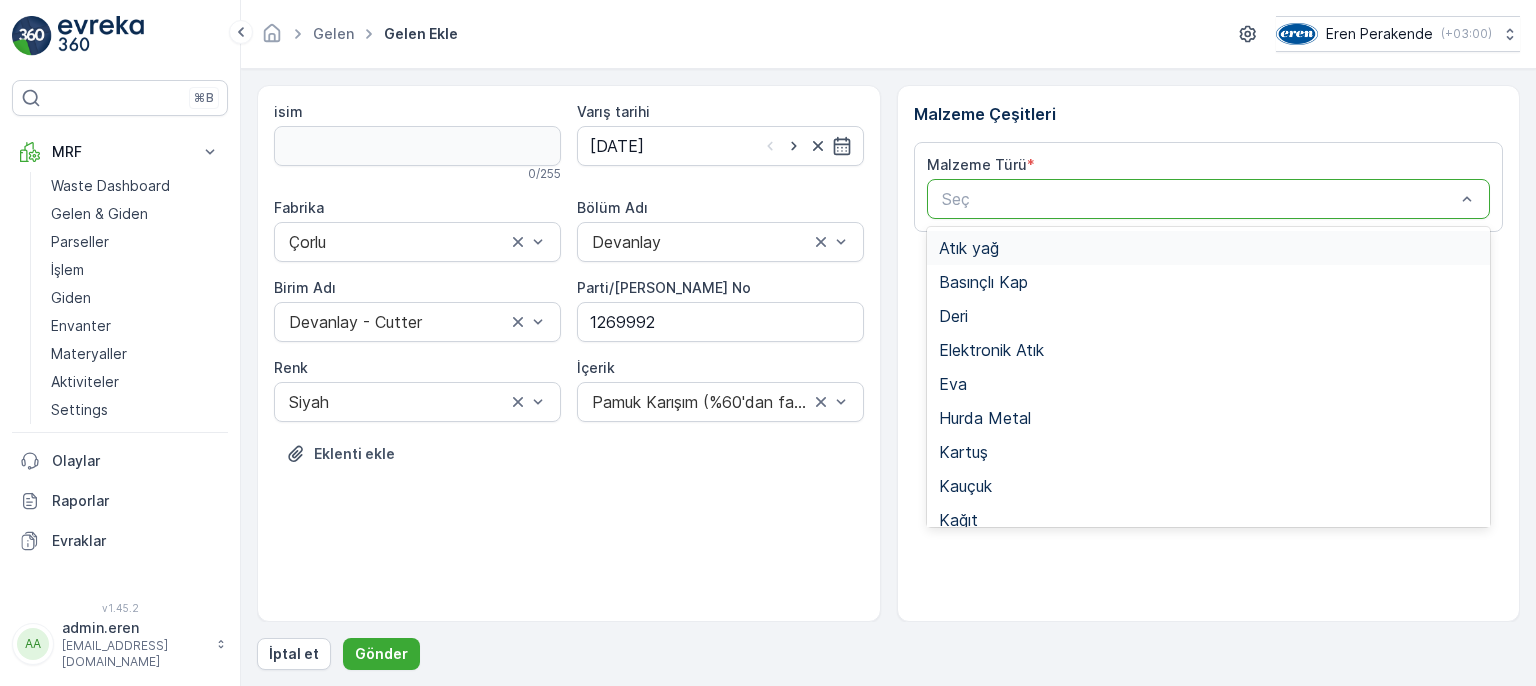 click at bounding box center [1199, 199] 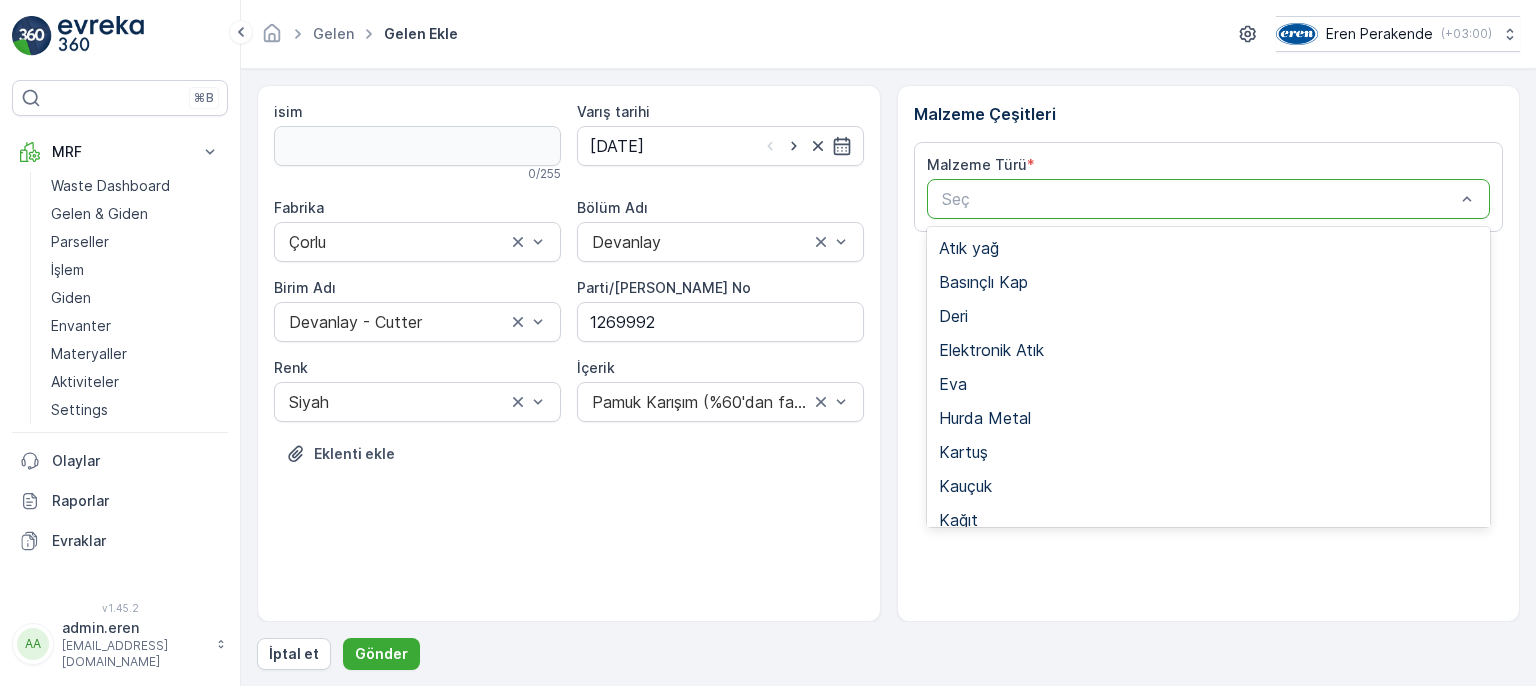 click on "Tekstil - Kesim" at bounding box center (993, 724) 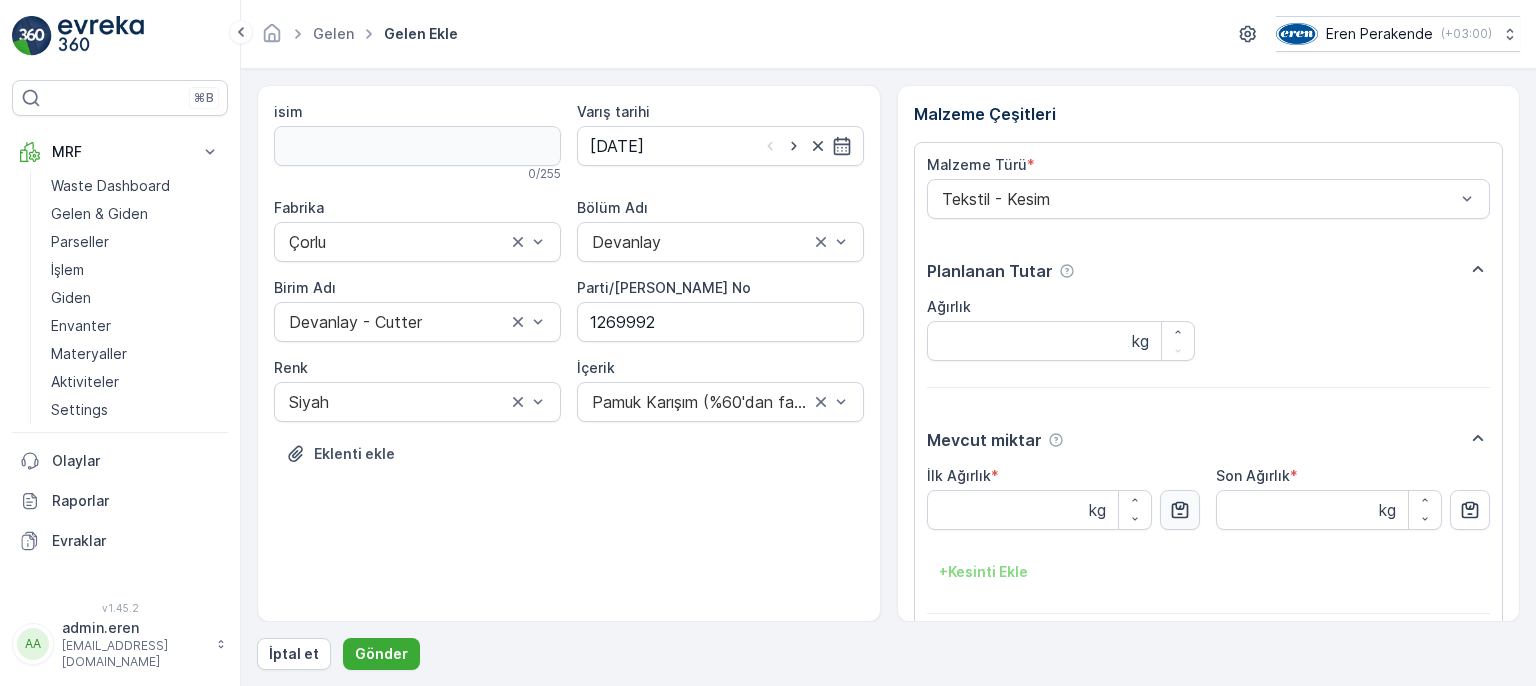 click at bounding box center (1180, 510) 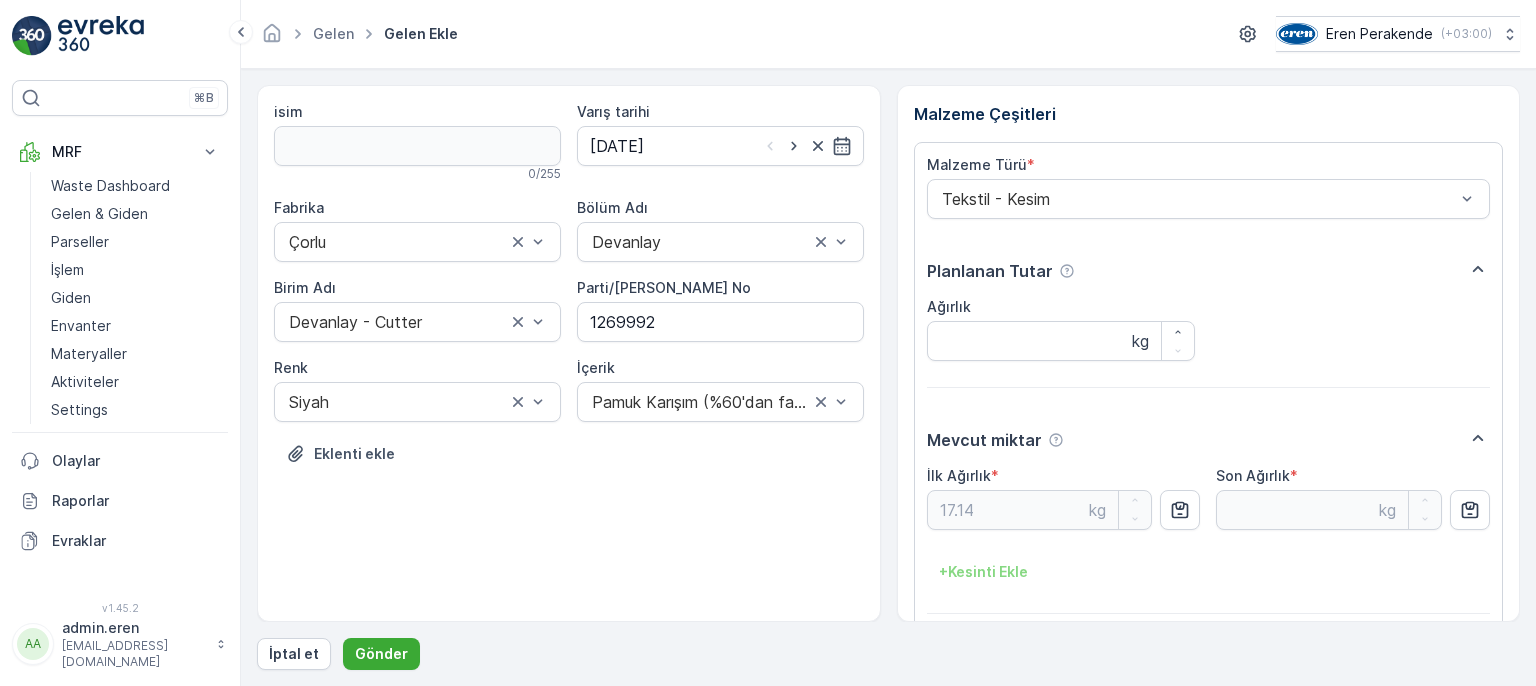 click on "Ekle" at bounding box center [1467, 665] 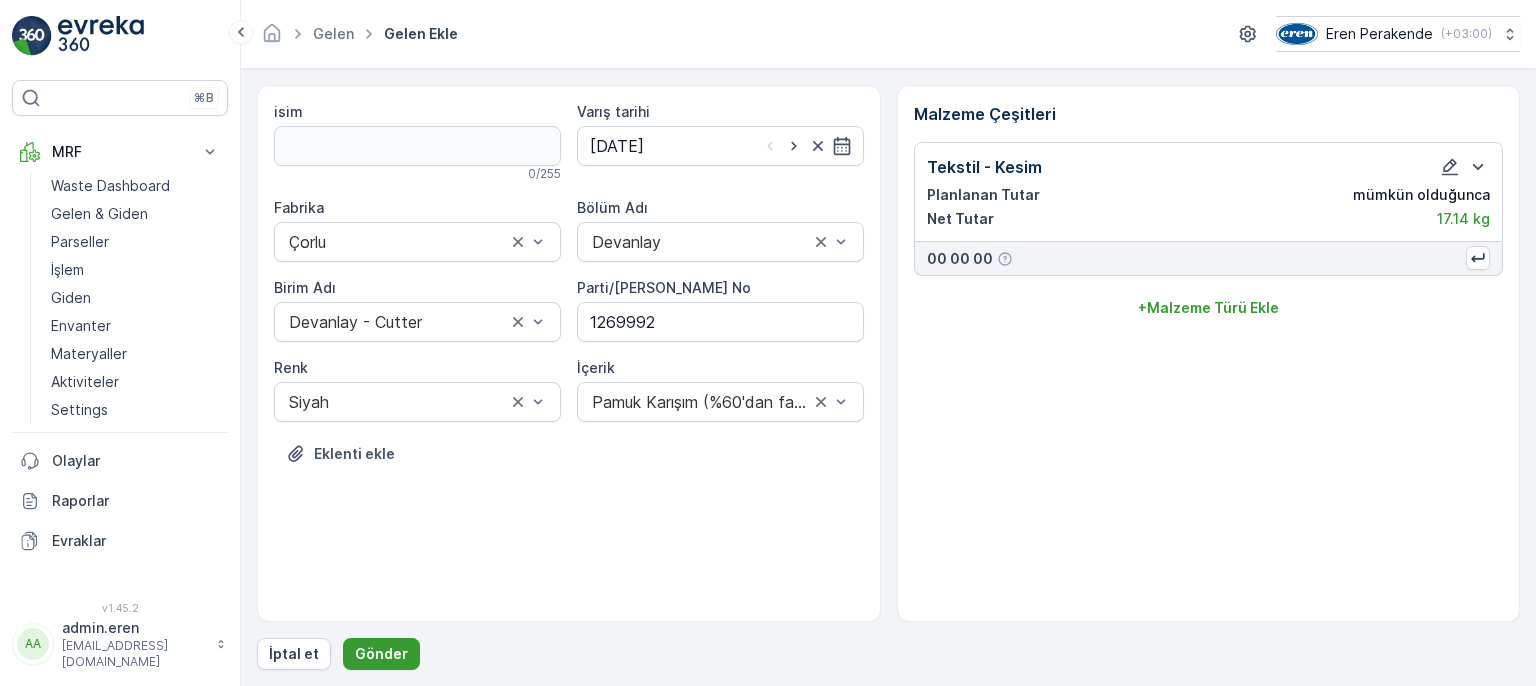 click on "Gönder" at bounding box center (381, 654) 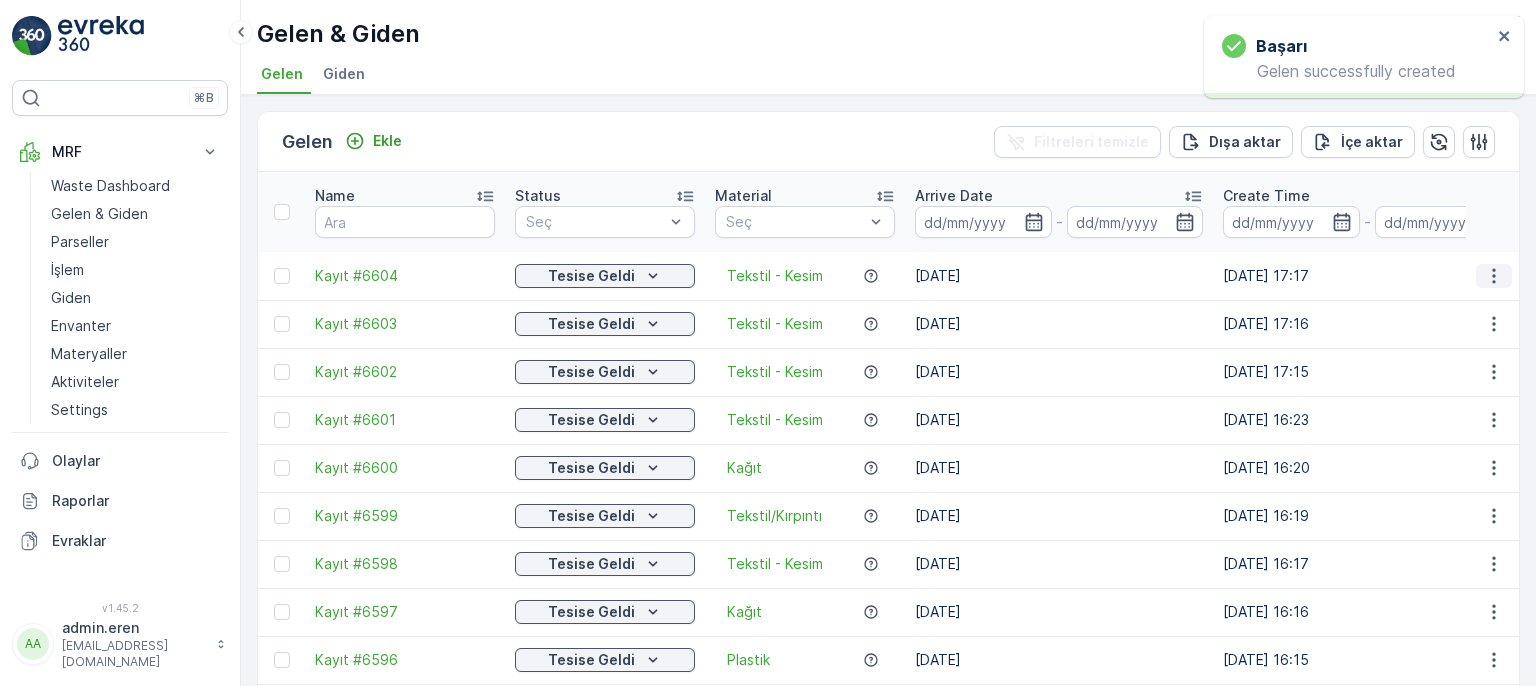 click 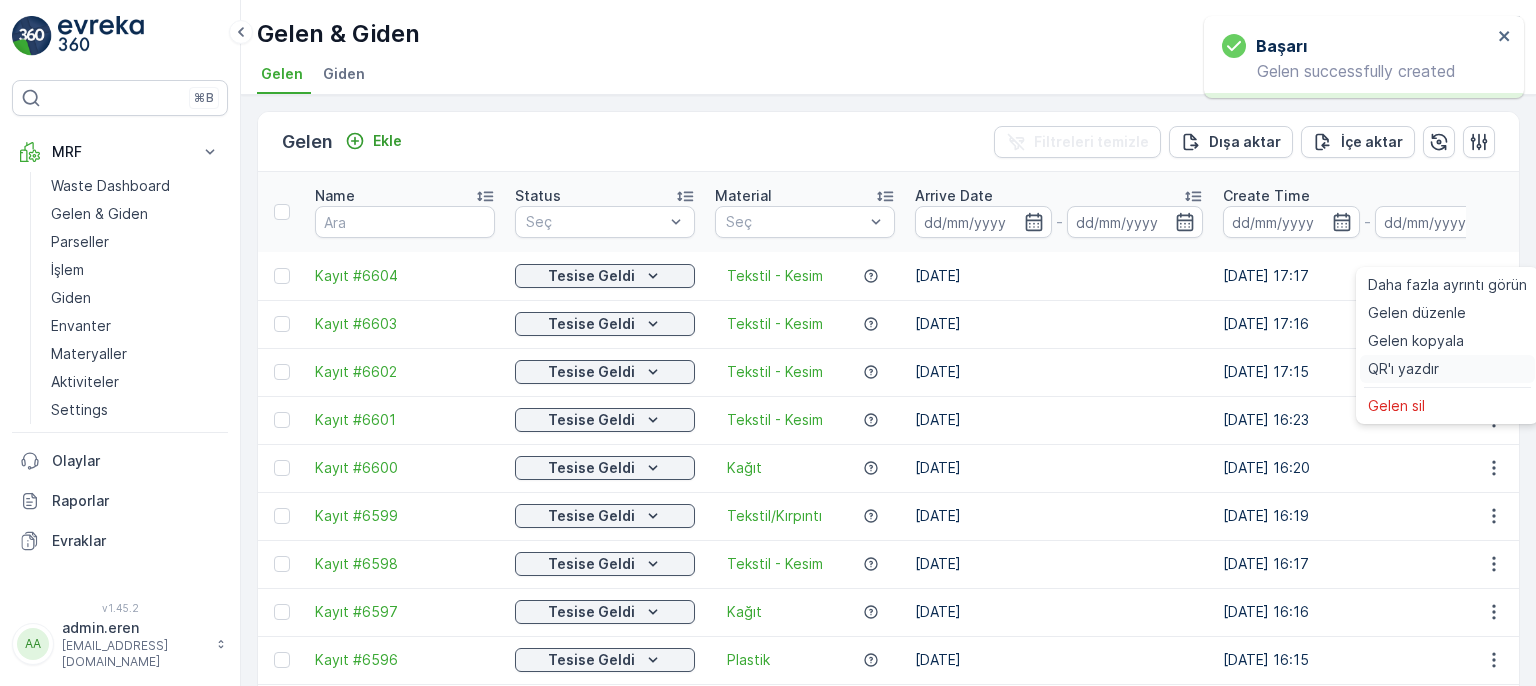 click on "QR'ı yazdır" at bounding box center [1403, 369] 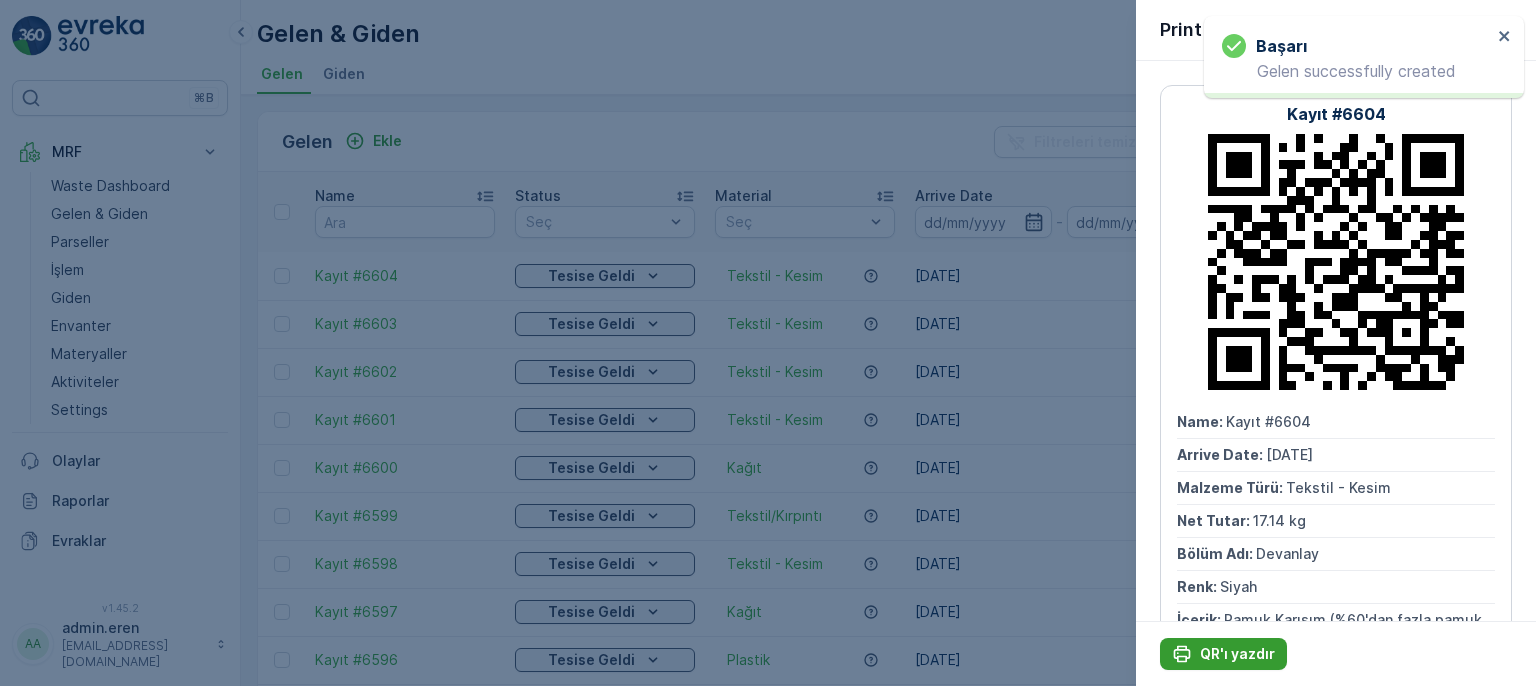 click on "QR'ı yazdır" at bounding box center (1237, 654) 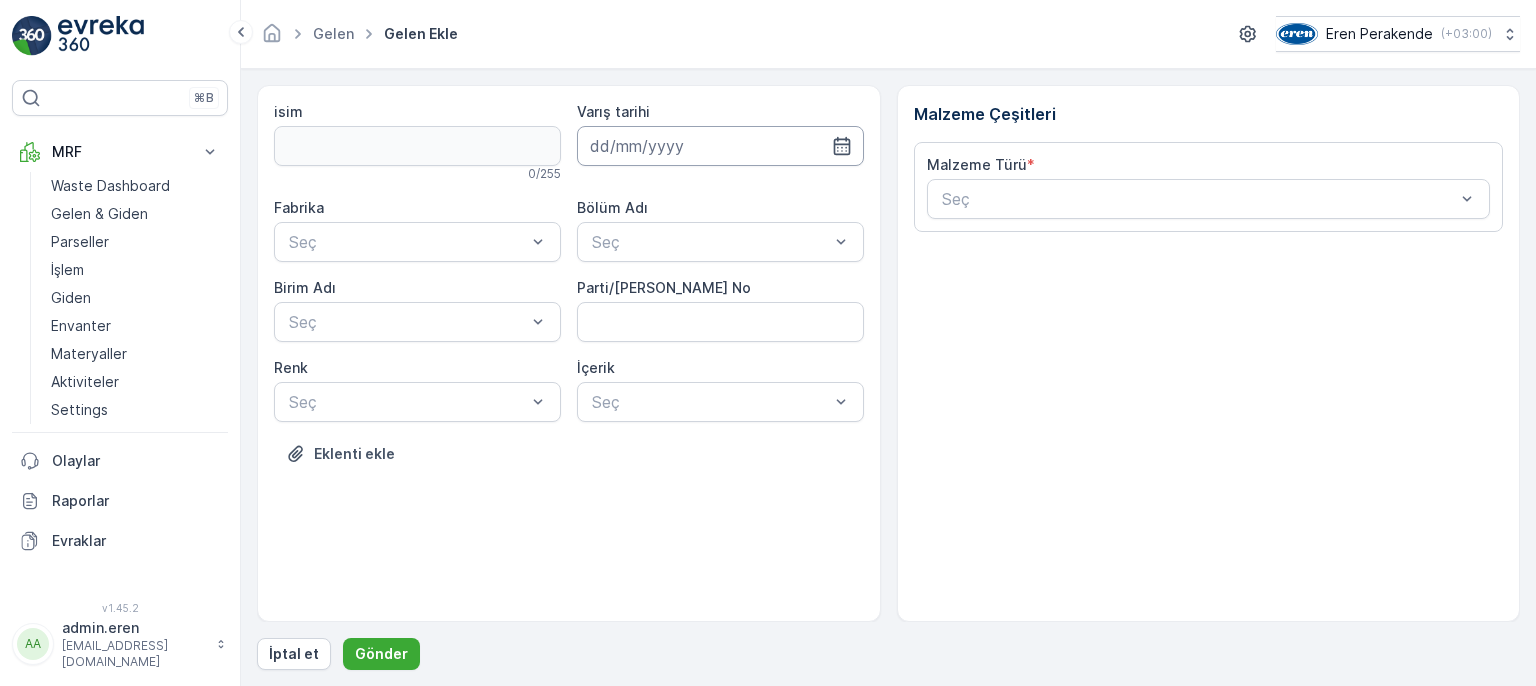 click at bounding box center (720, 146) 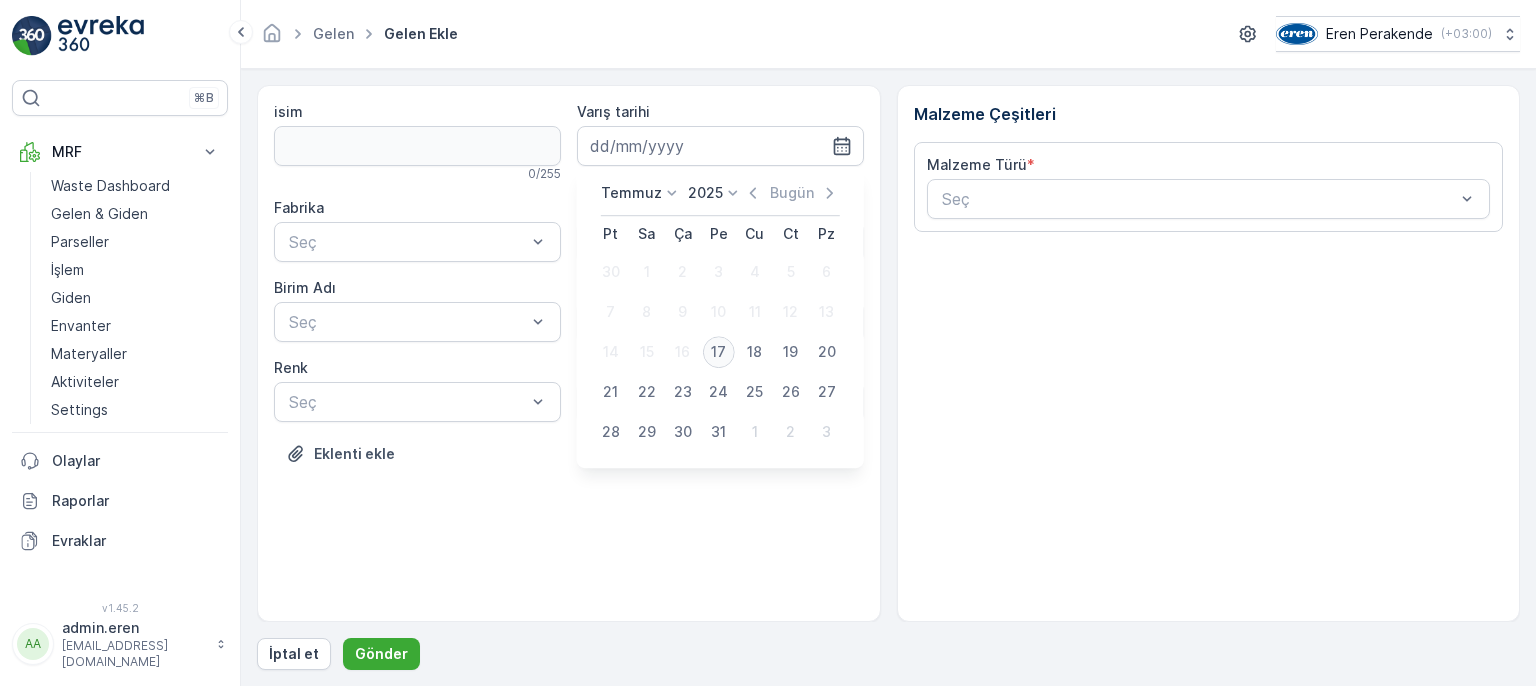 click on "17" at bounding box center [719, 352] 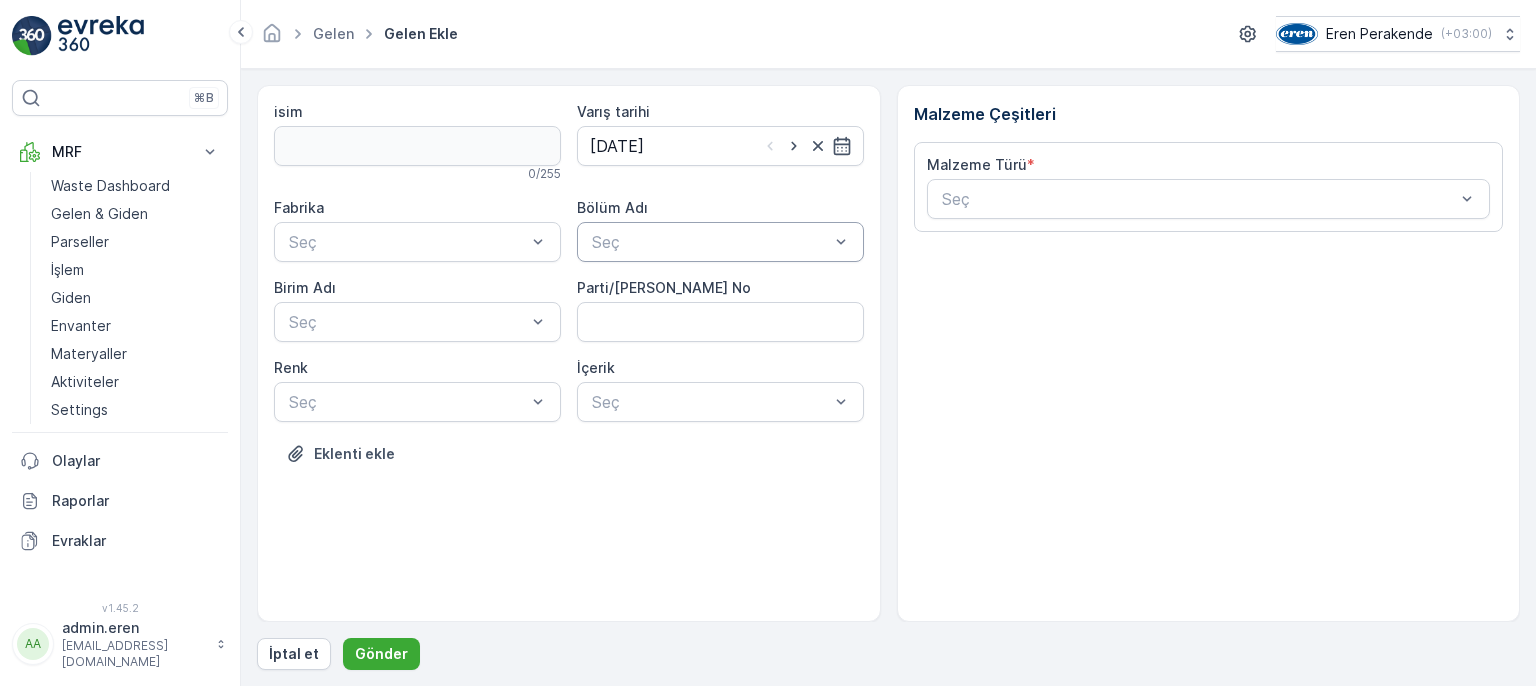 click at bounding box center (710, 242) 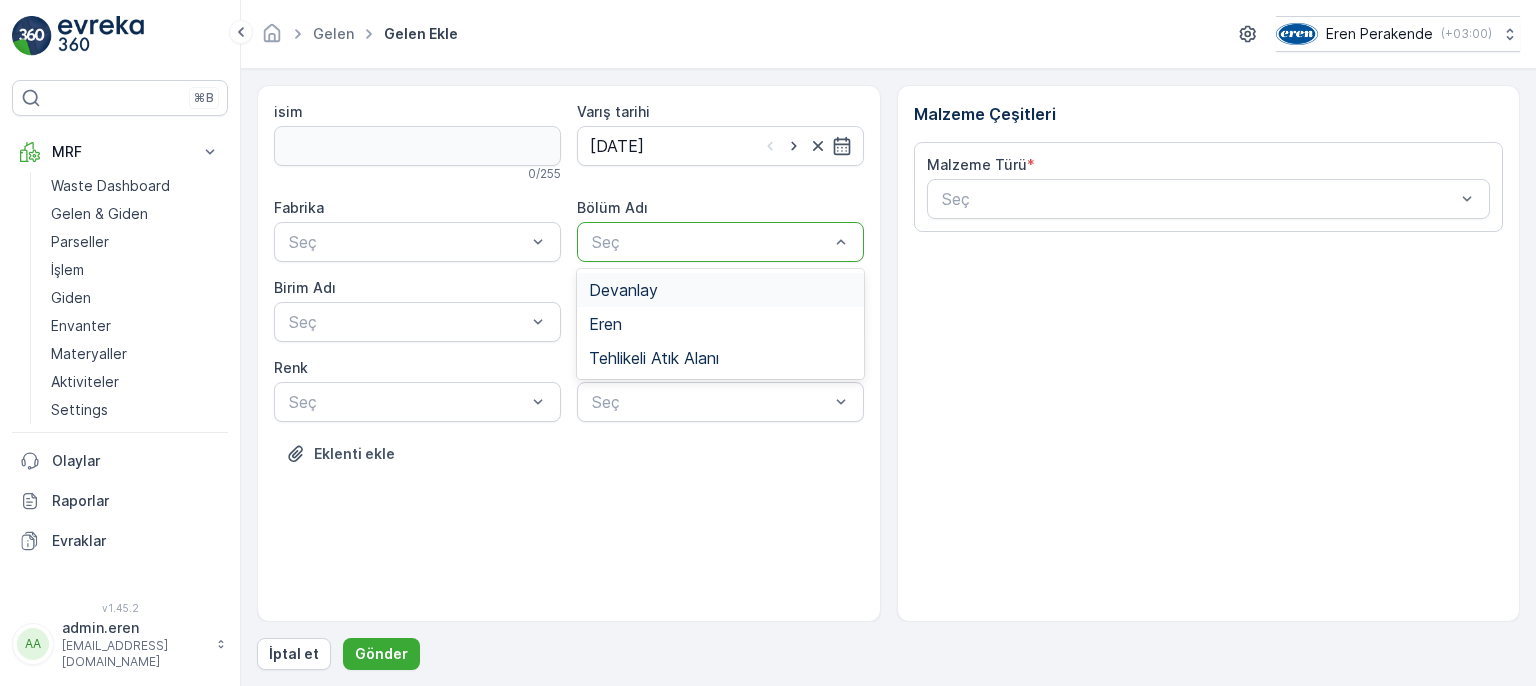 click on "Devanlay" at bounding box center (623, 290) 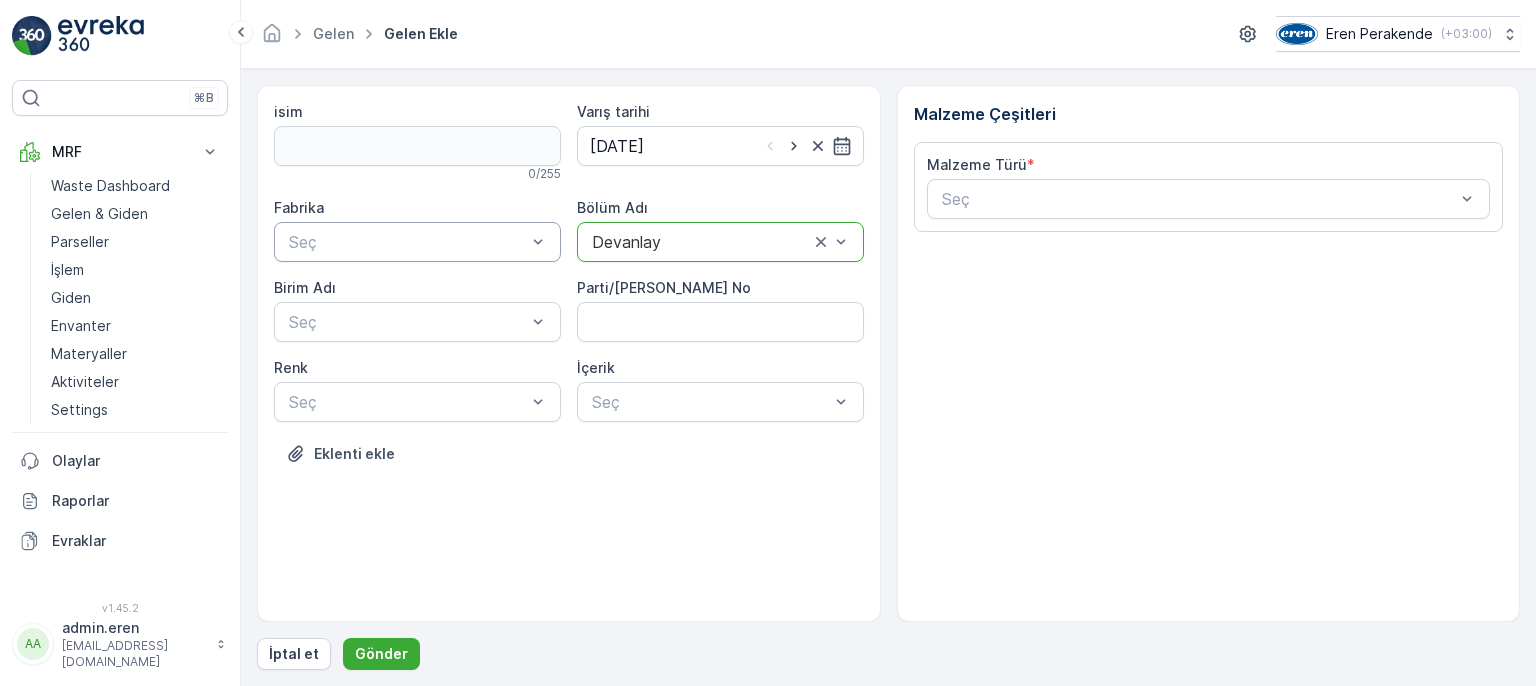 click at bounding box center (407, 242) 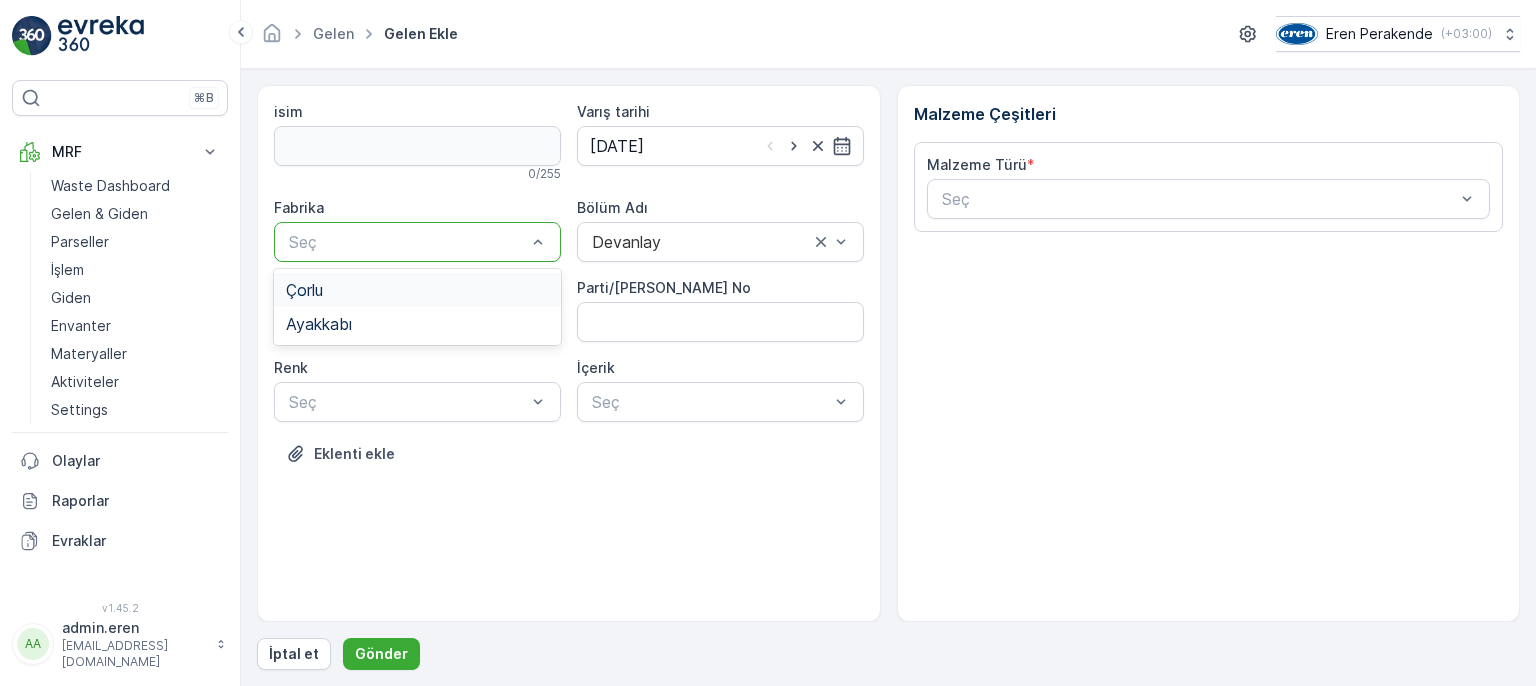 click on "Çorlu" at bounding box center [417, 290] 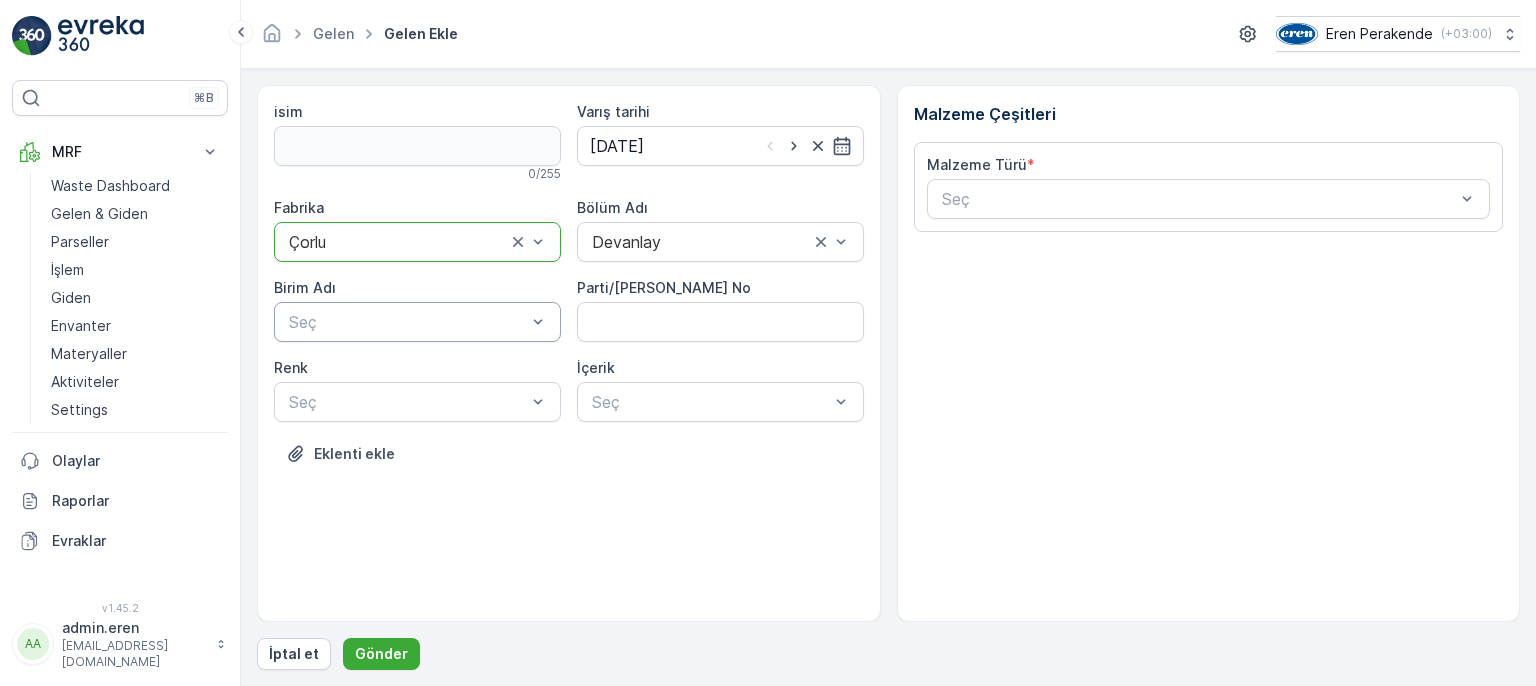 click at bounding box center [407, 322] 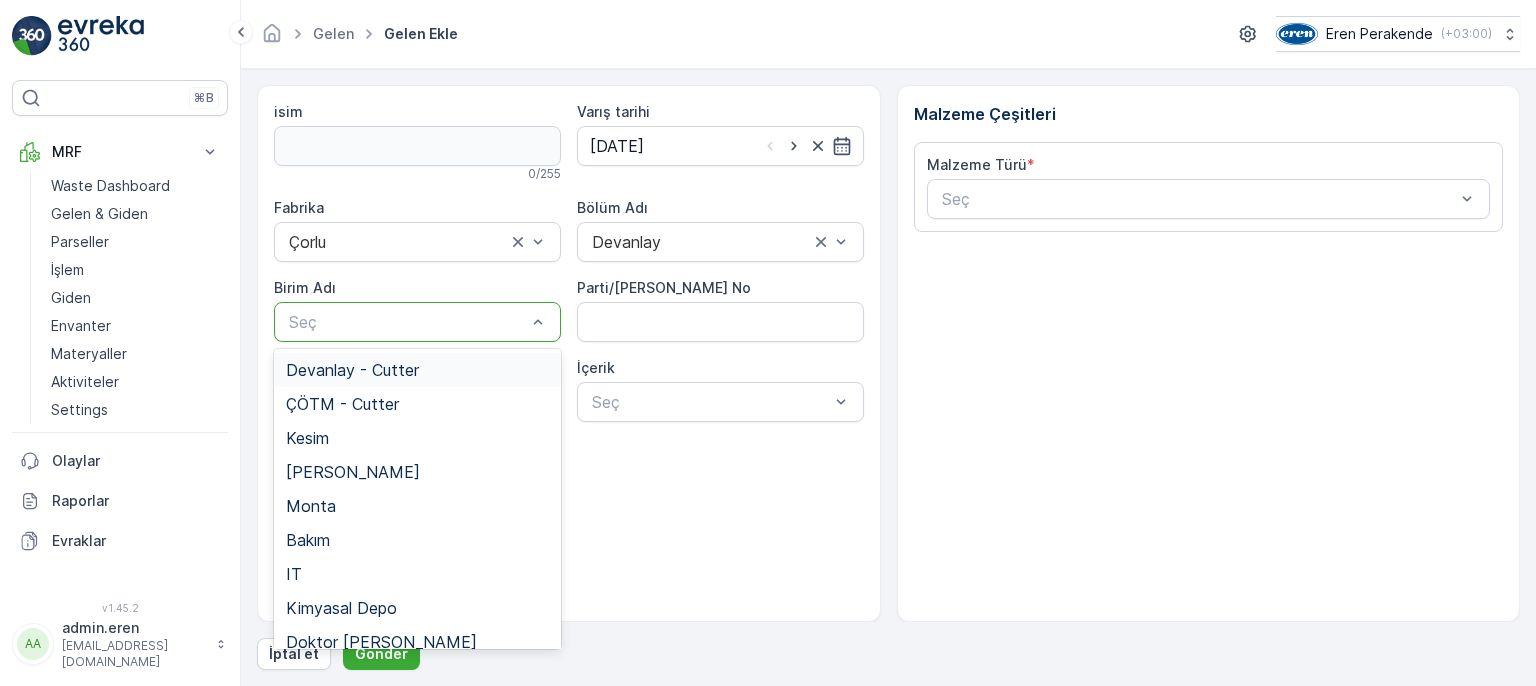 click on "Devanlay  - Cutter" at bounding box center [352, 370] 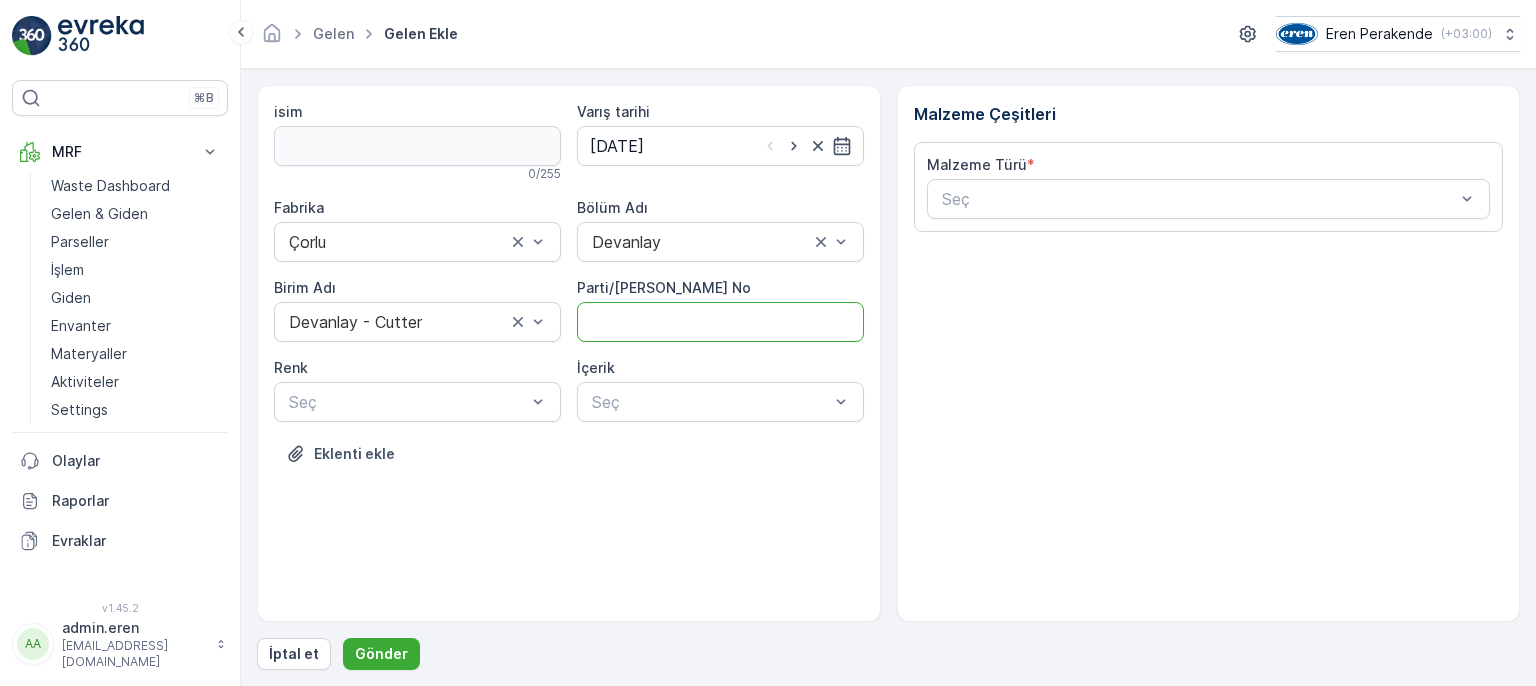 click on "Parti/[PERSON_NAME] No" at bounding box center [720, 322] 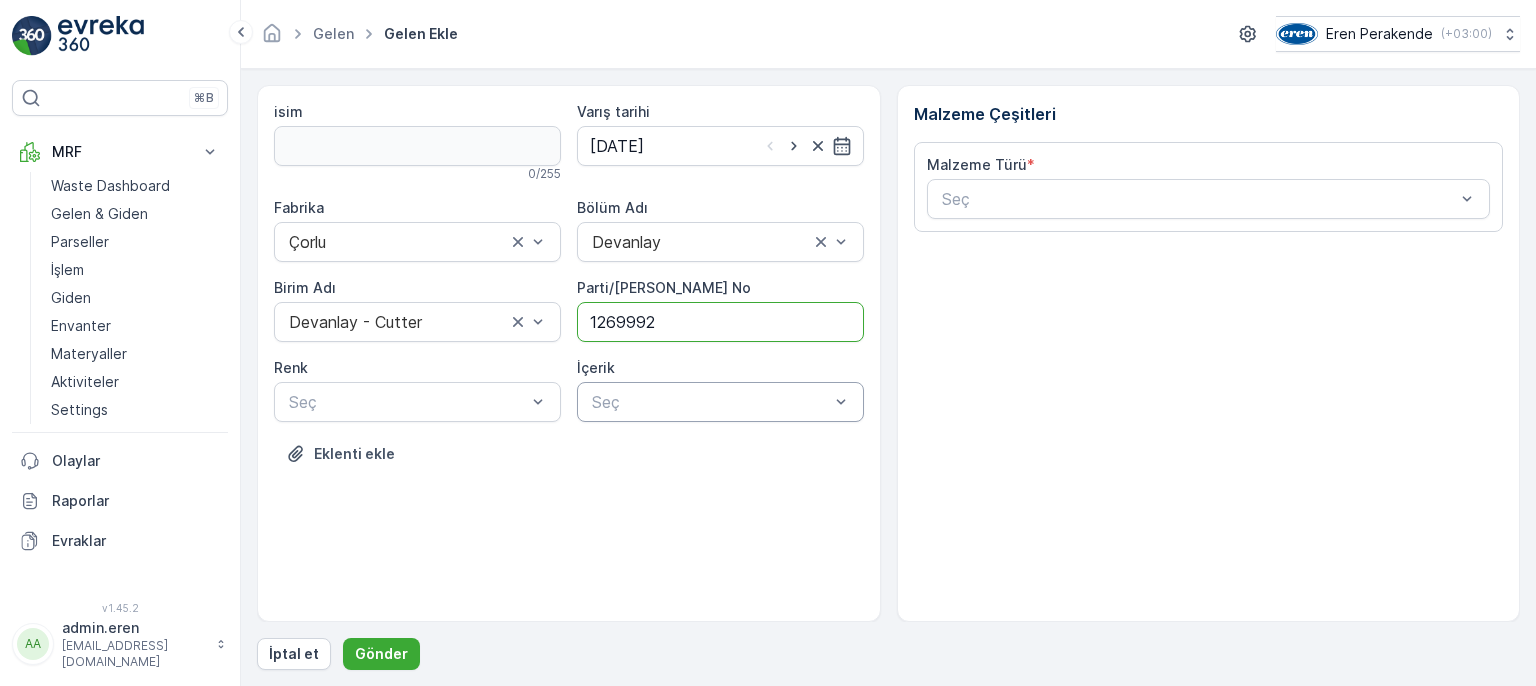 type on "1269992" 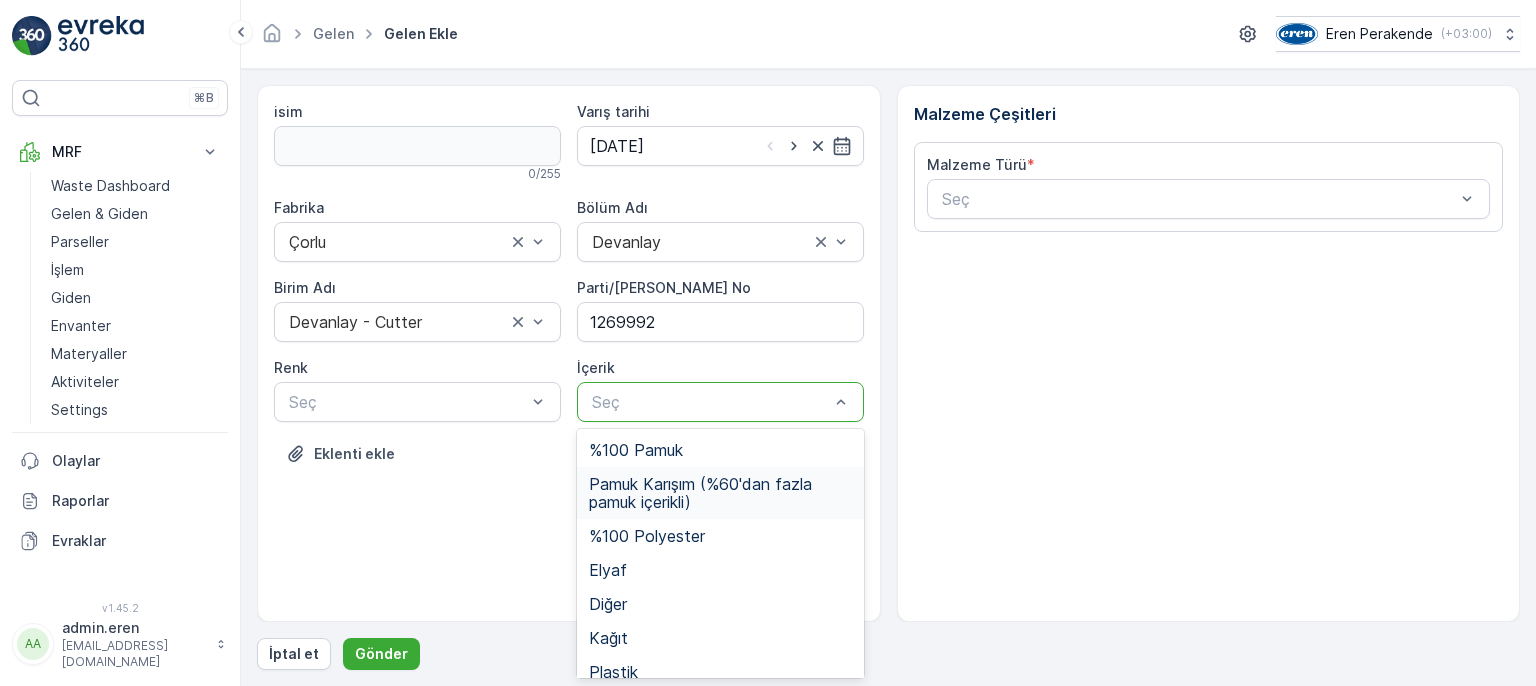 click on "Pamuk Karışım (%60'dan fazla pamuk içerikli)" at bounding box center (720, 493) 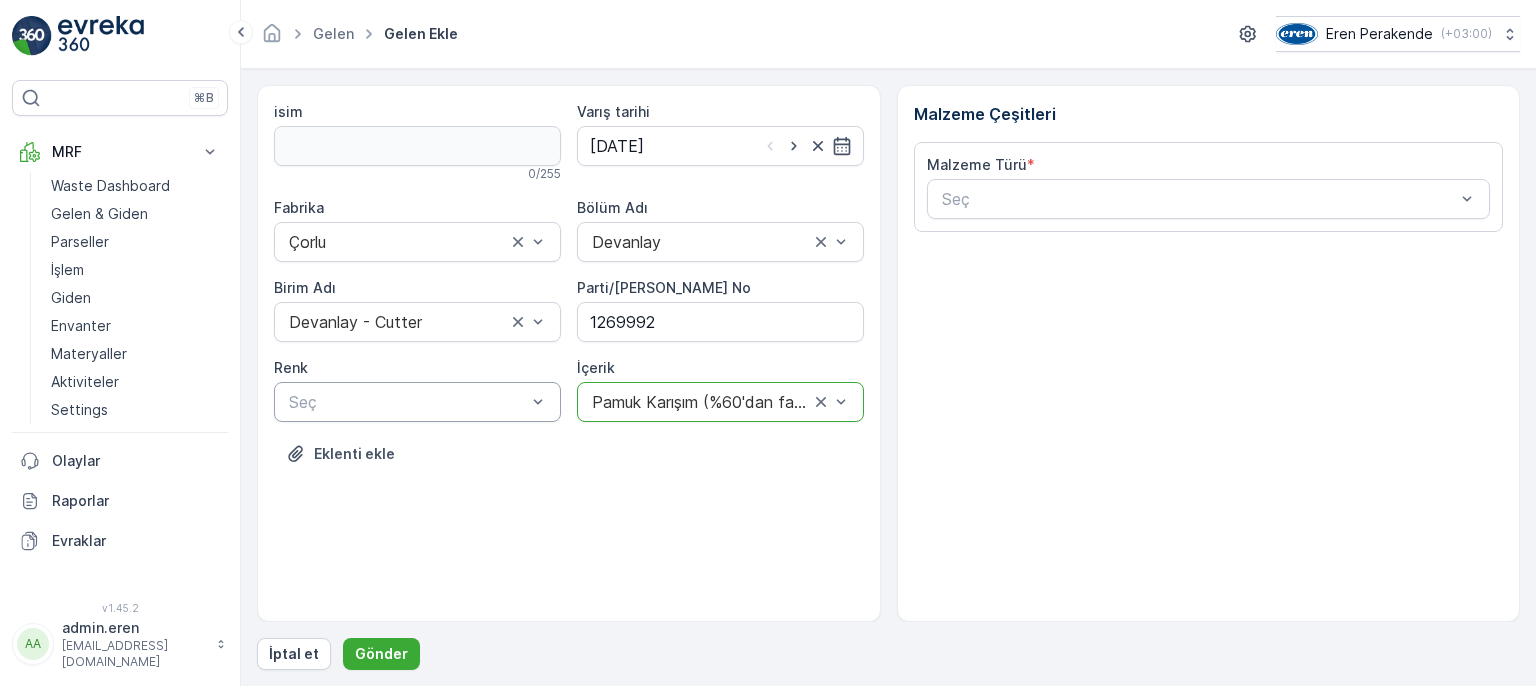click at bounding box center (407, 402) 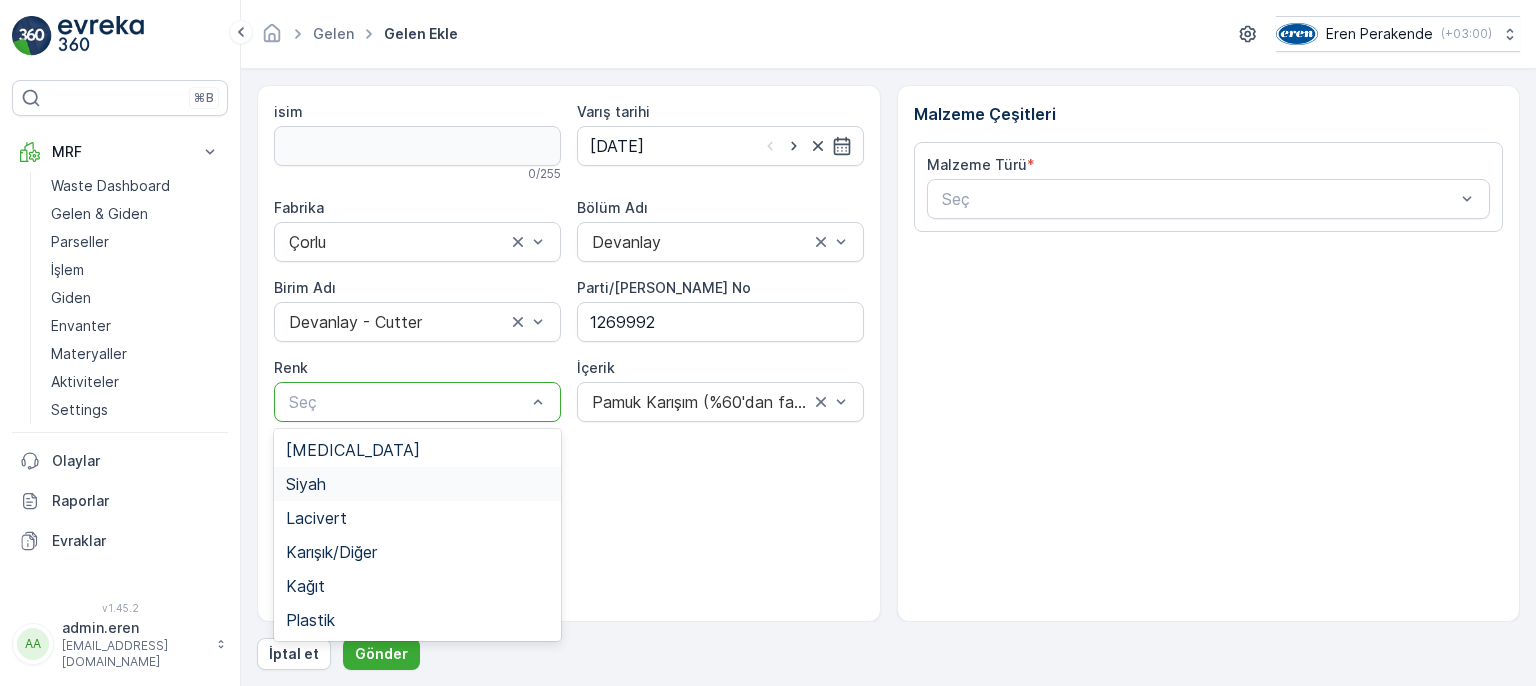 click on "Siyah" at bounding box center [306, 484] 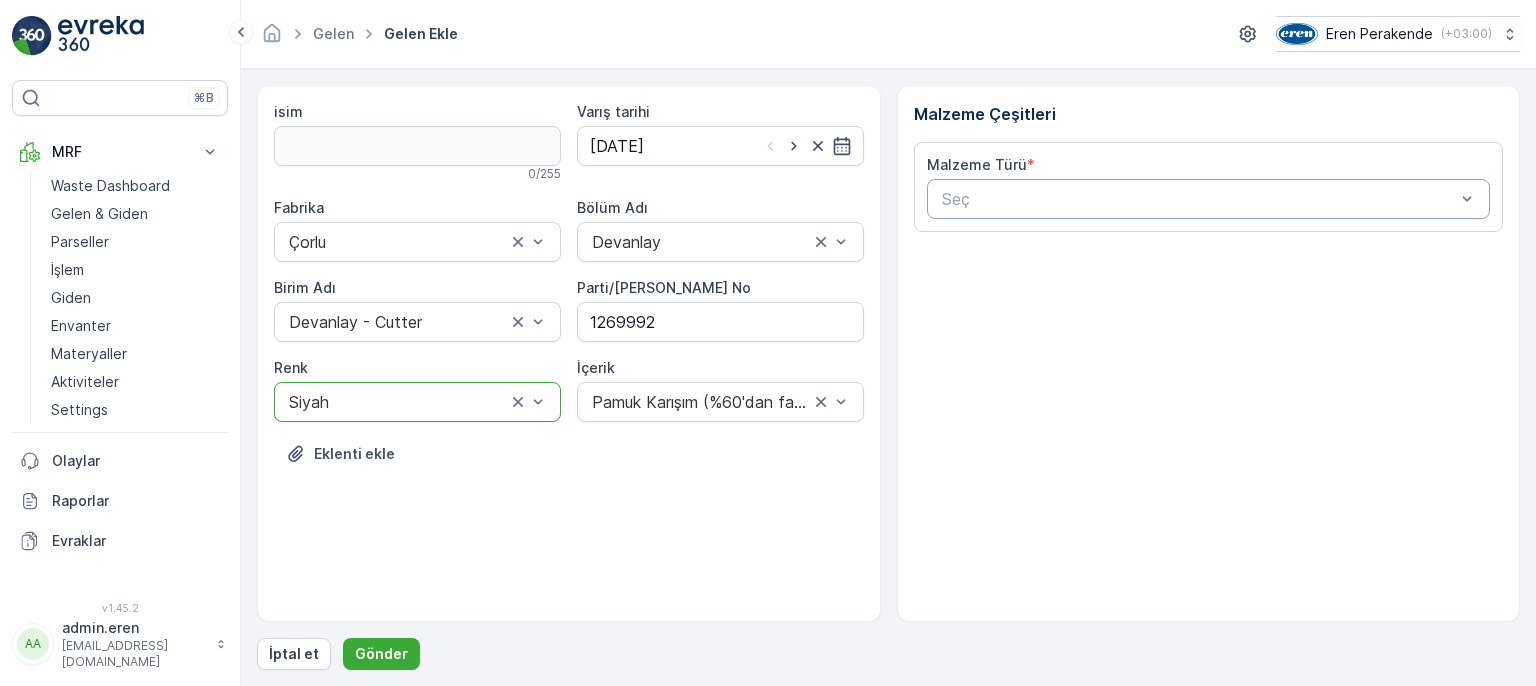 click at bounding box center (1199, 199) 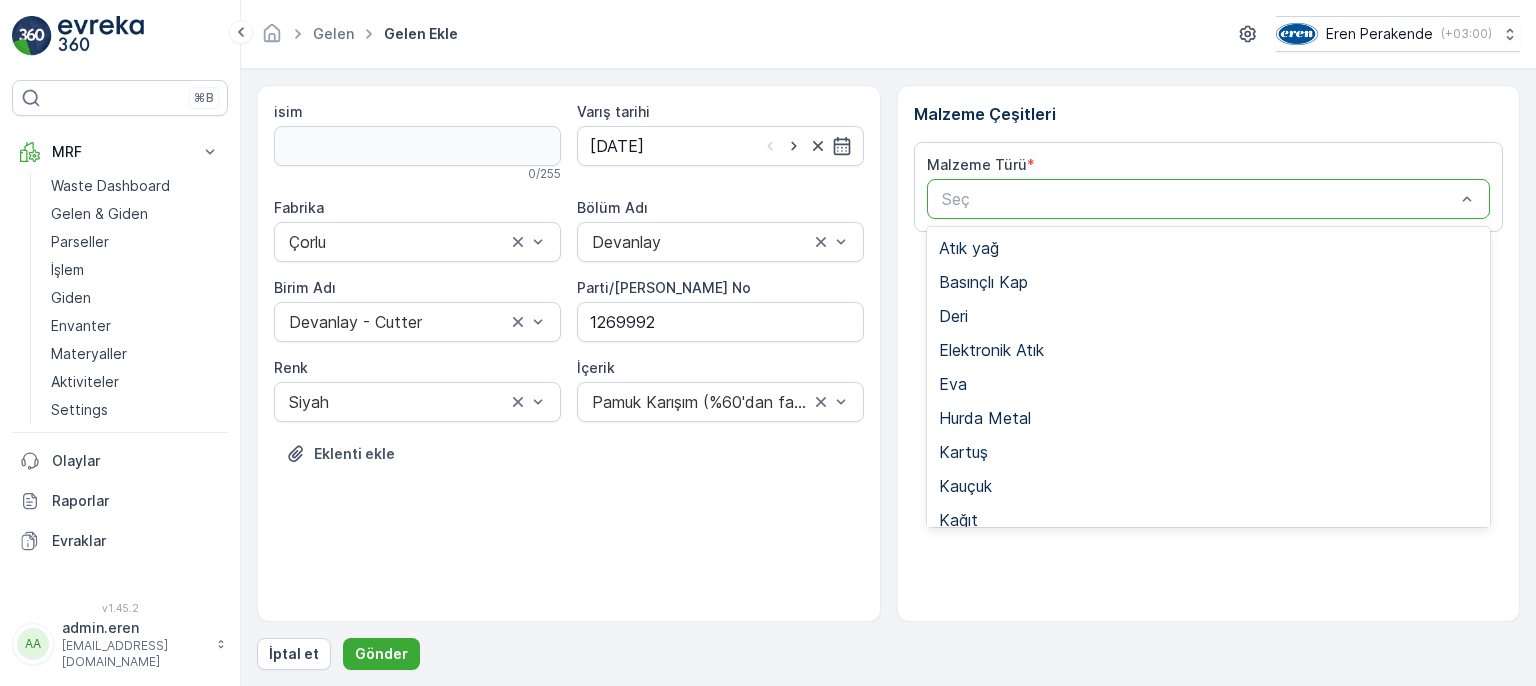 click on "Tekstil - Kesim" at bounding box center (993, 724) 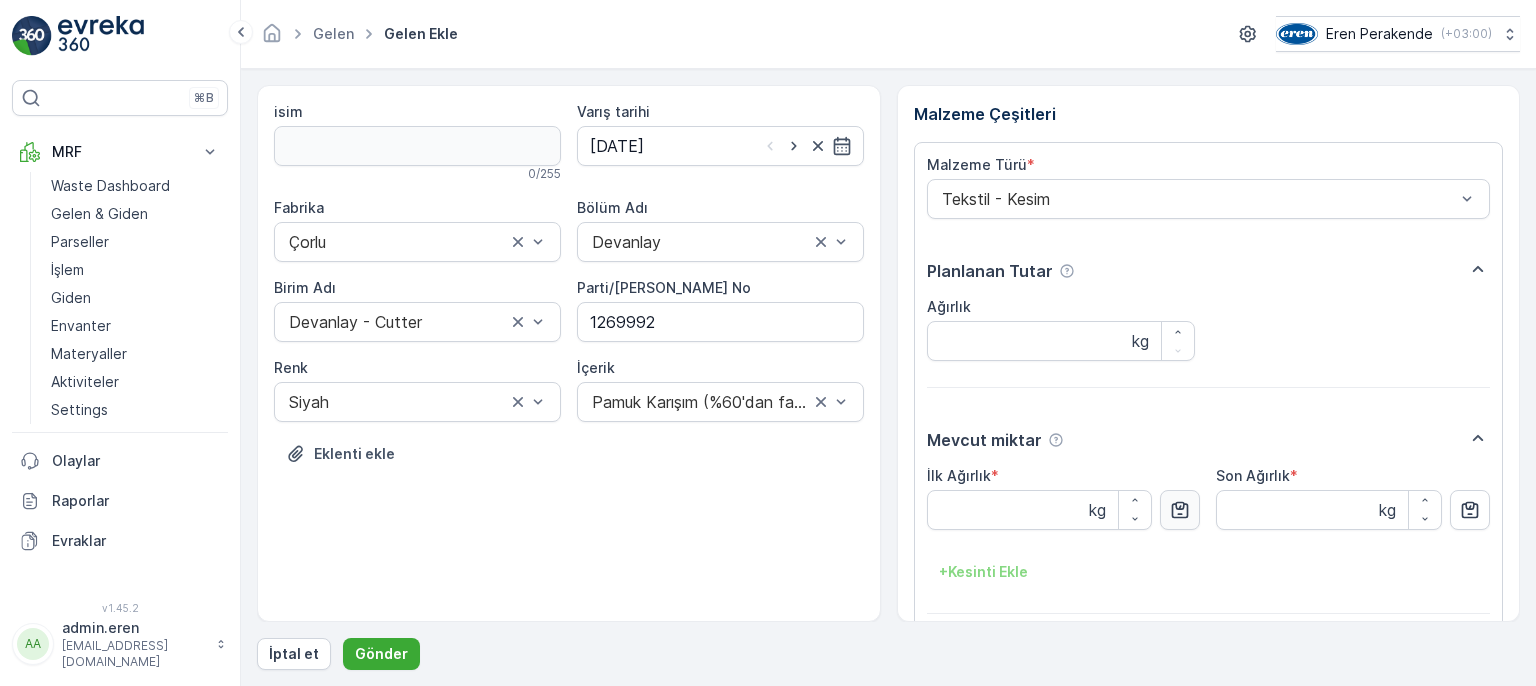 click 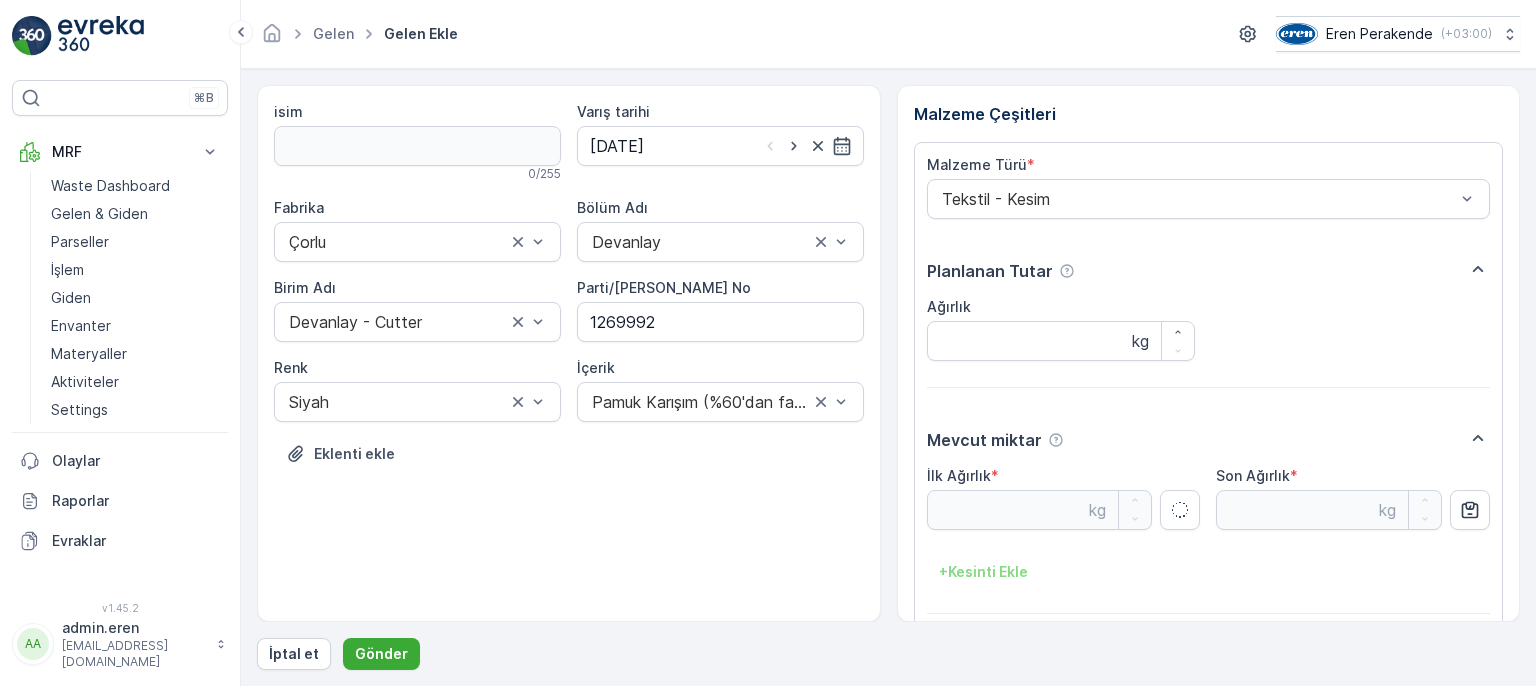 type on "22.46" 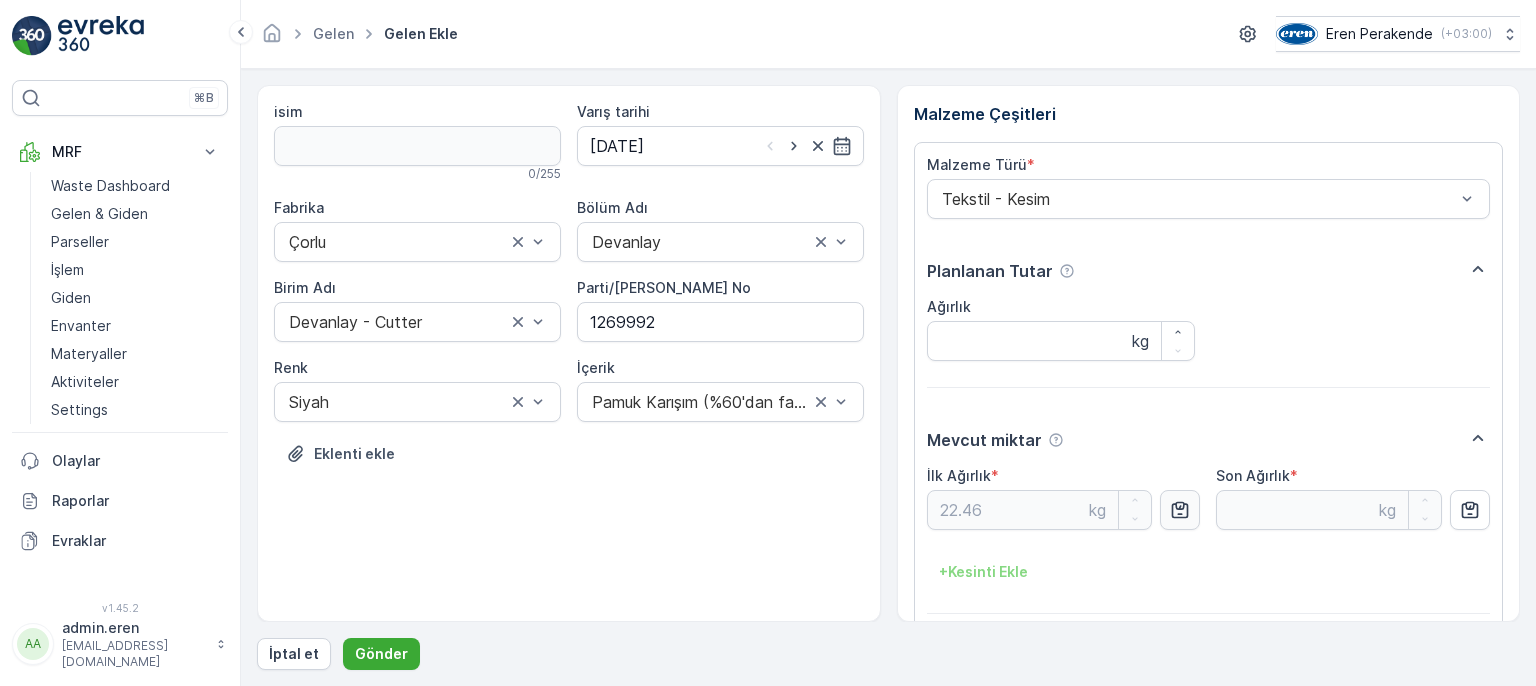 click on "Ekle" at bounding box center (1467, 665) 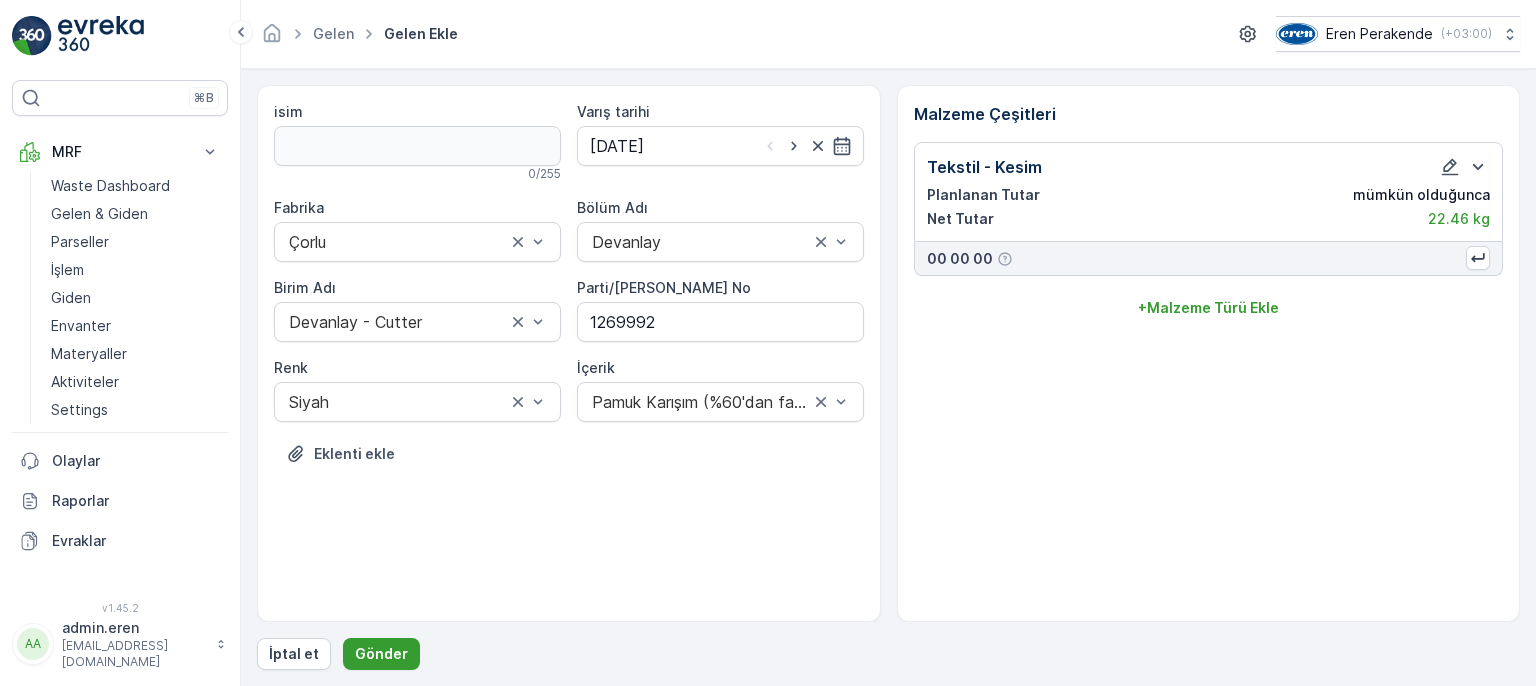 click on "Gönder" at bounding box center (381, 654) 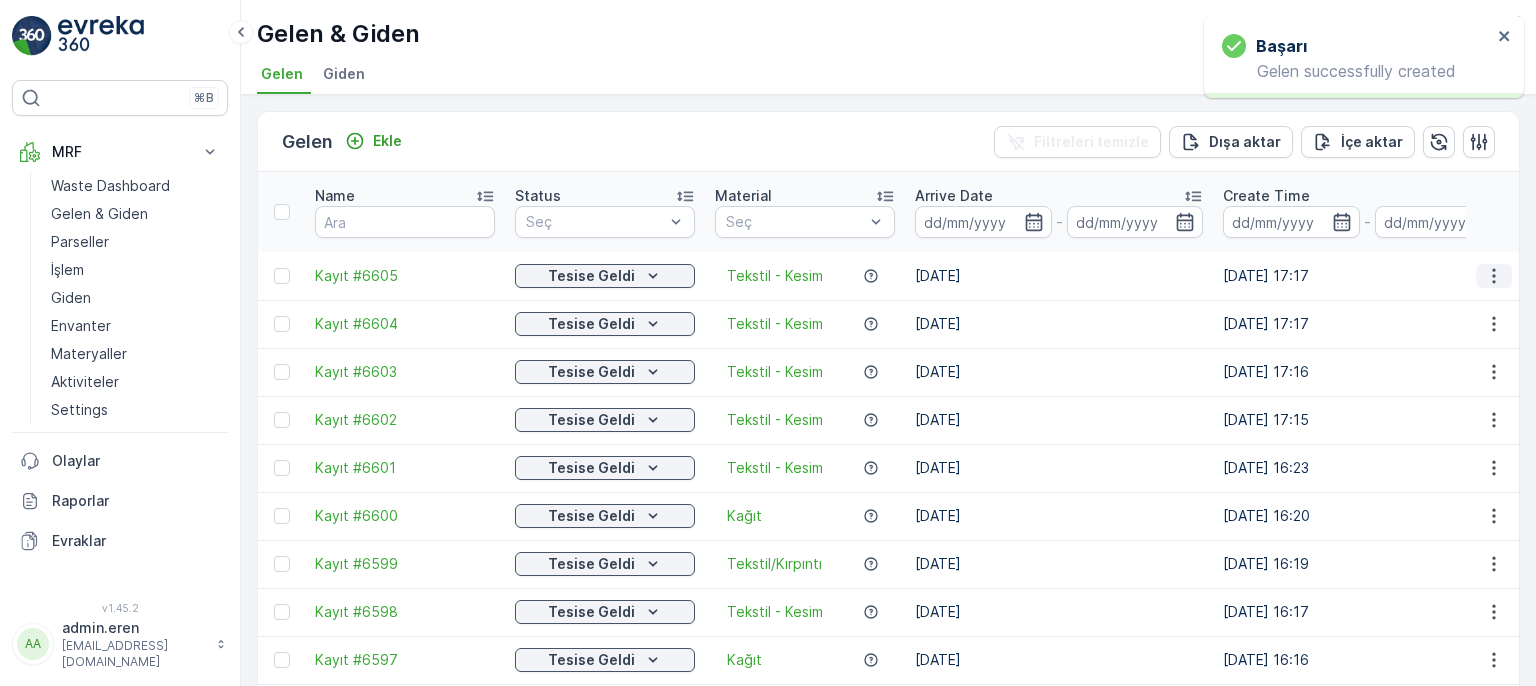 click 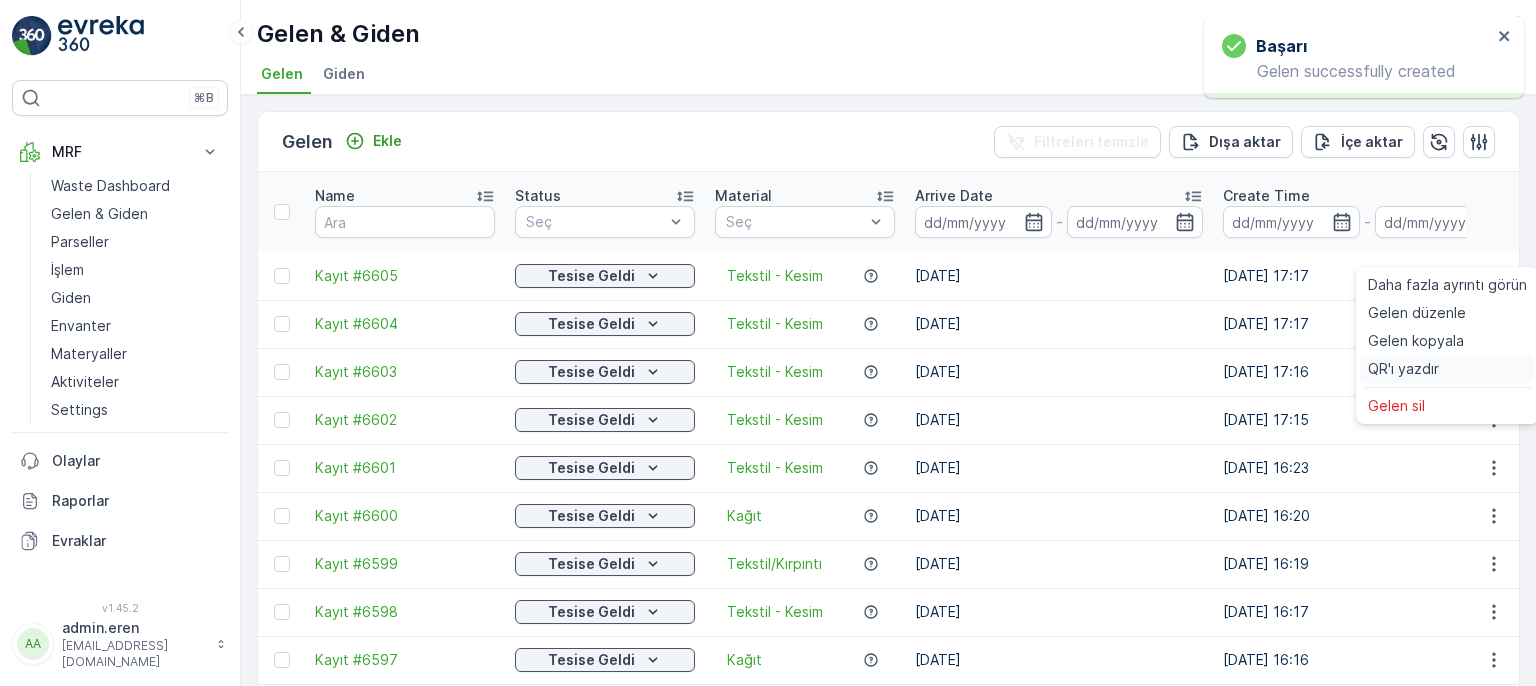 click on "QR'ı yazdır" at bounding box center (1447, 369) 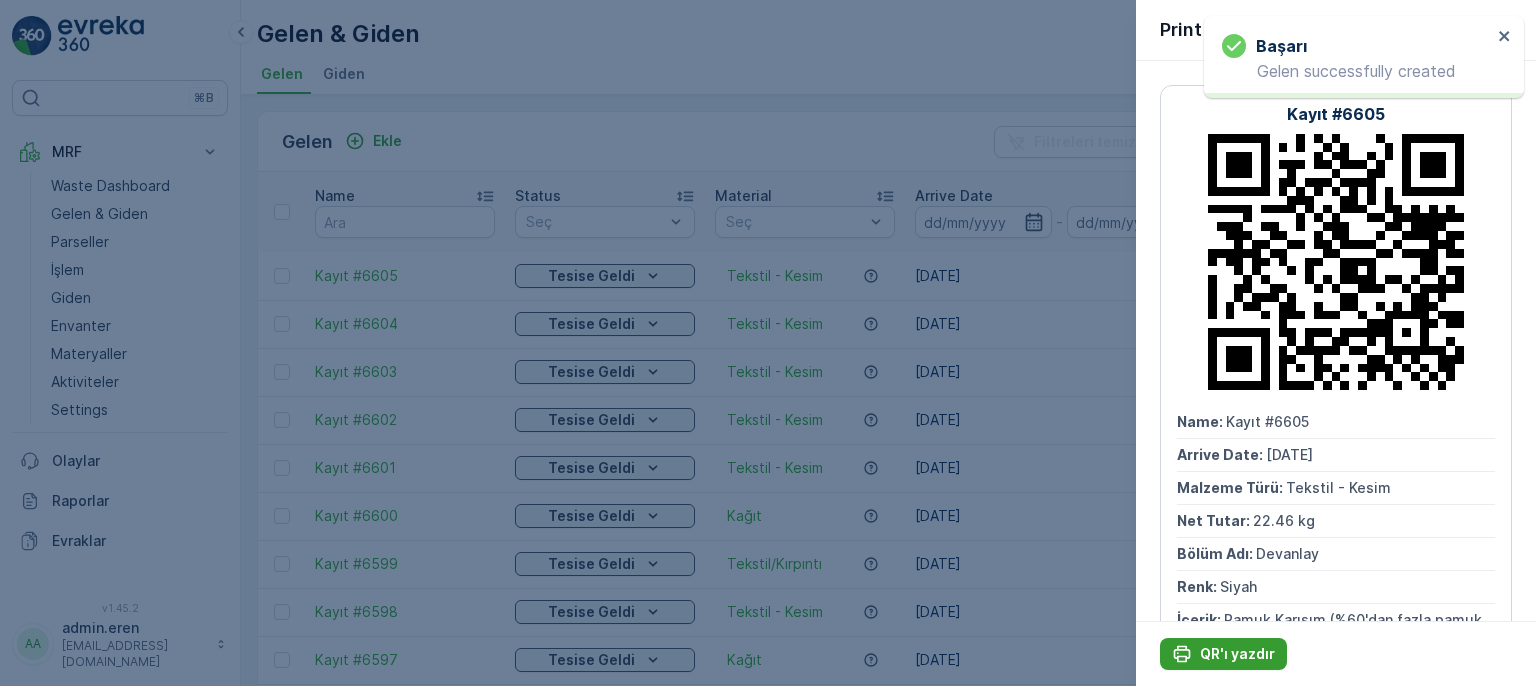click on "QR'ı yazdır" at bounding box center (1237, 654) 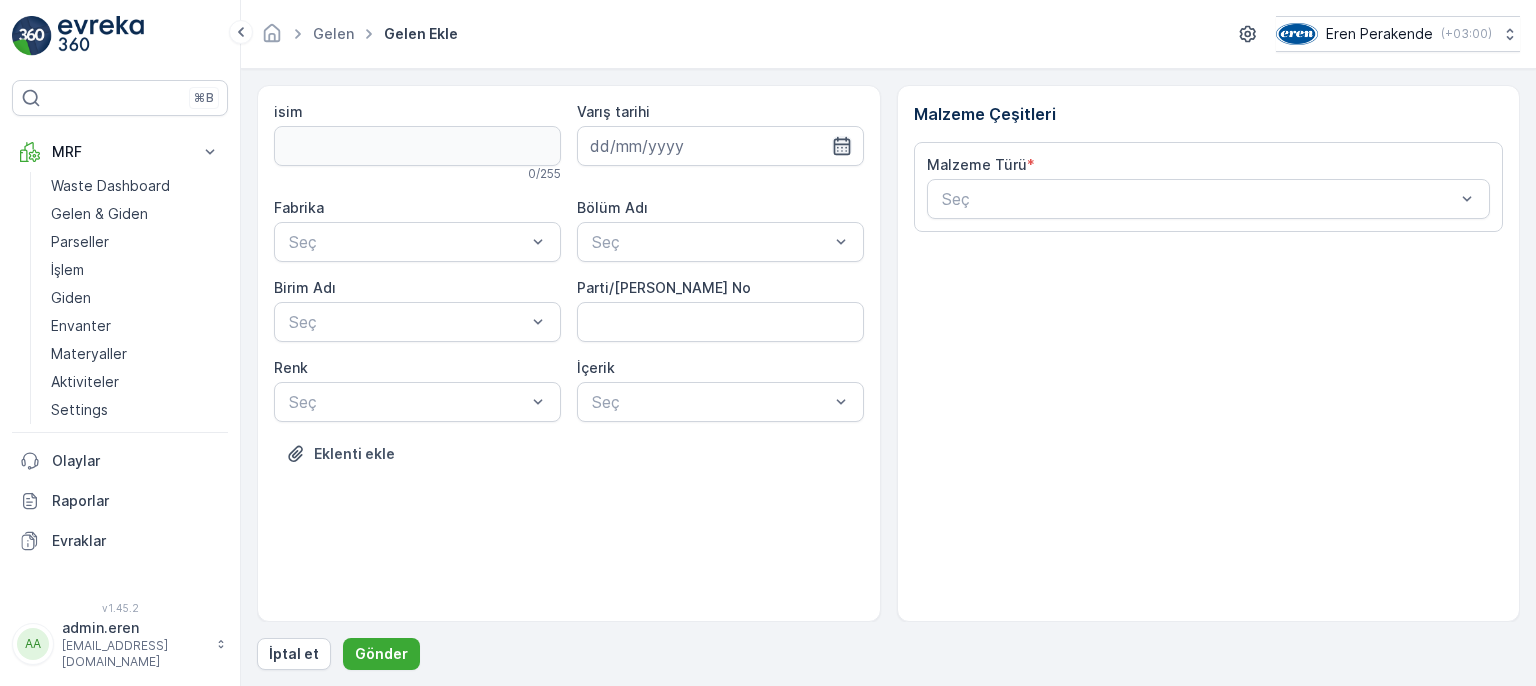 click 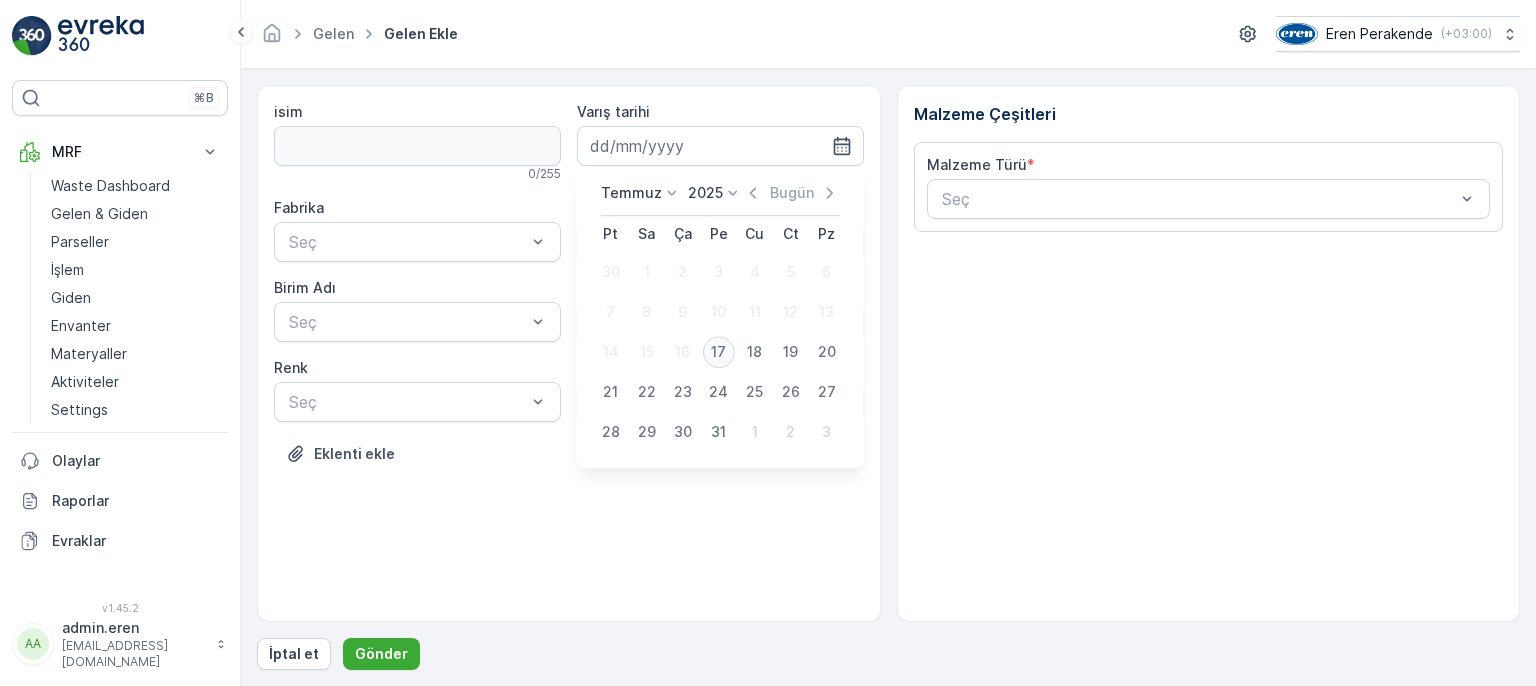 click on "17" at bounding box center (719, 352) 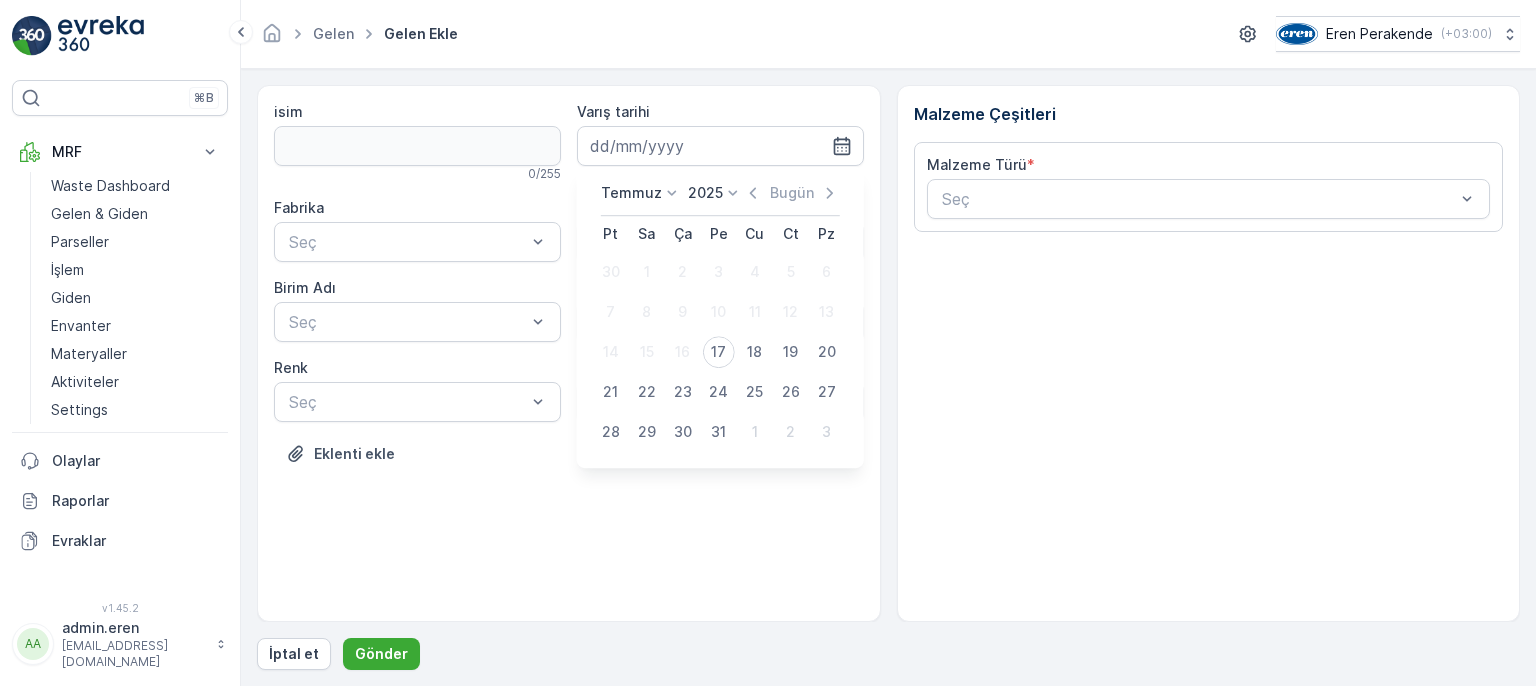 type on "[DATE]" 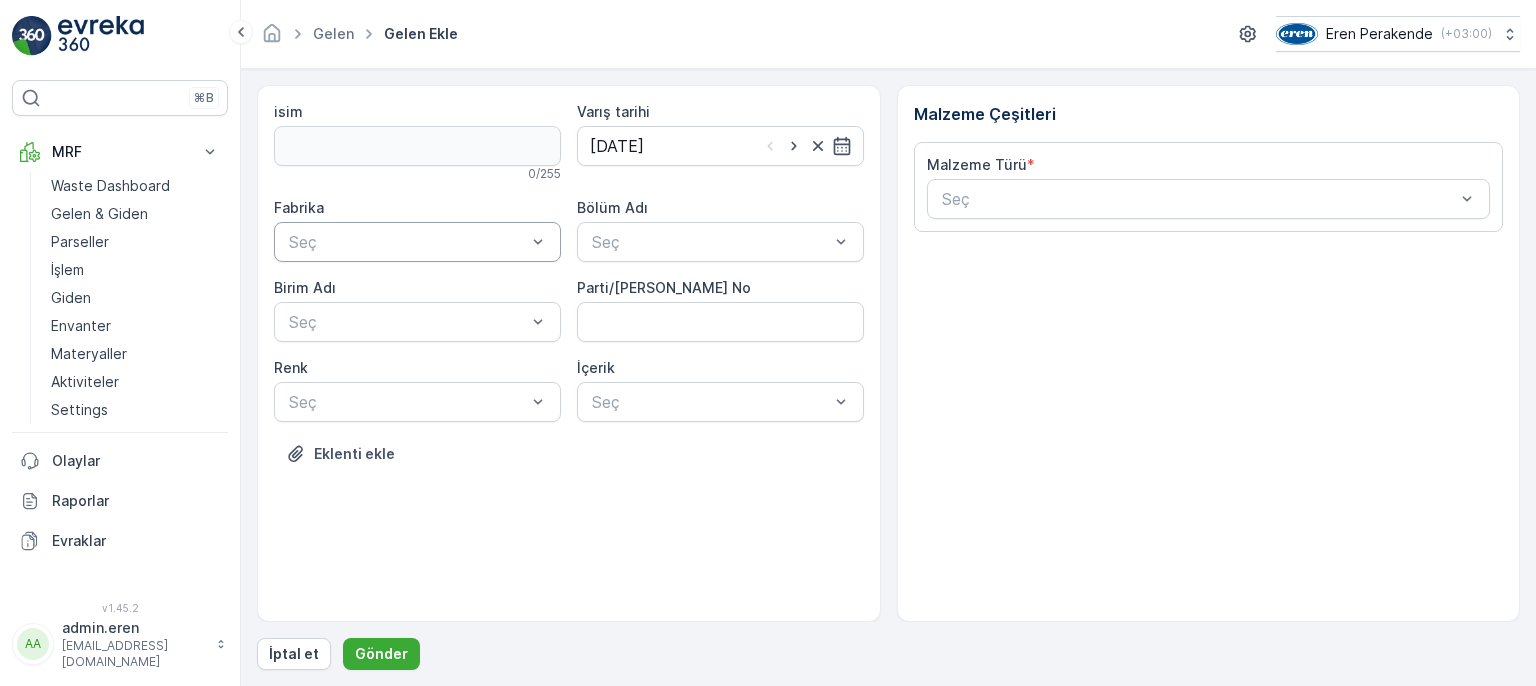 click at bounding box center (407, 242) 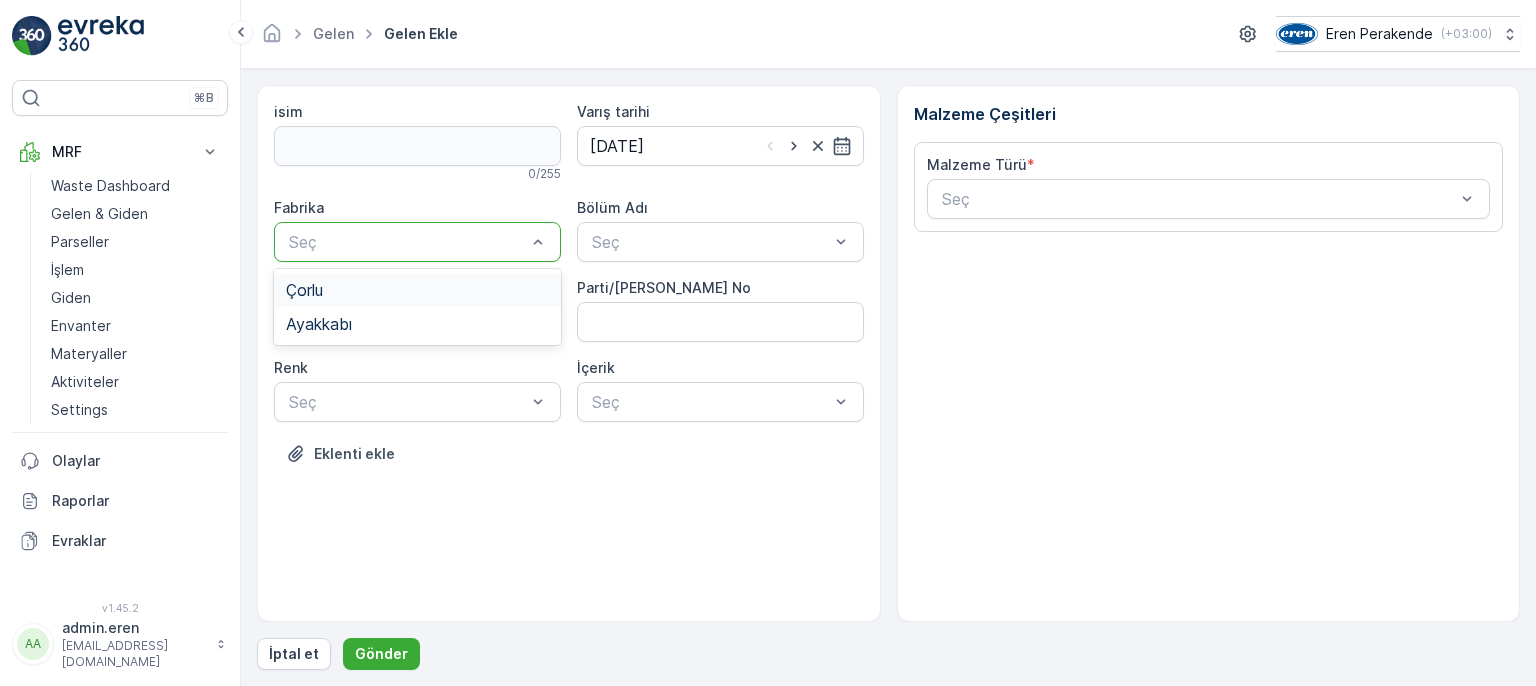 click on "Çorlu" at bounding box center (417, 290) 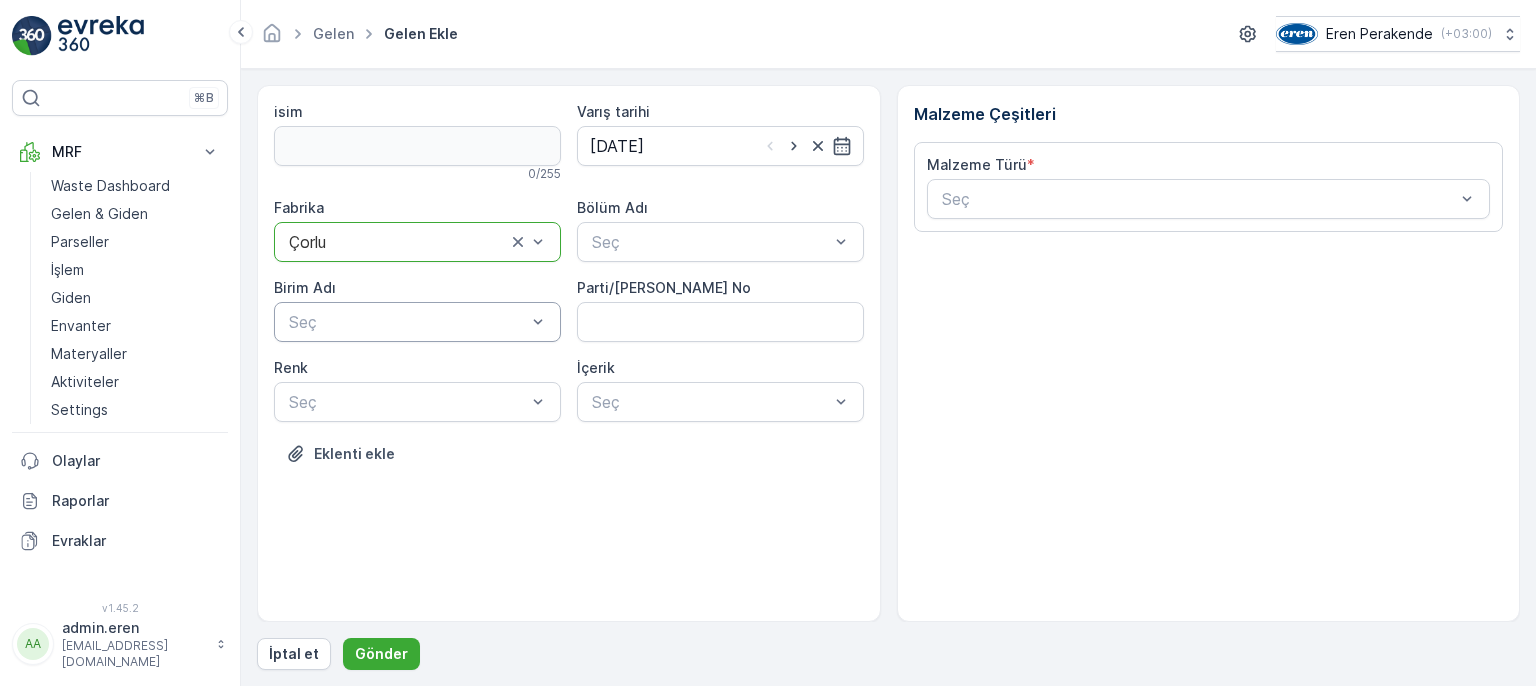 click at bounding box center (407, 322) 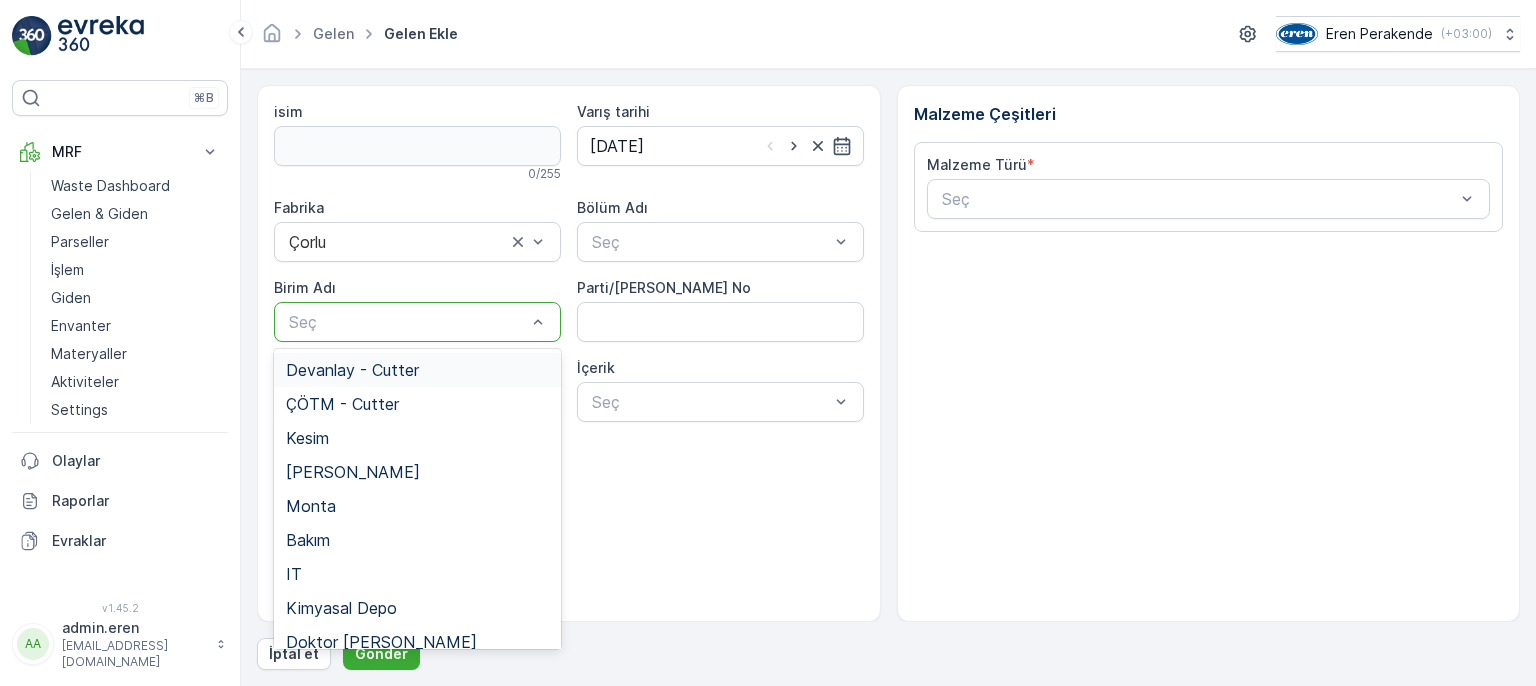 click on "Devanlay  - Cutter" at bounding box center (417, 370) 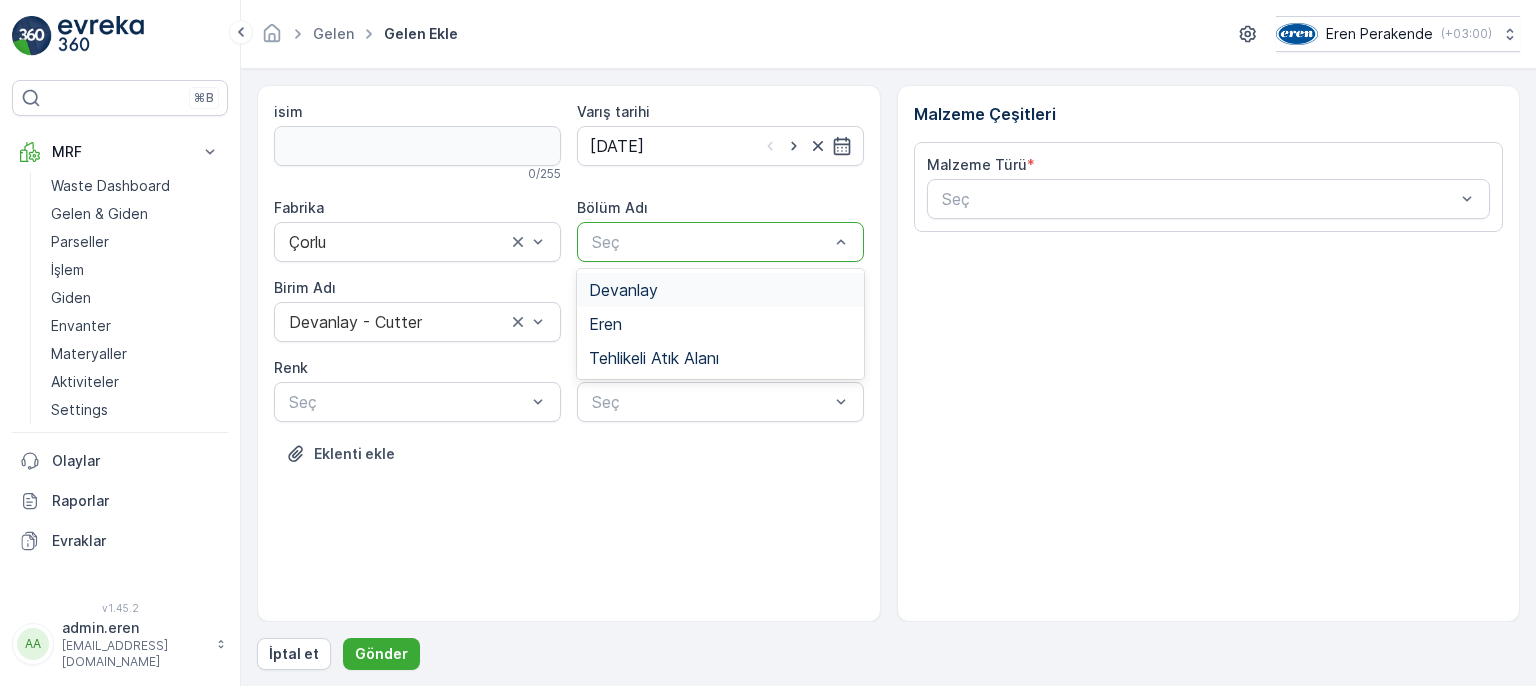 click at bounding box center [710, 242] 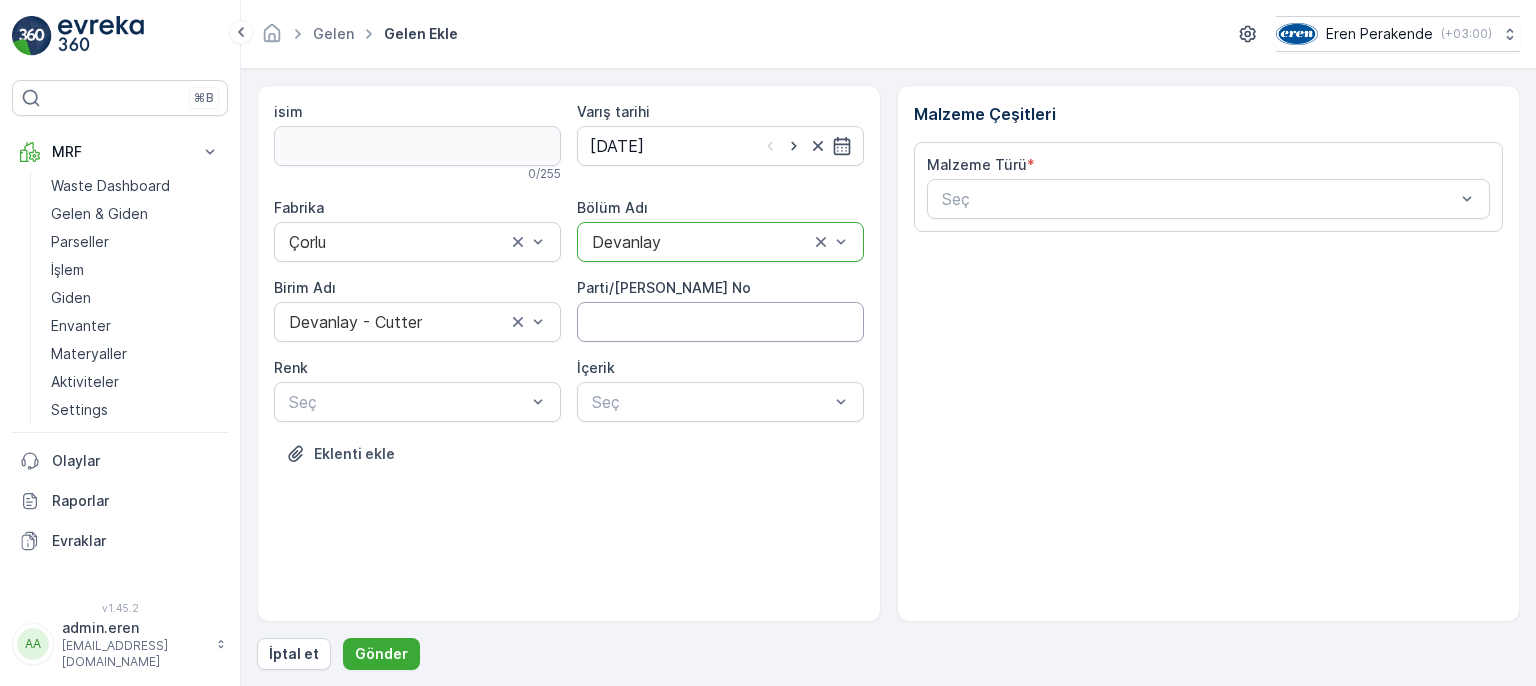 click on "Parti/[PERSON_NAME] No" at bounding box center [720, 322] 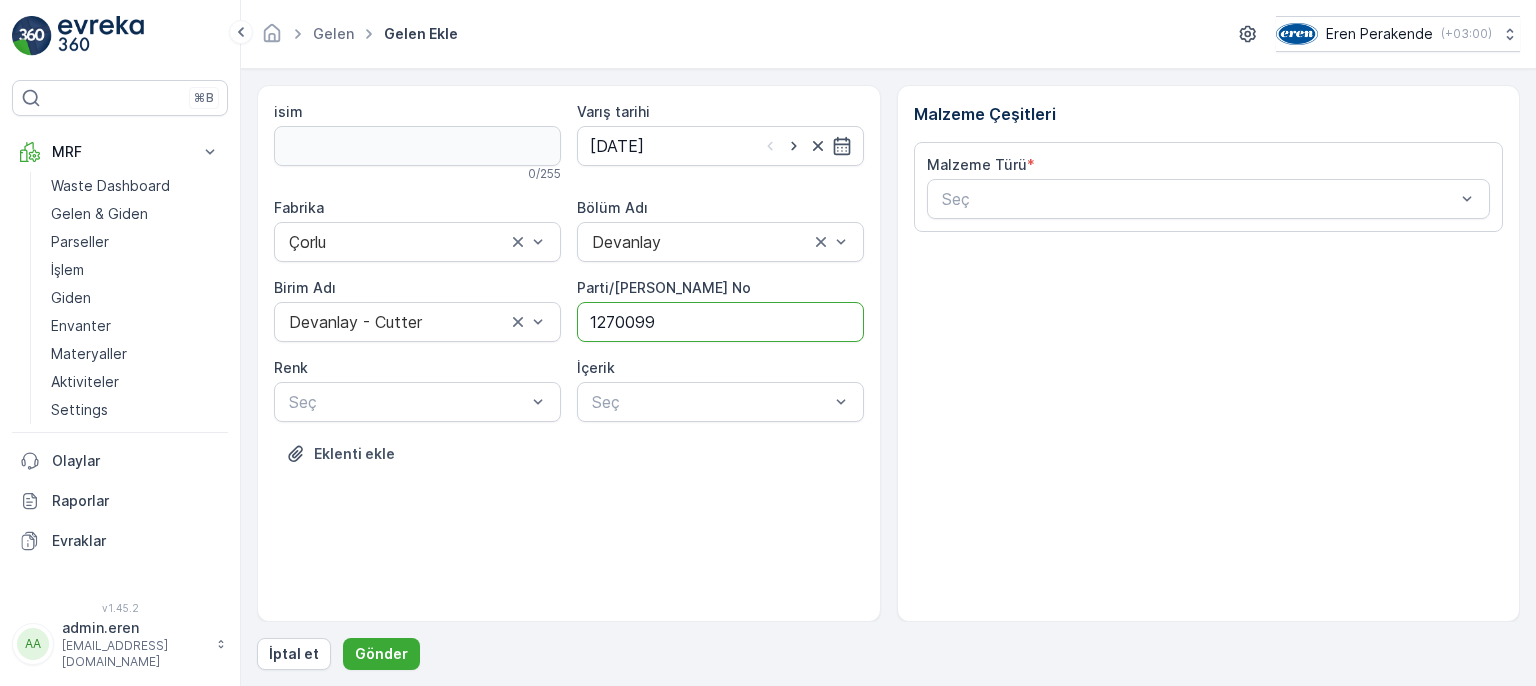 type on "1270099" 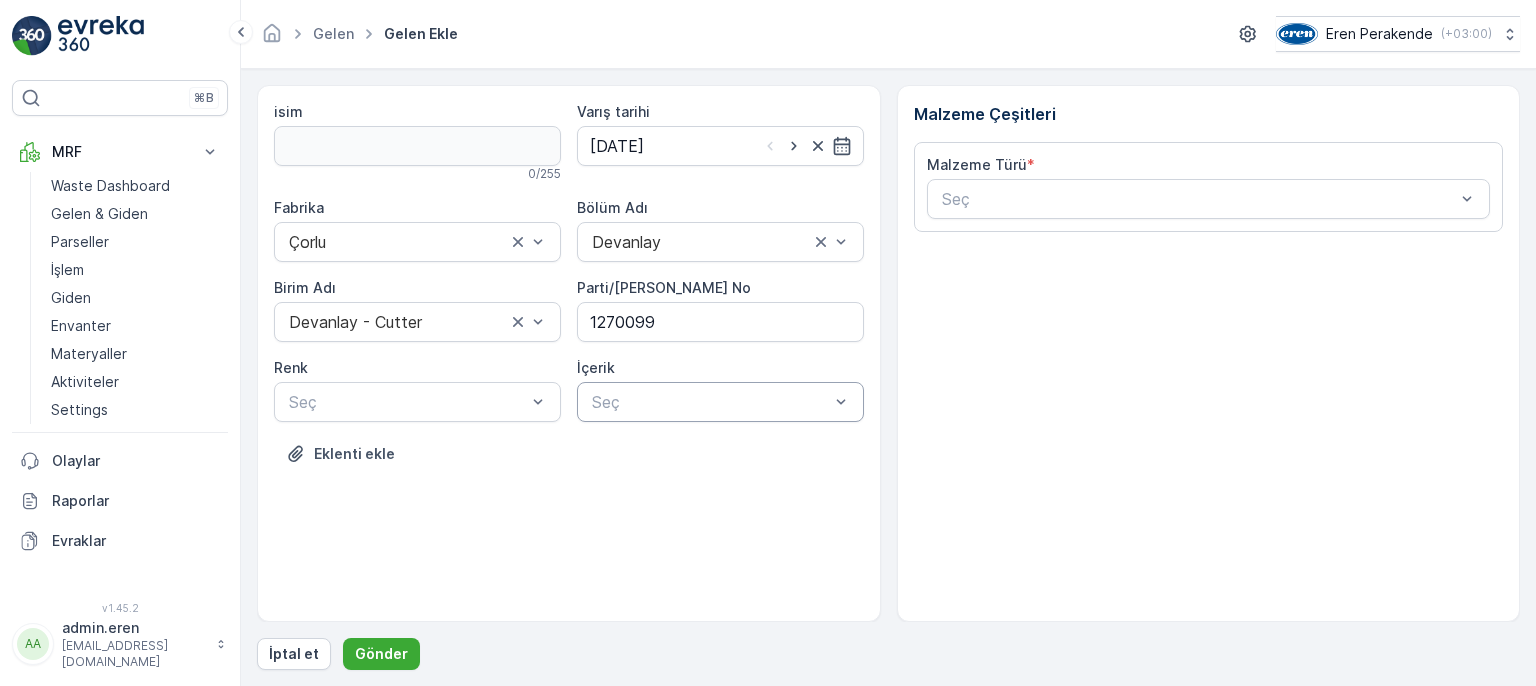 click on "Seç" at bounding box center (720, 402) 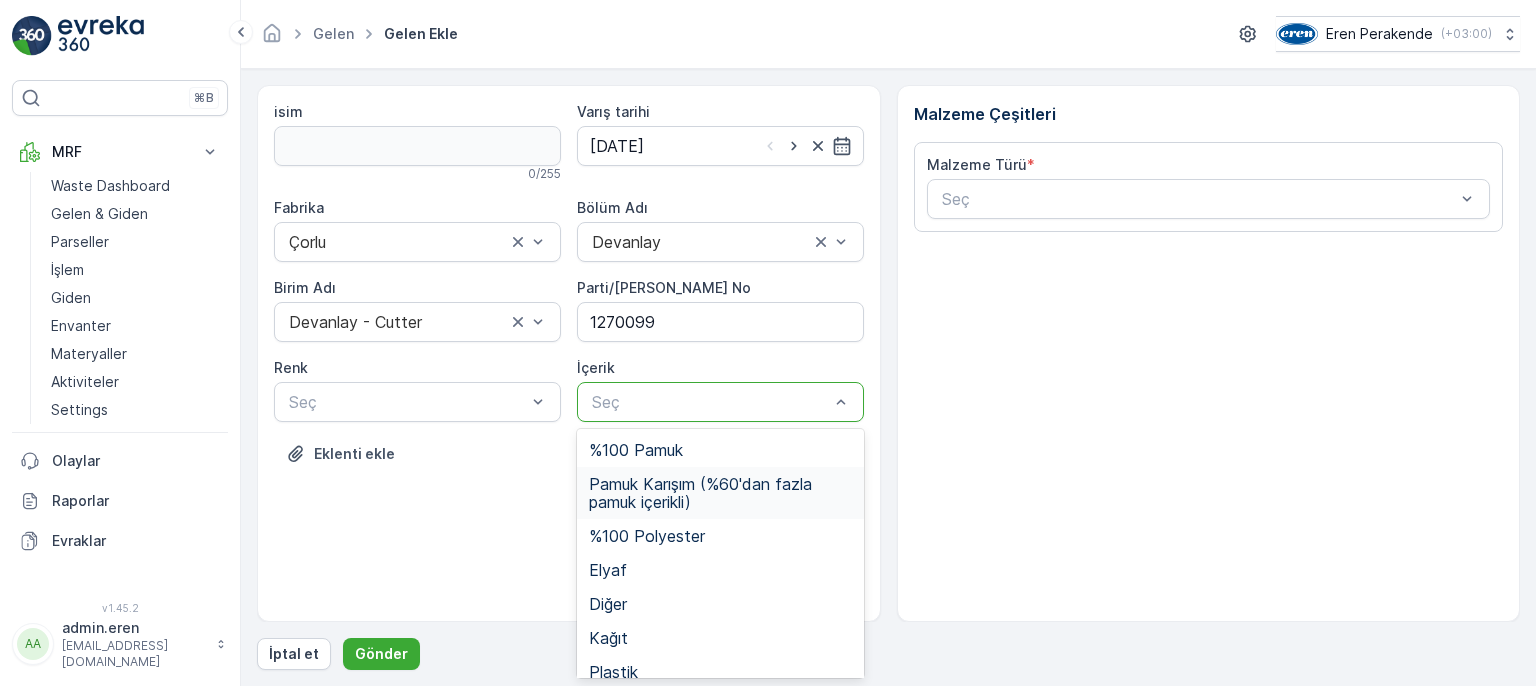 click on "Pamuk Karışım (%60'dan fazla pamuk içerikli)" at bounding box center [720, 493] 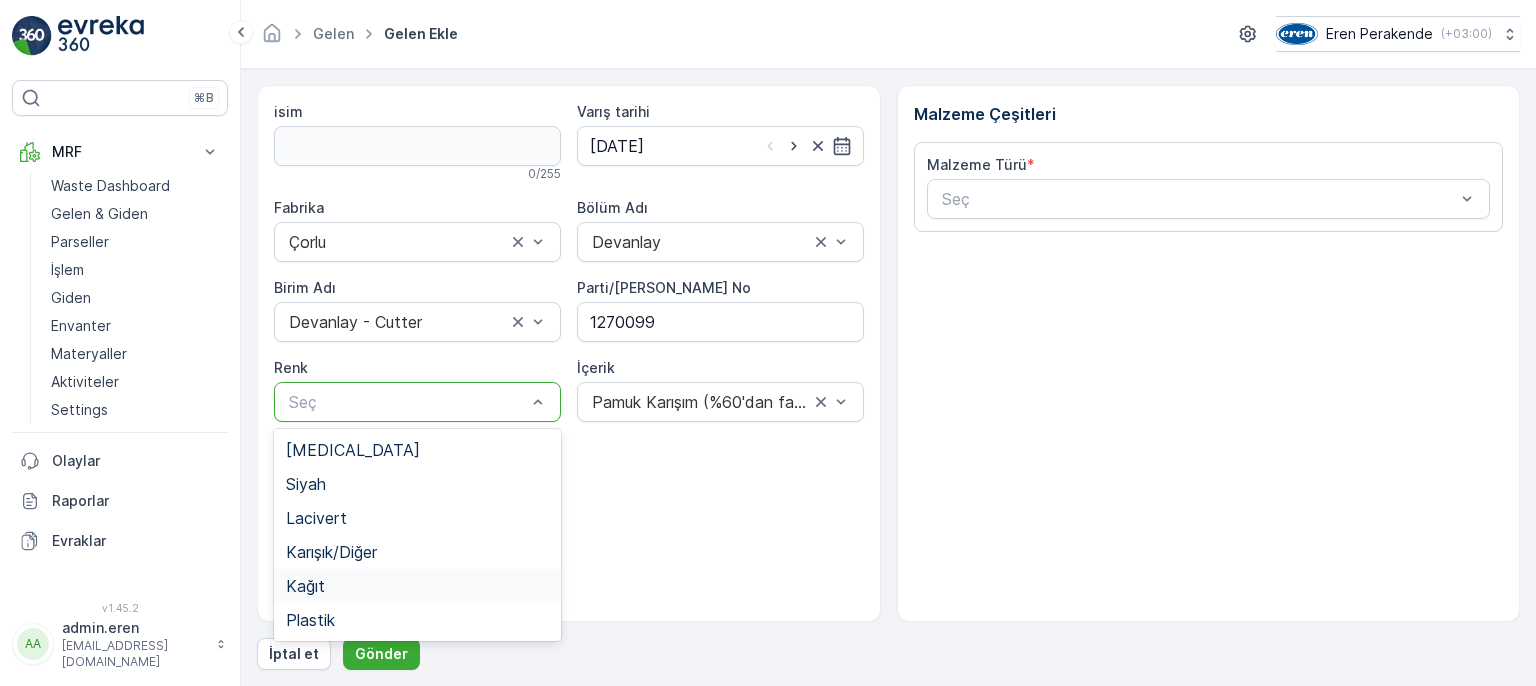 click on "Kağıt" at bounding box center (417, 586) 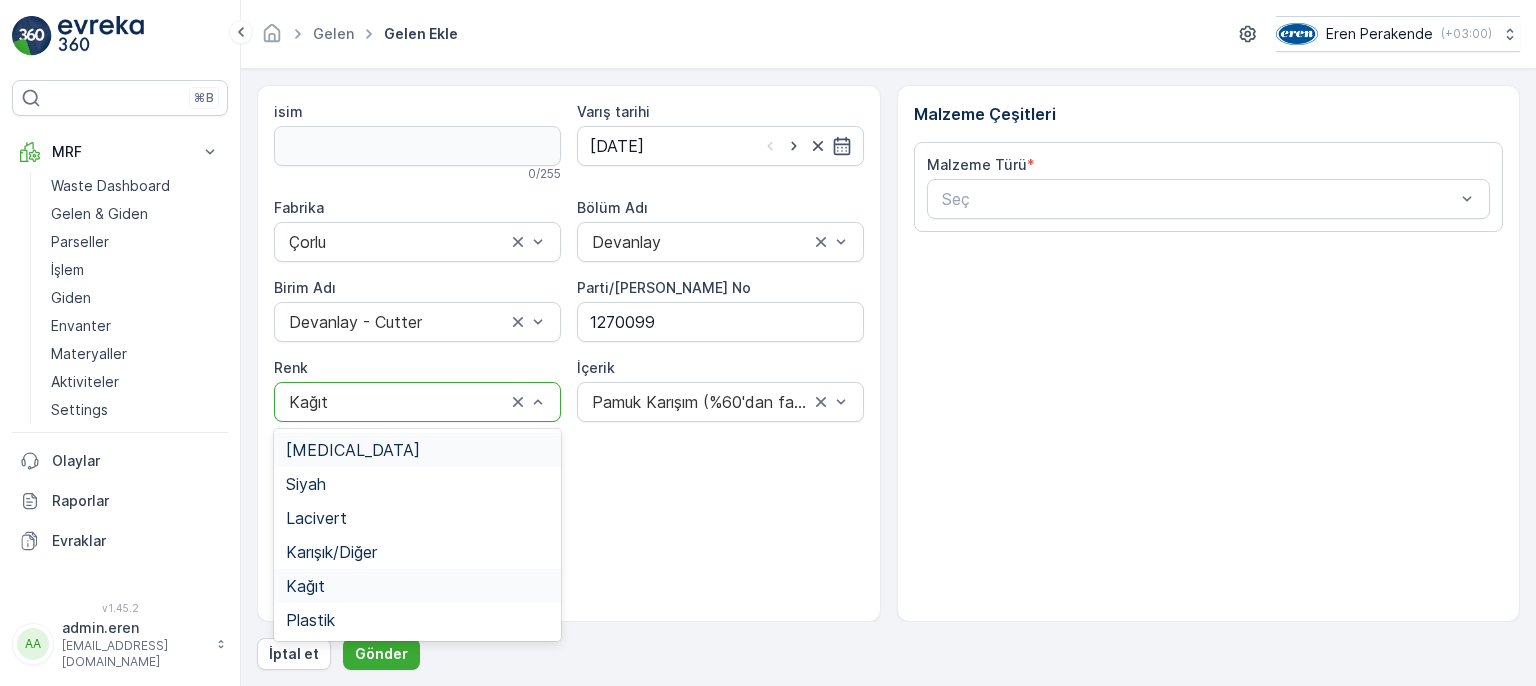 click at bounding box center [397, 402] 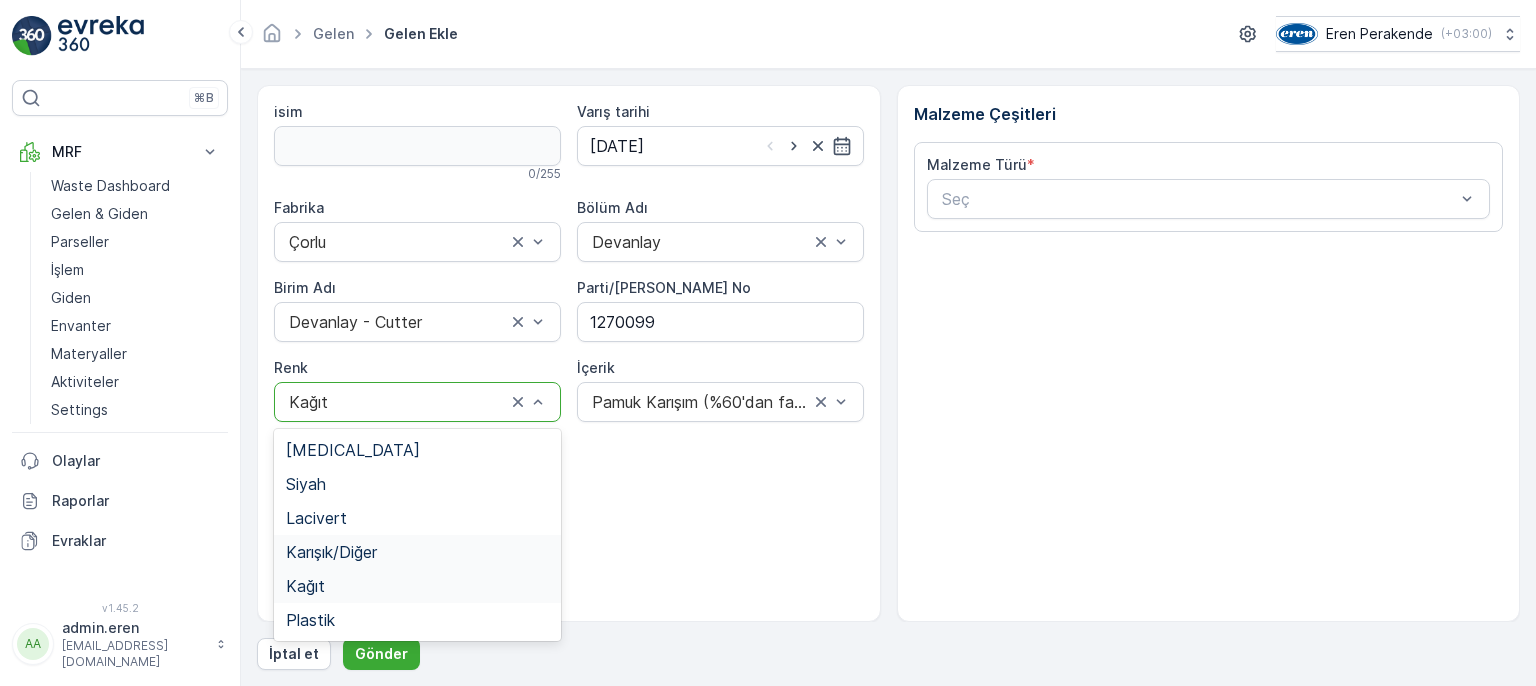 click on "Karışık/Diğer" at bounding box center (331, 552) 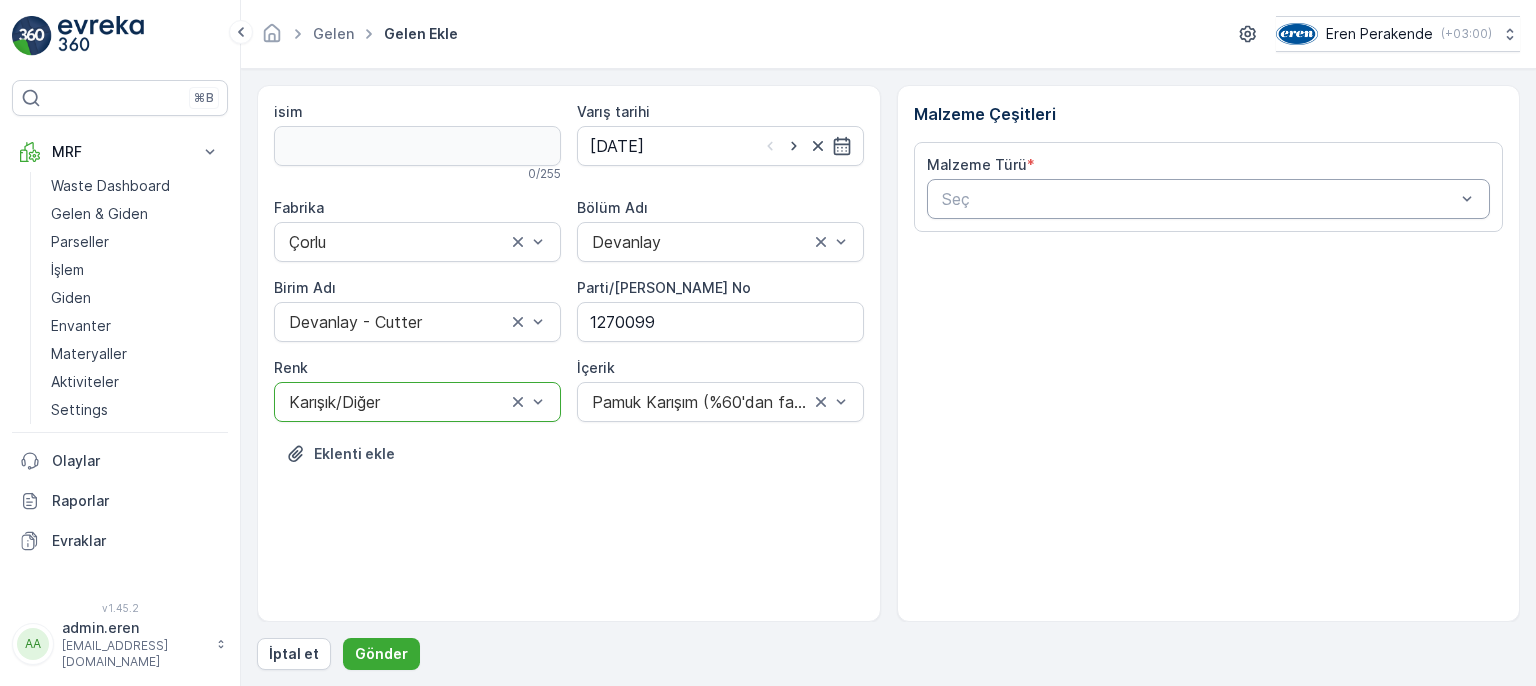 click at bounding box center [1199, 199] 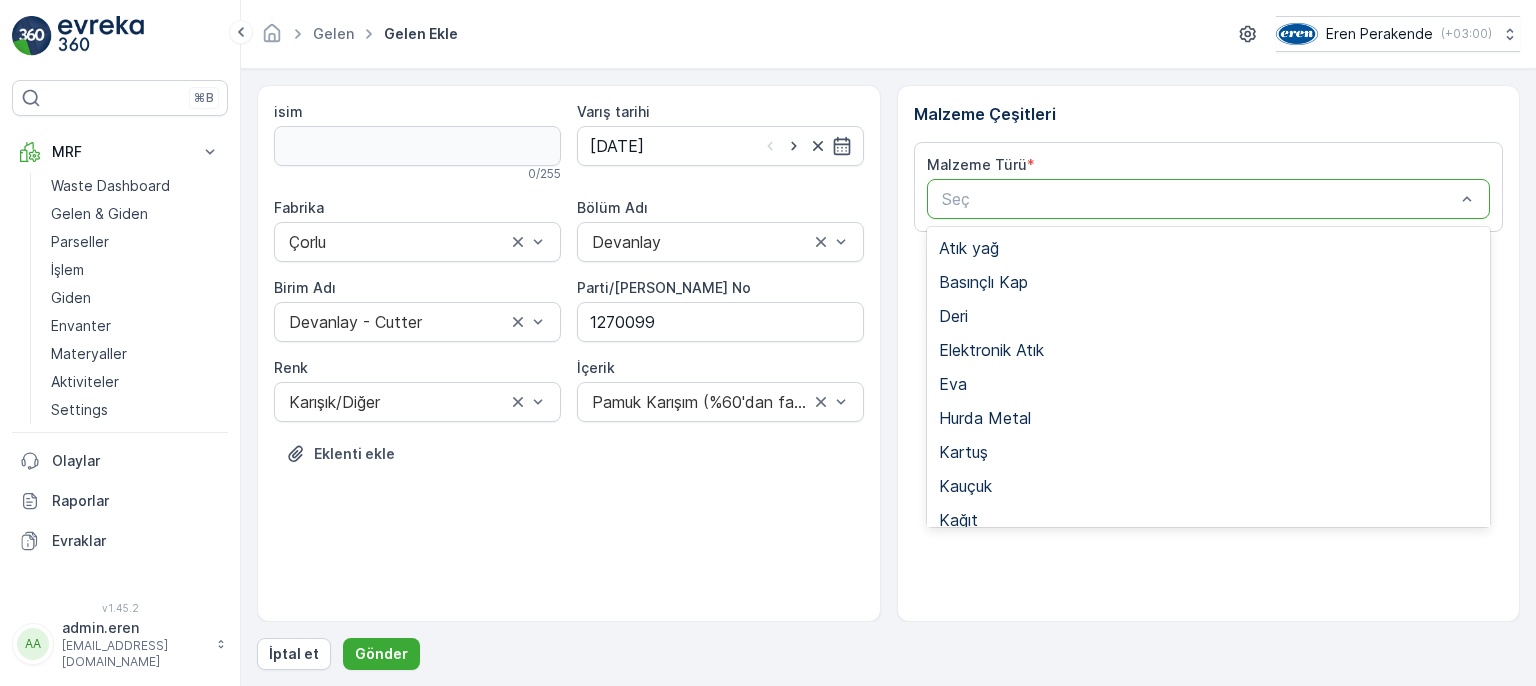 click on "Tekstil - Kesim" at bounding box center [993, 724] 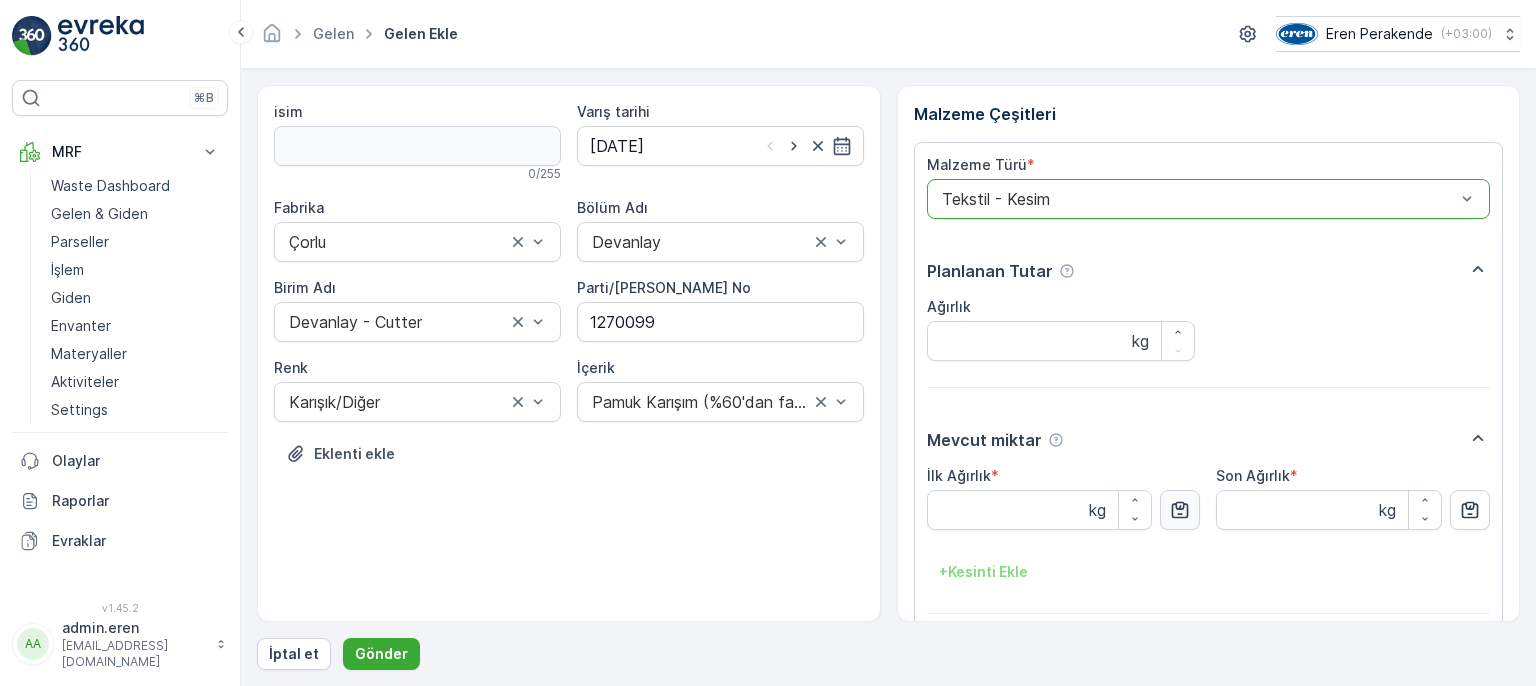 click 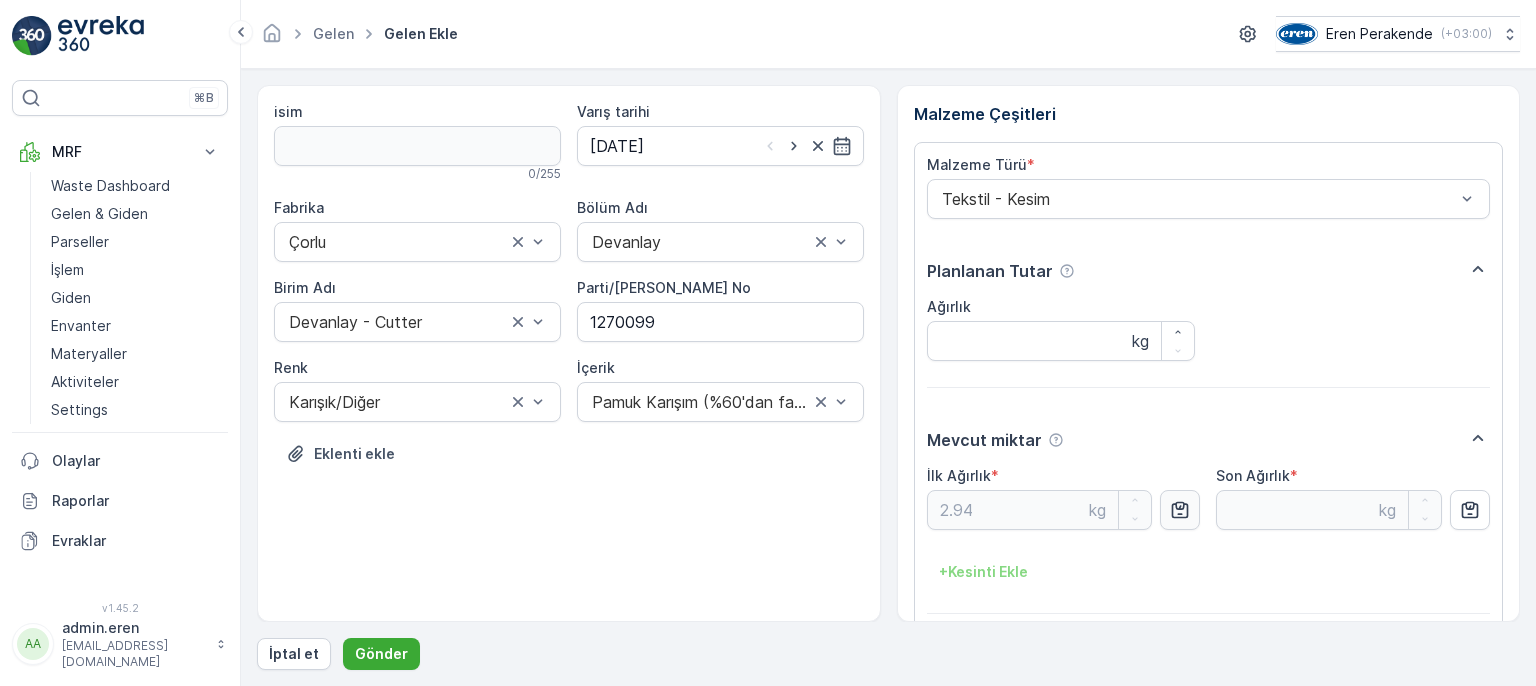 type on "2.94" 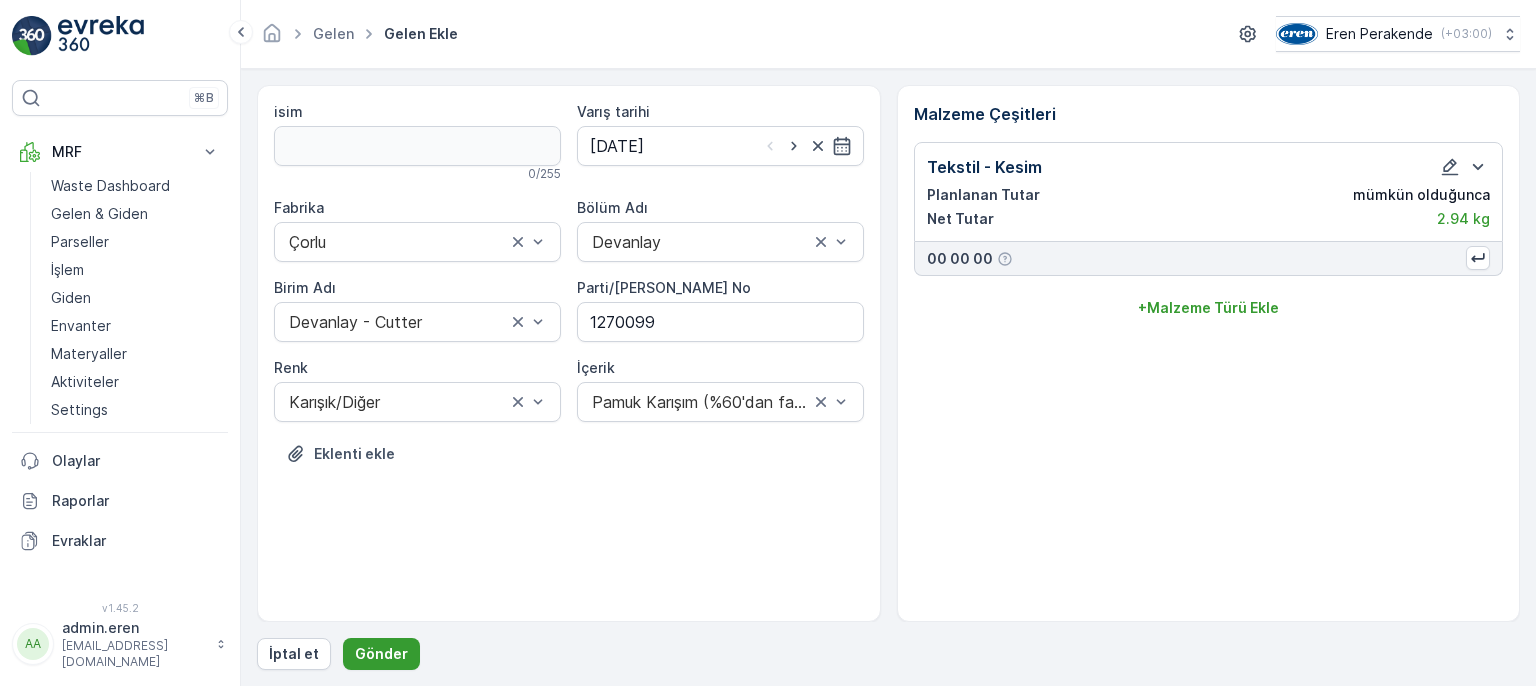 click on "Gönder" at bounding box center (381, 654) 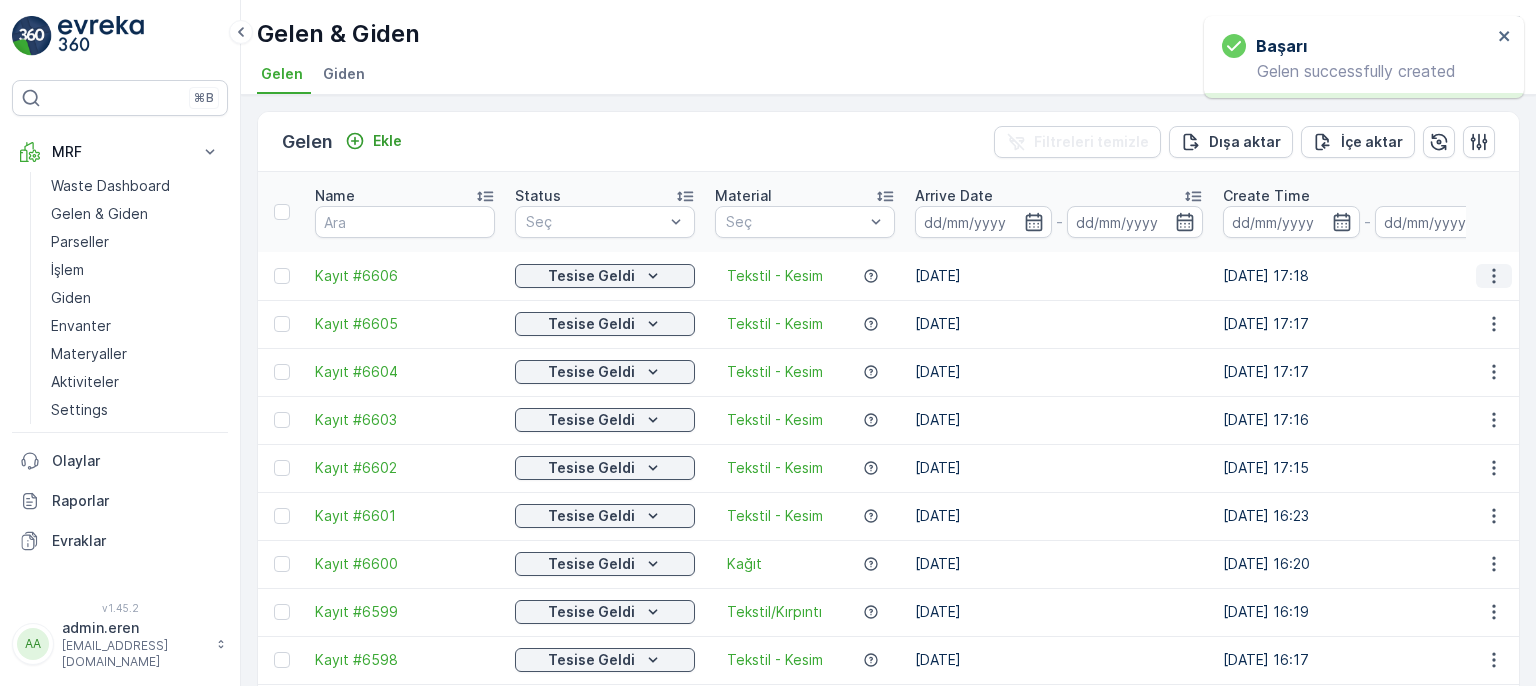 click 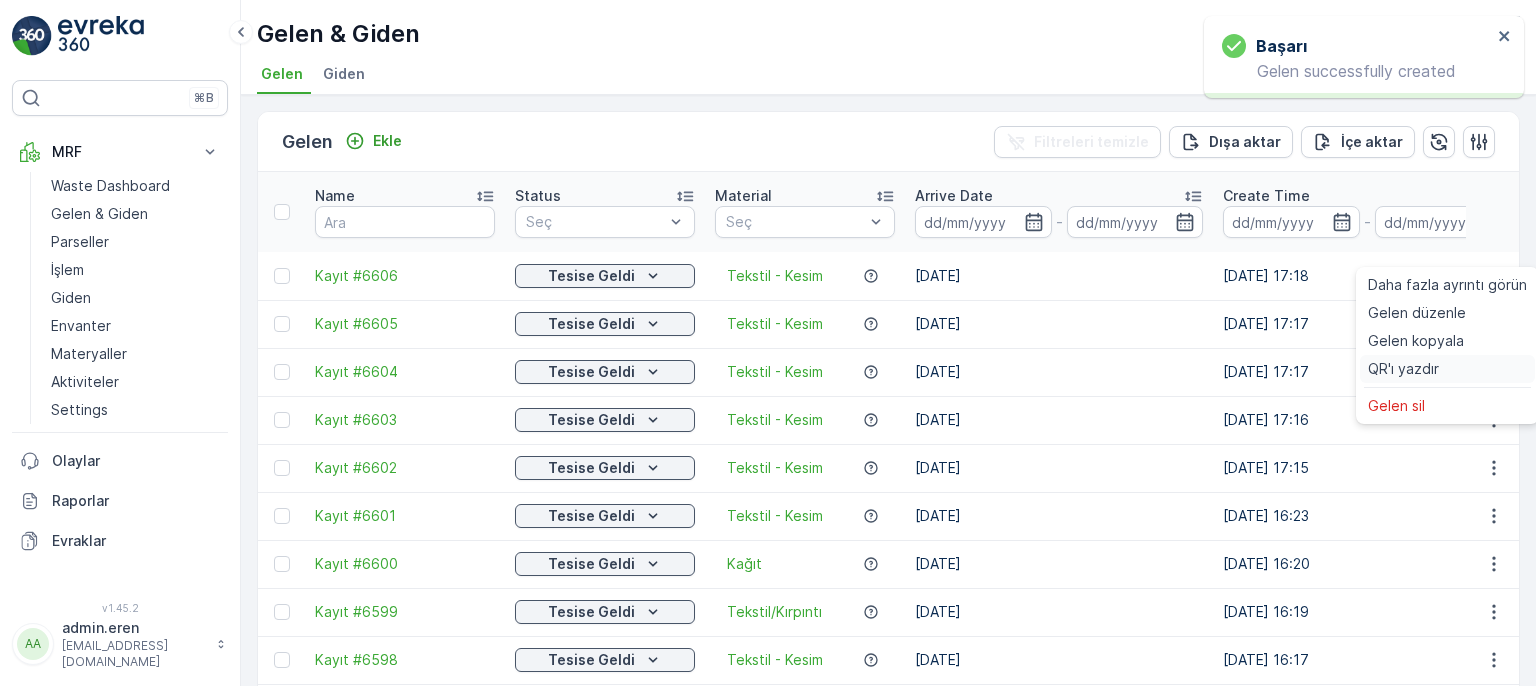 click on "QR'ı yazdır" at bounding box center (1403, 369) 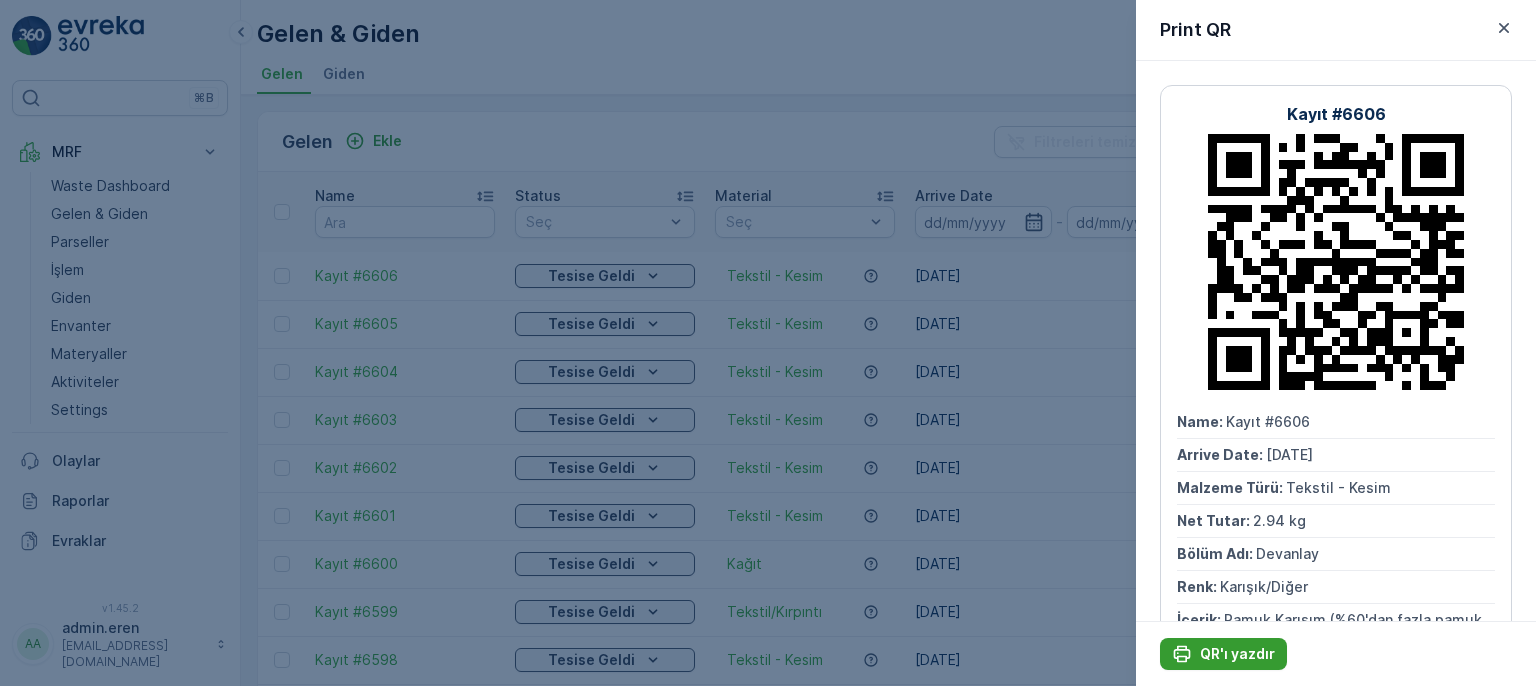click on "QR'ı yazdır" at bounding box center [1237, 654] 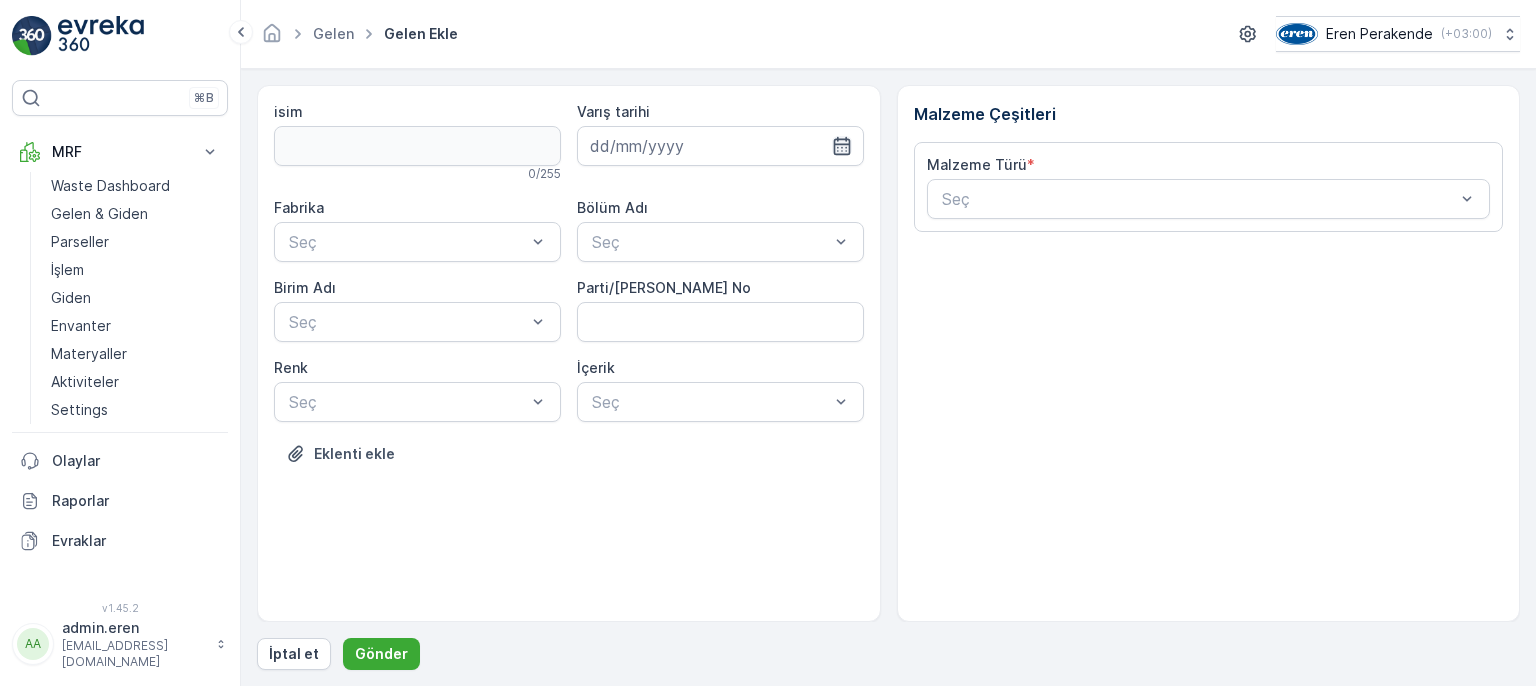 click 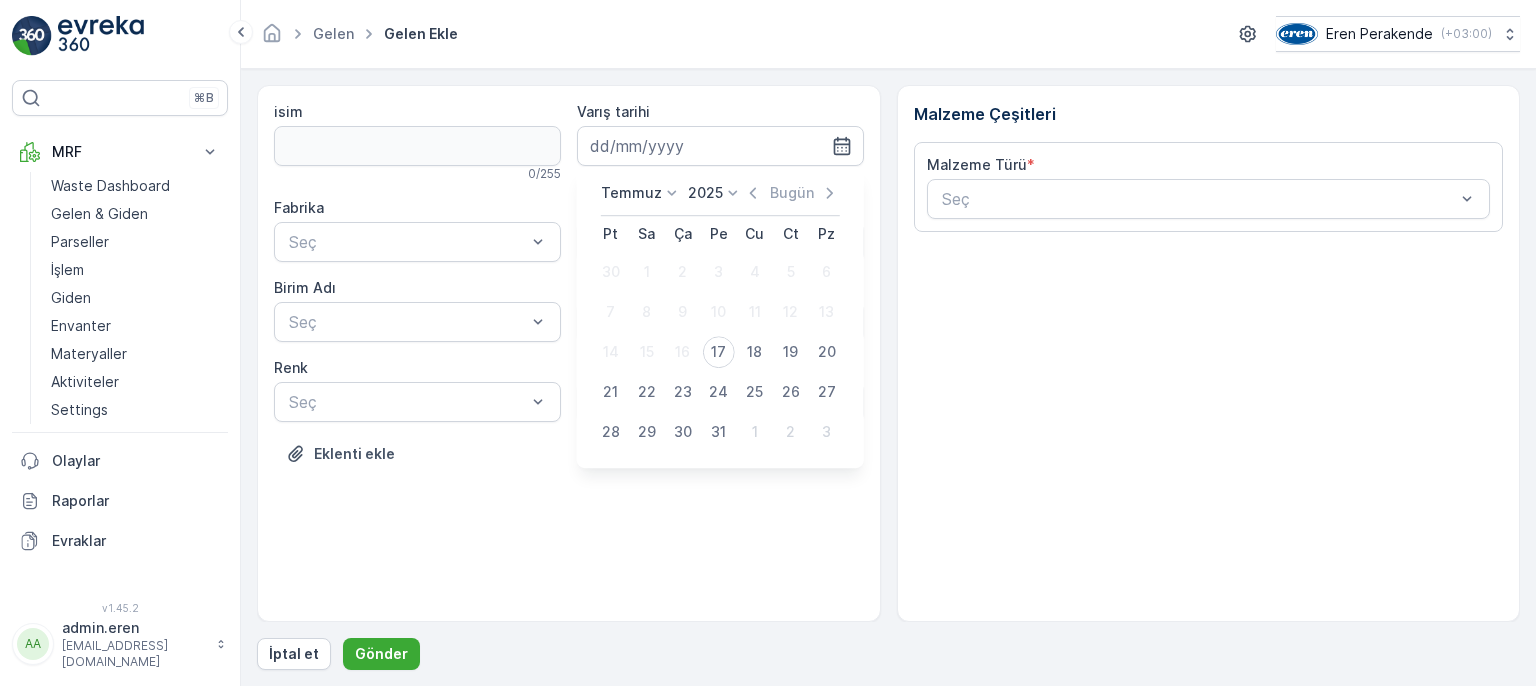 click on "17" at bounding box center (719, 352) 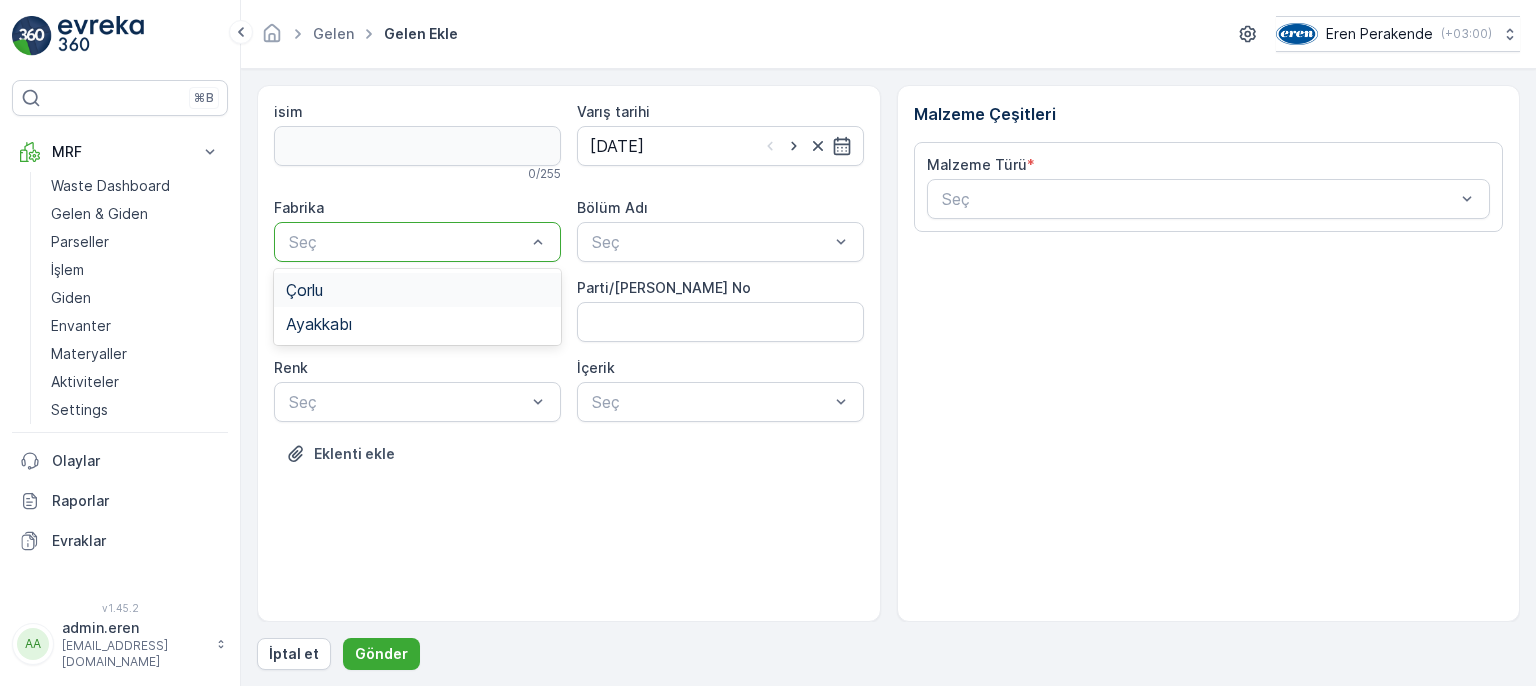drag, startPoint x: 463, startPoint y: 242, endPoint x: 468, endPoint y: 252, distance: 11.18034 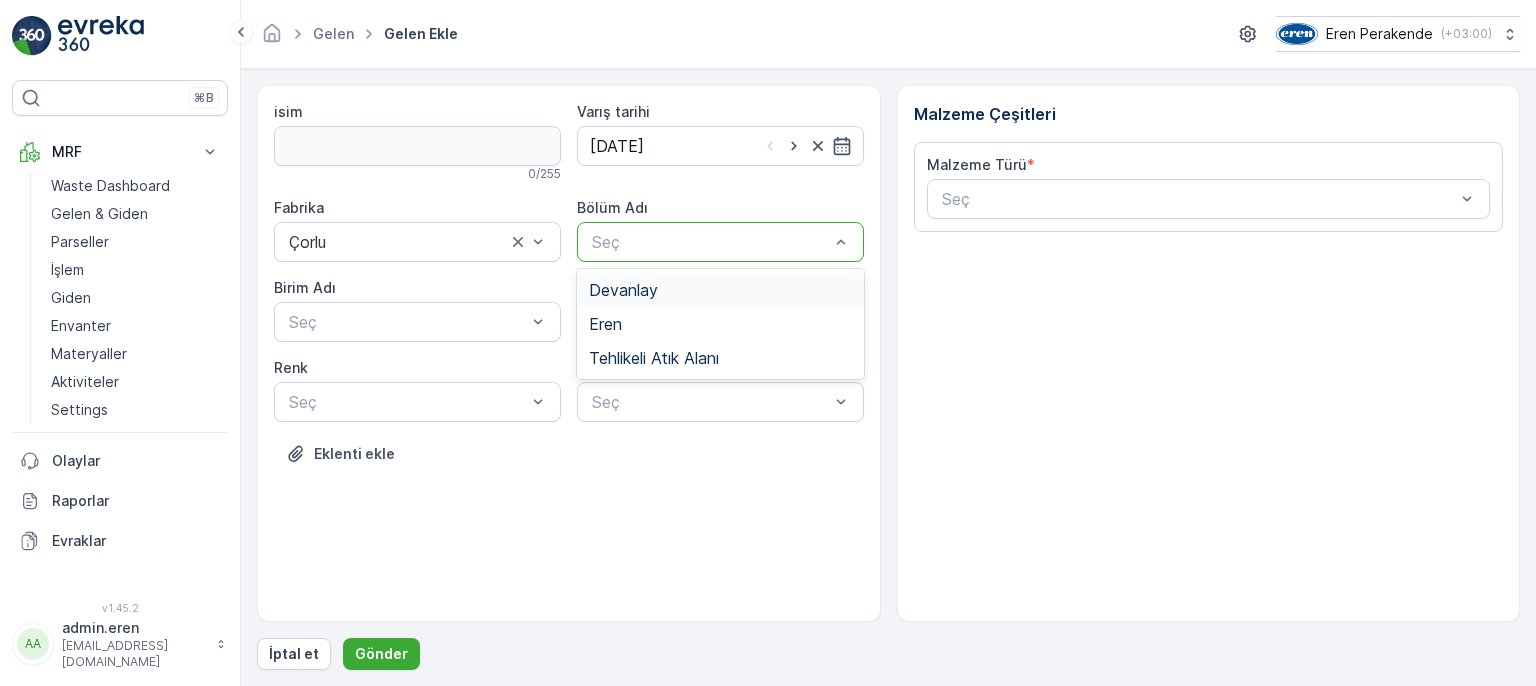 click on "Devanlay" at bounding box center [720, 290] 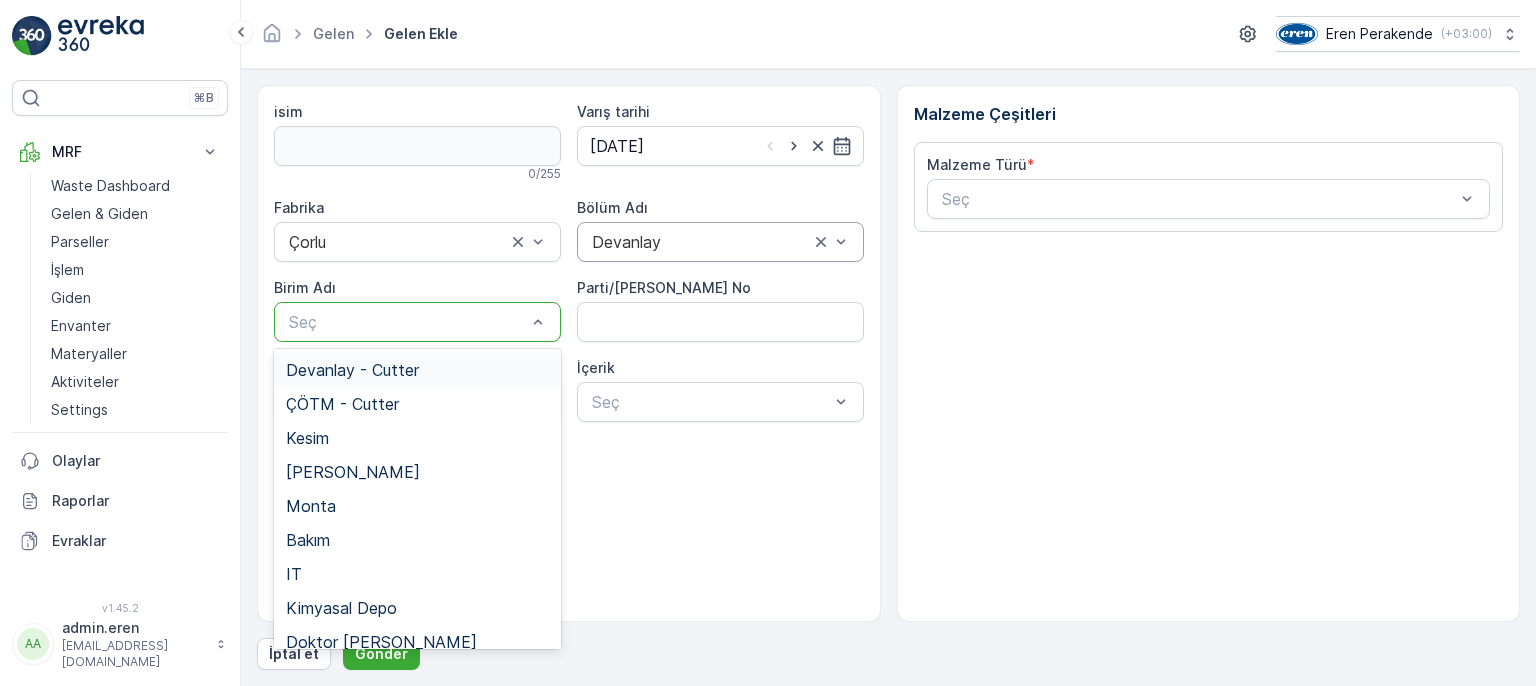 click at bounding box center (407, 322) 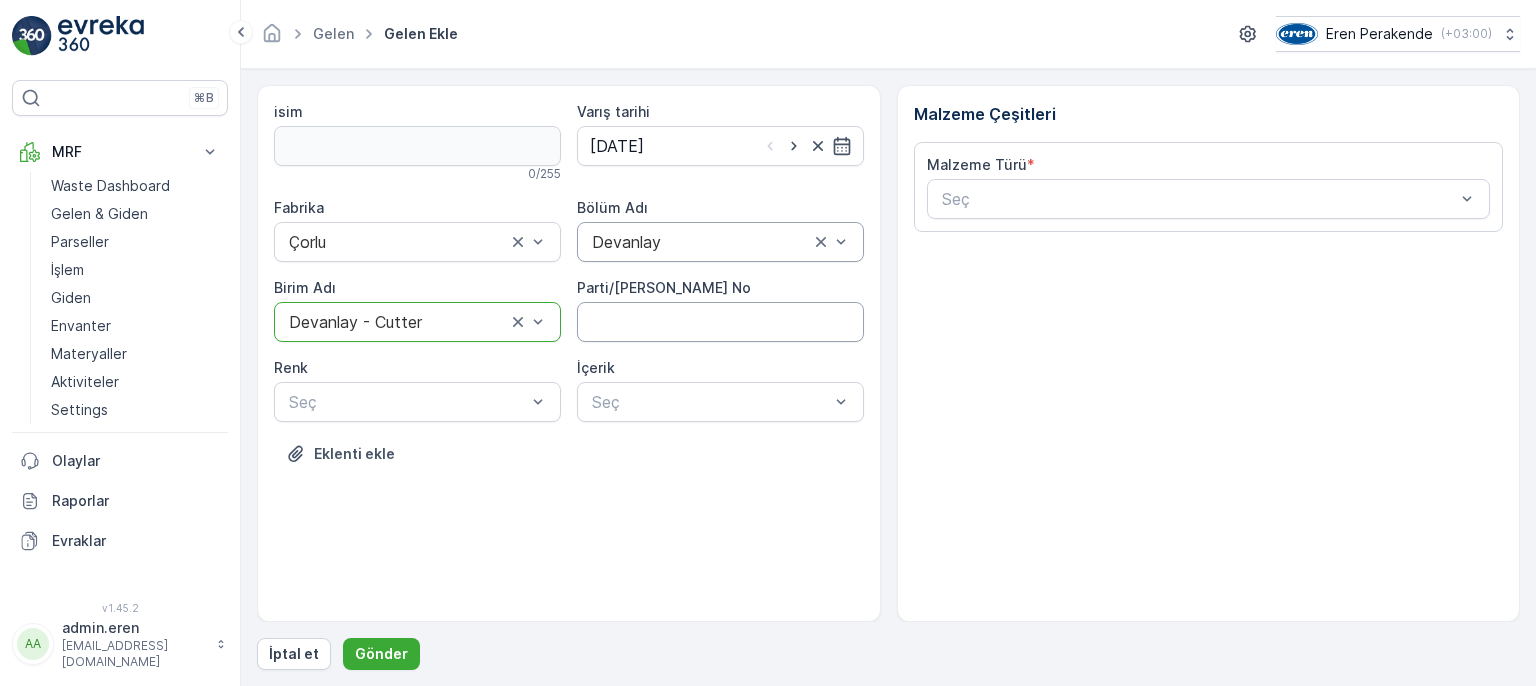 click on "Parti/[PERSON_NAME] No" at bounding box center (720, 322) 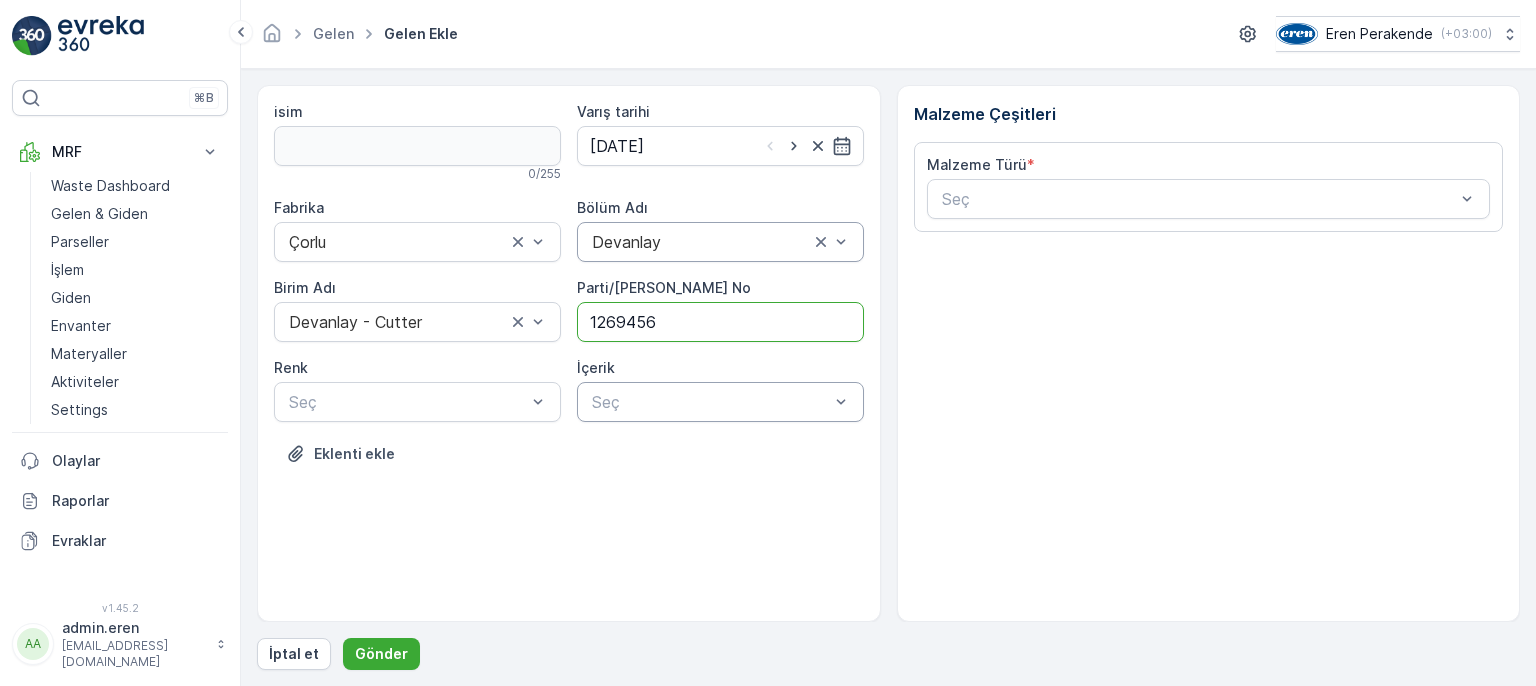 type on "1269456" 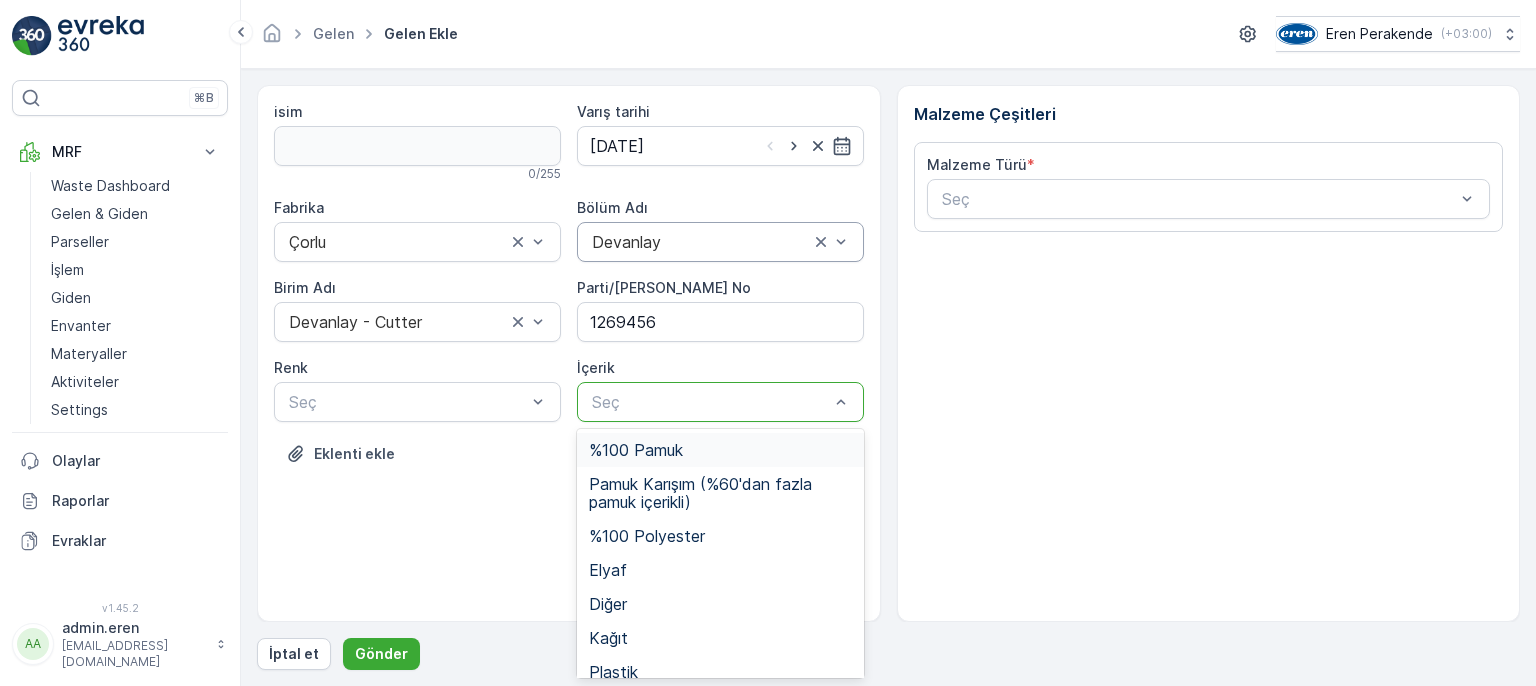 click on "%100 Pamuk" at bounding box center (636, 450) 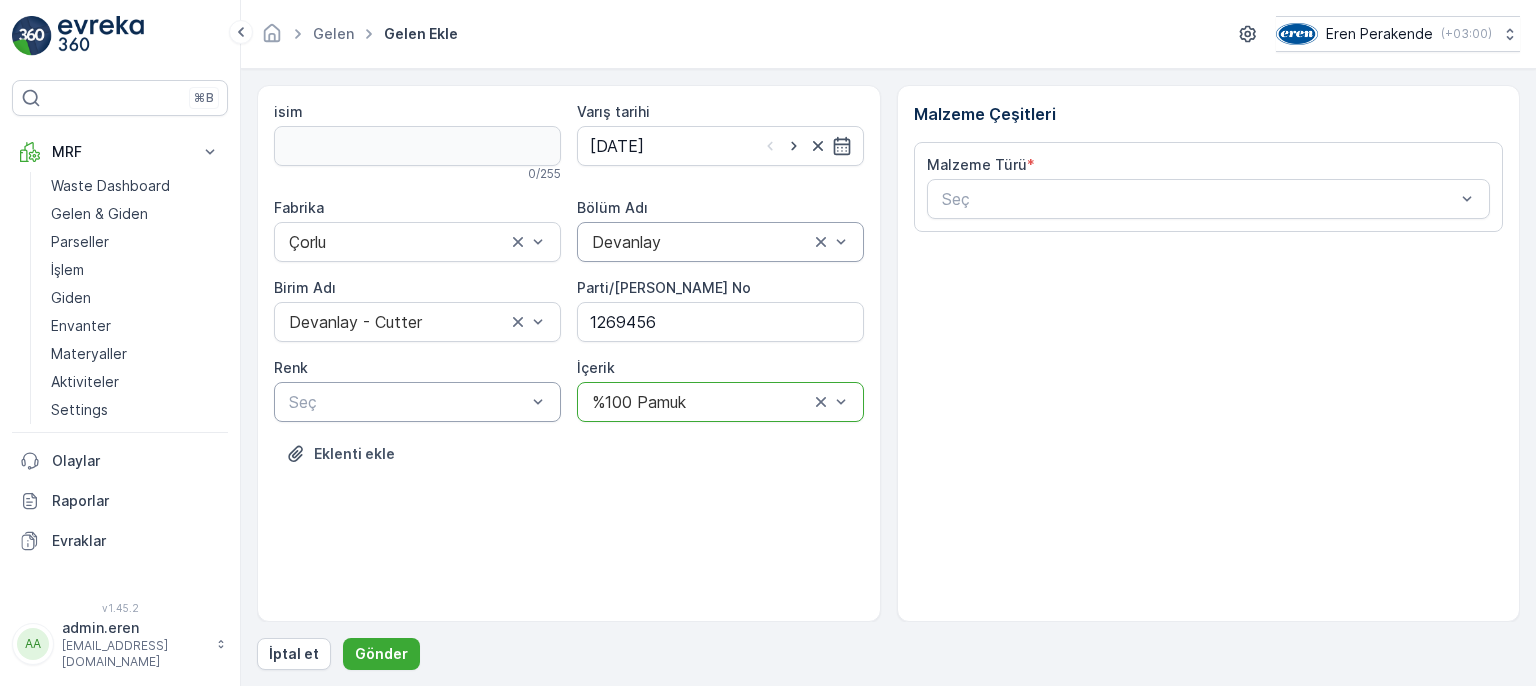 click on "Seç" at bounding box center [417, 402] 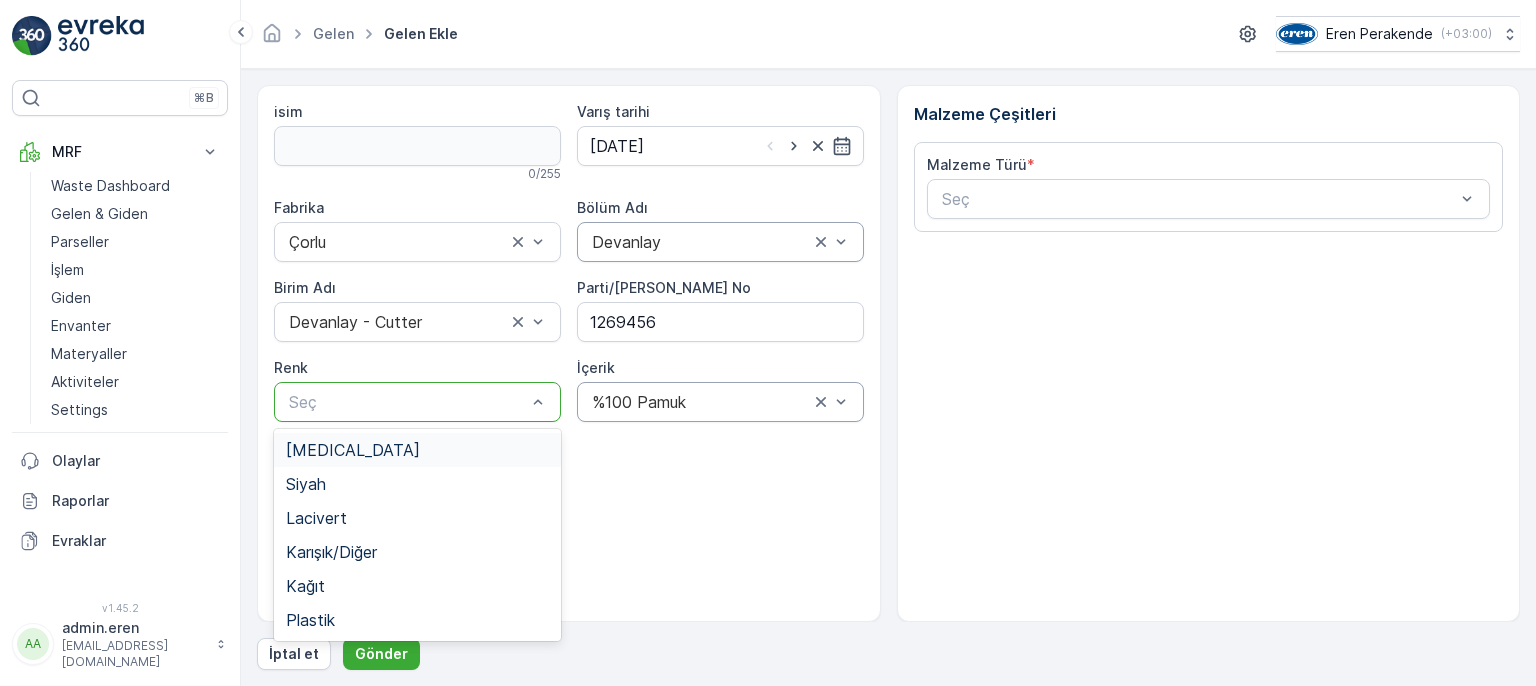 click on "[MEDICAL_DATA]" at bounding box center (417, 450) 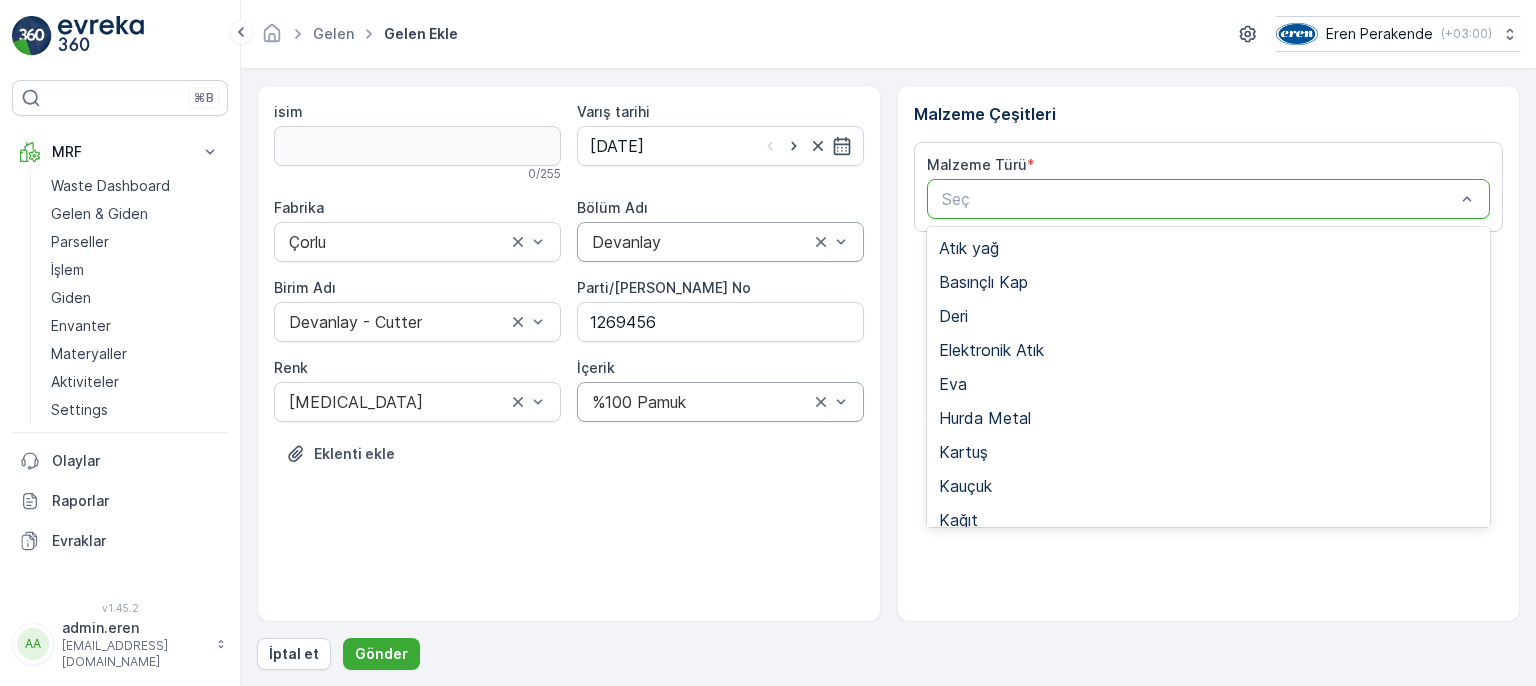 click on "Tekstil - Kesim" at bounding box center [993, 724] 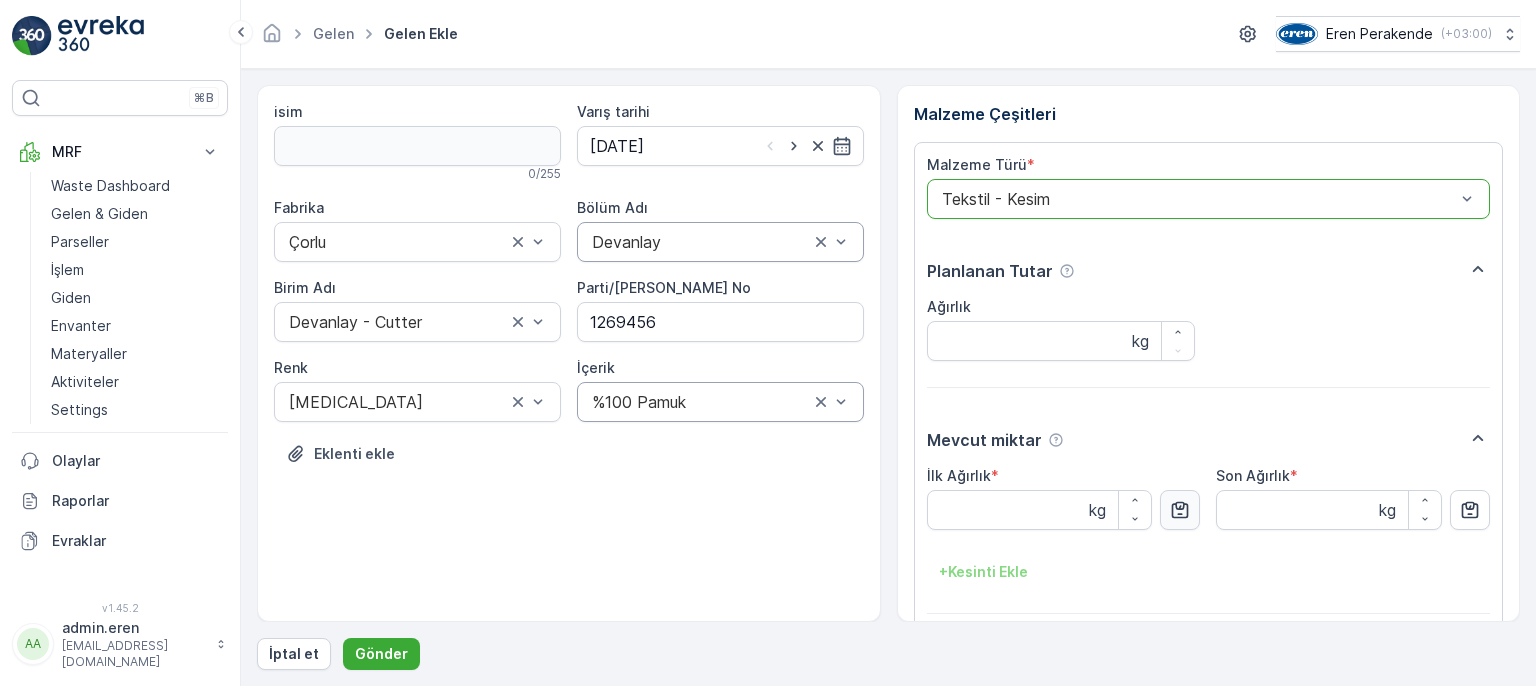 click 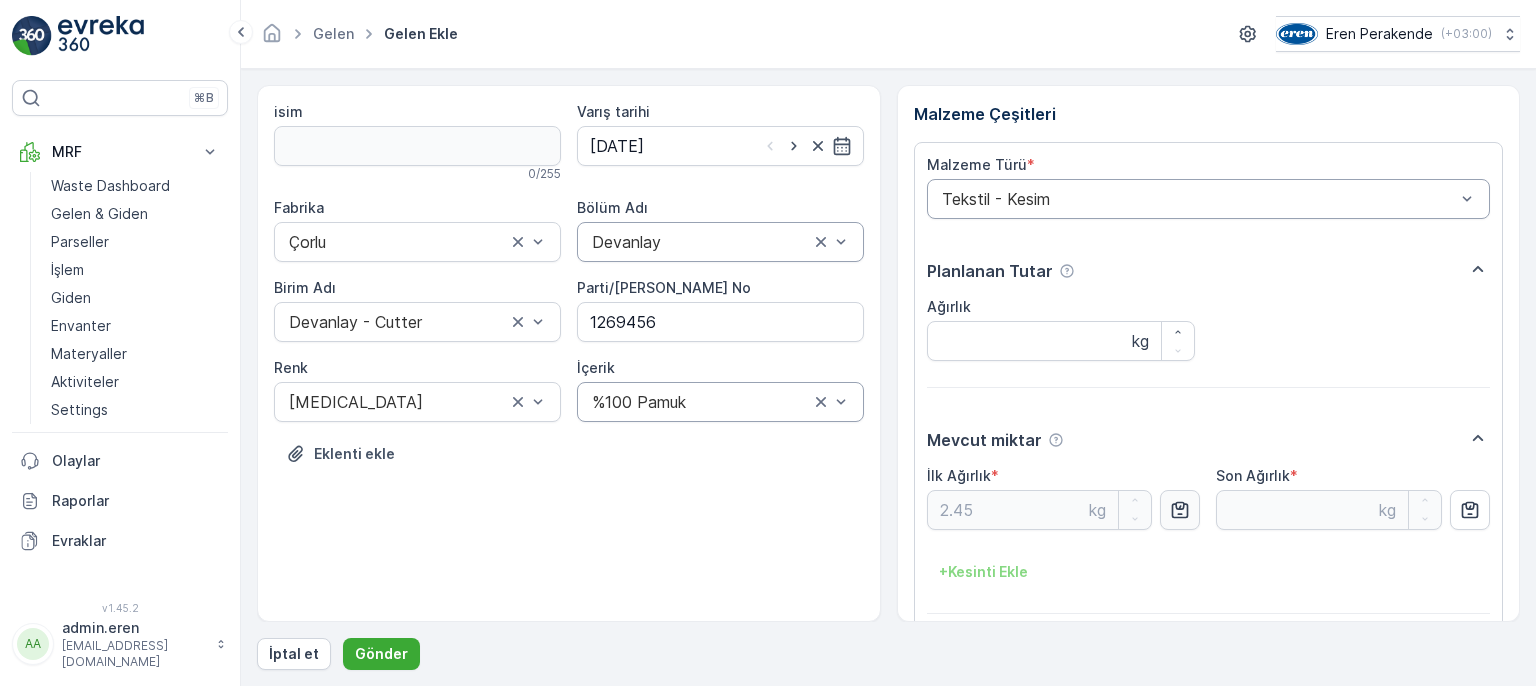 click on "Ekle" at bounding box center [1467, 665] 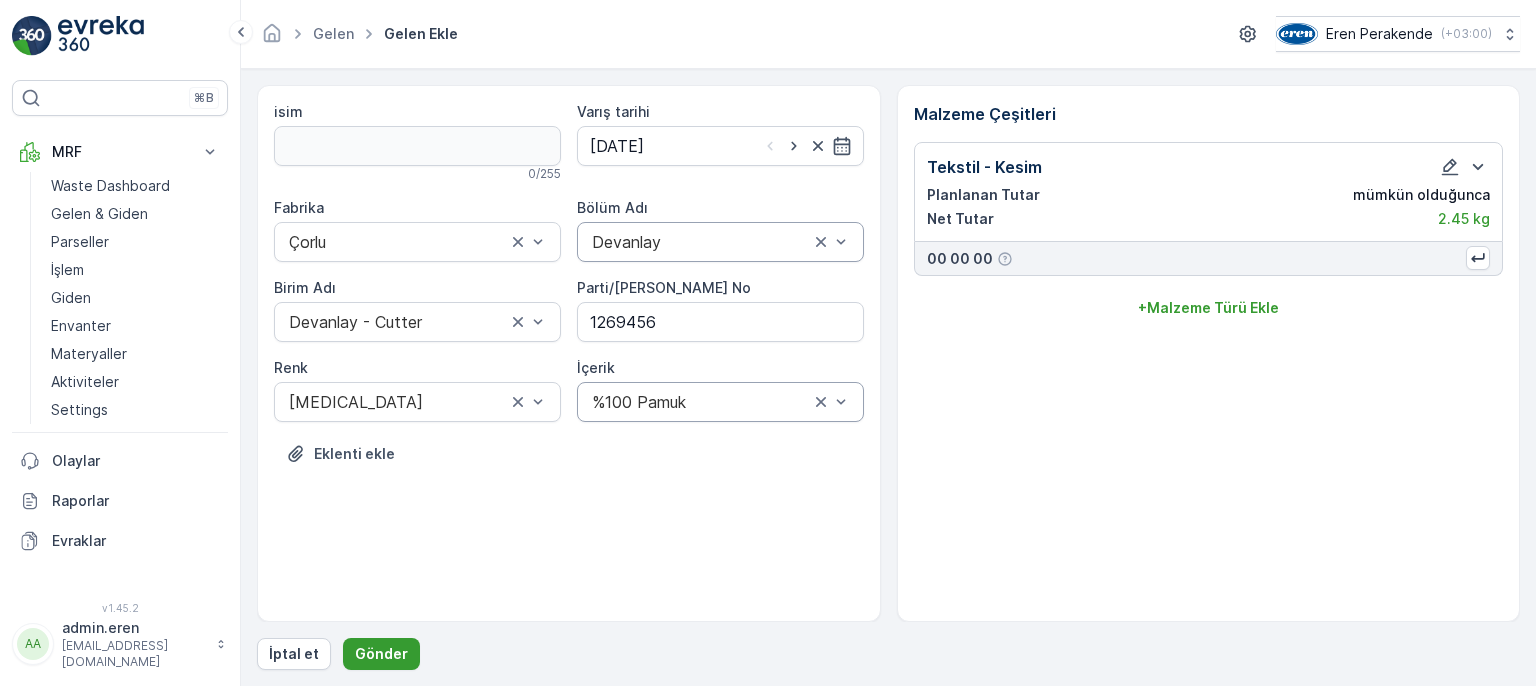click on "Gönder" at bounding box center (381, 654) 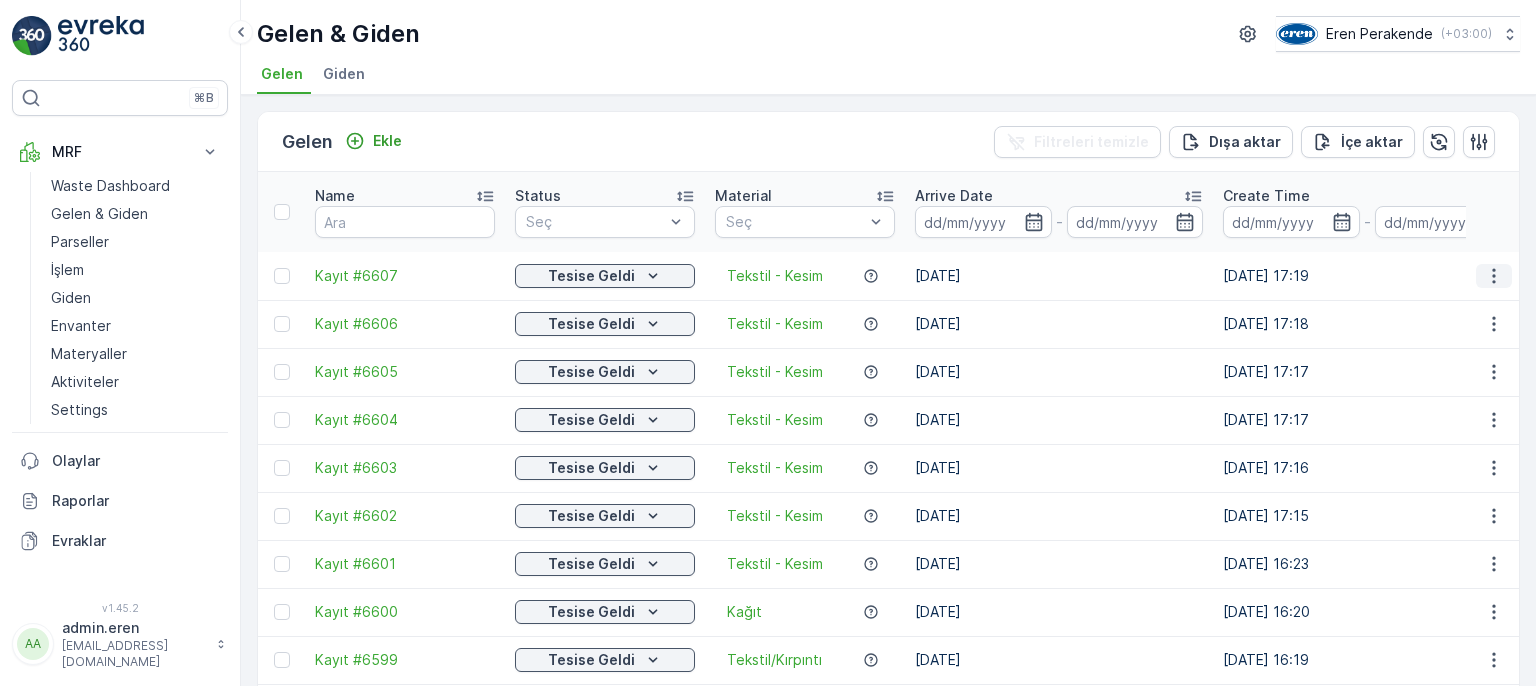 click 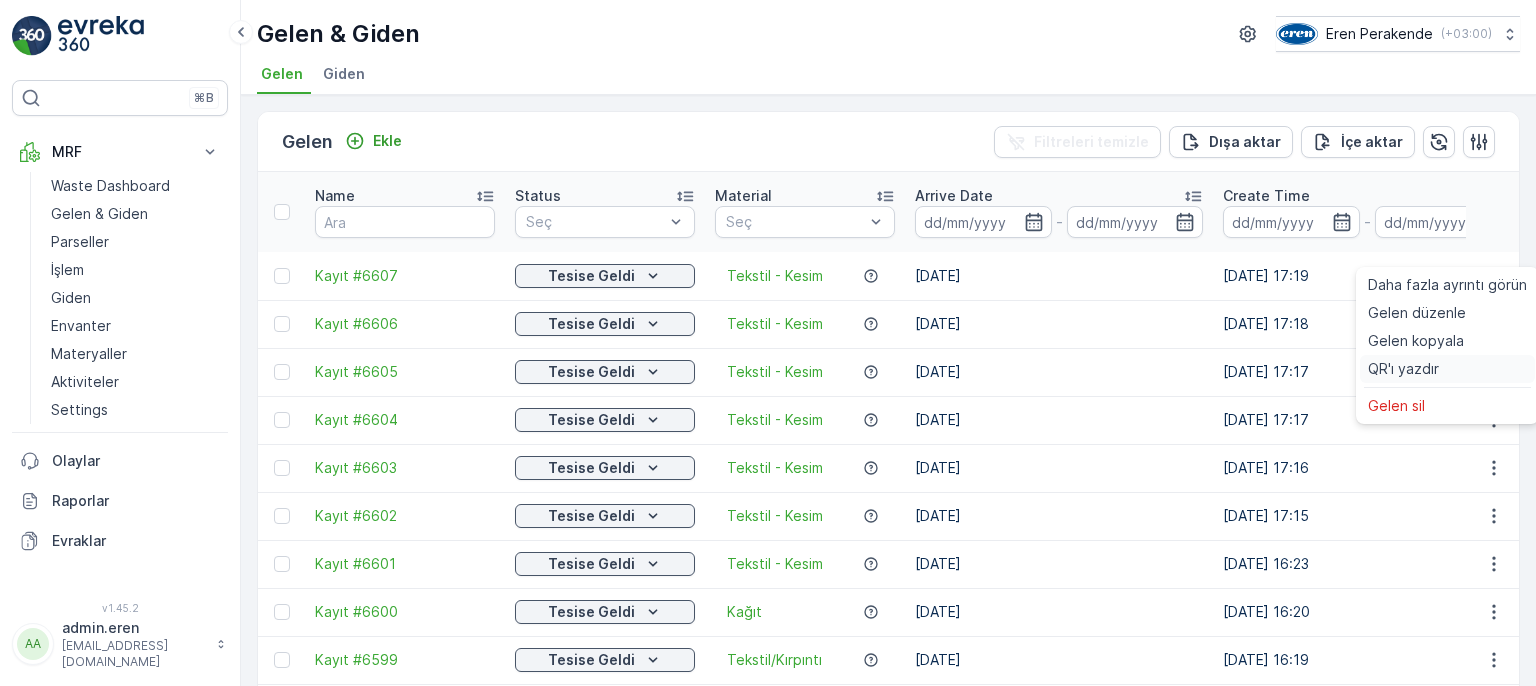 click on "QR'ı yazdır" at bounding box center (1403, 369) 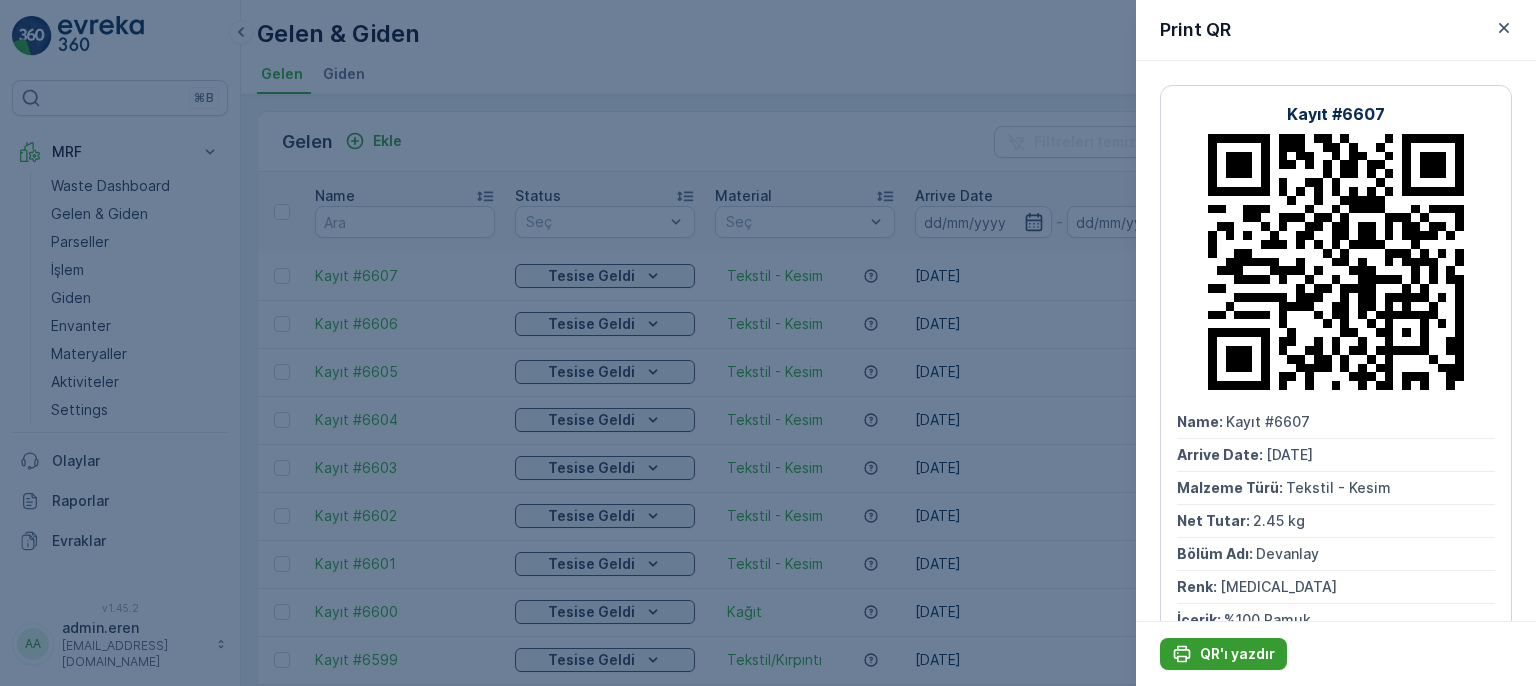 click on "QR'ı yazdır" at bounding box center (1223, 654) 